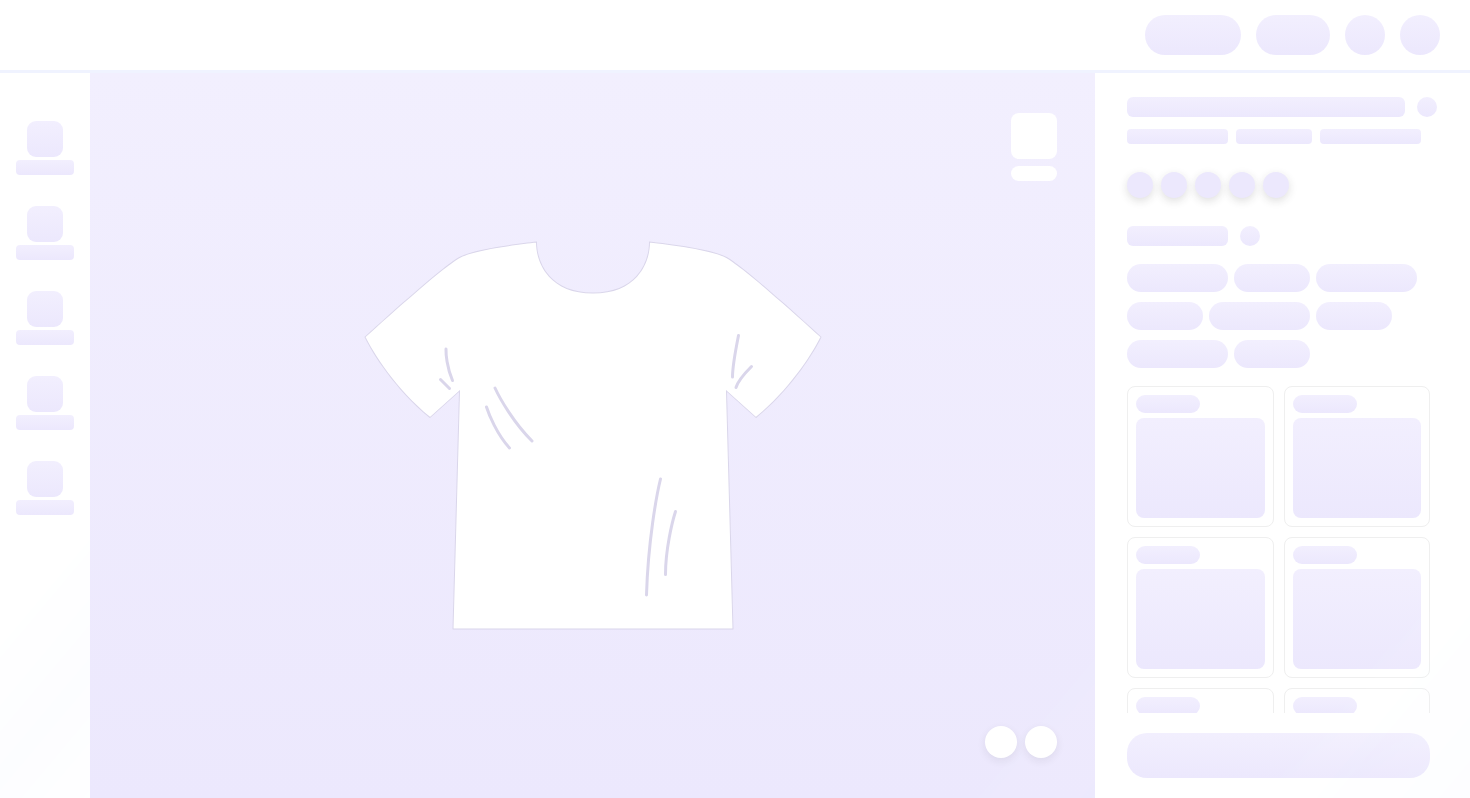 scroll, scrollTop: 0, scrollLeft: 0, axis: both 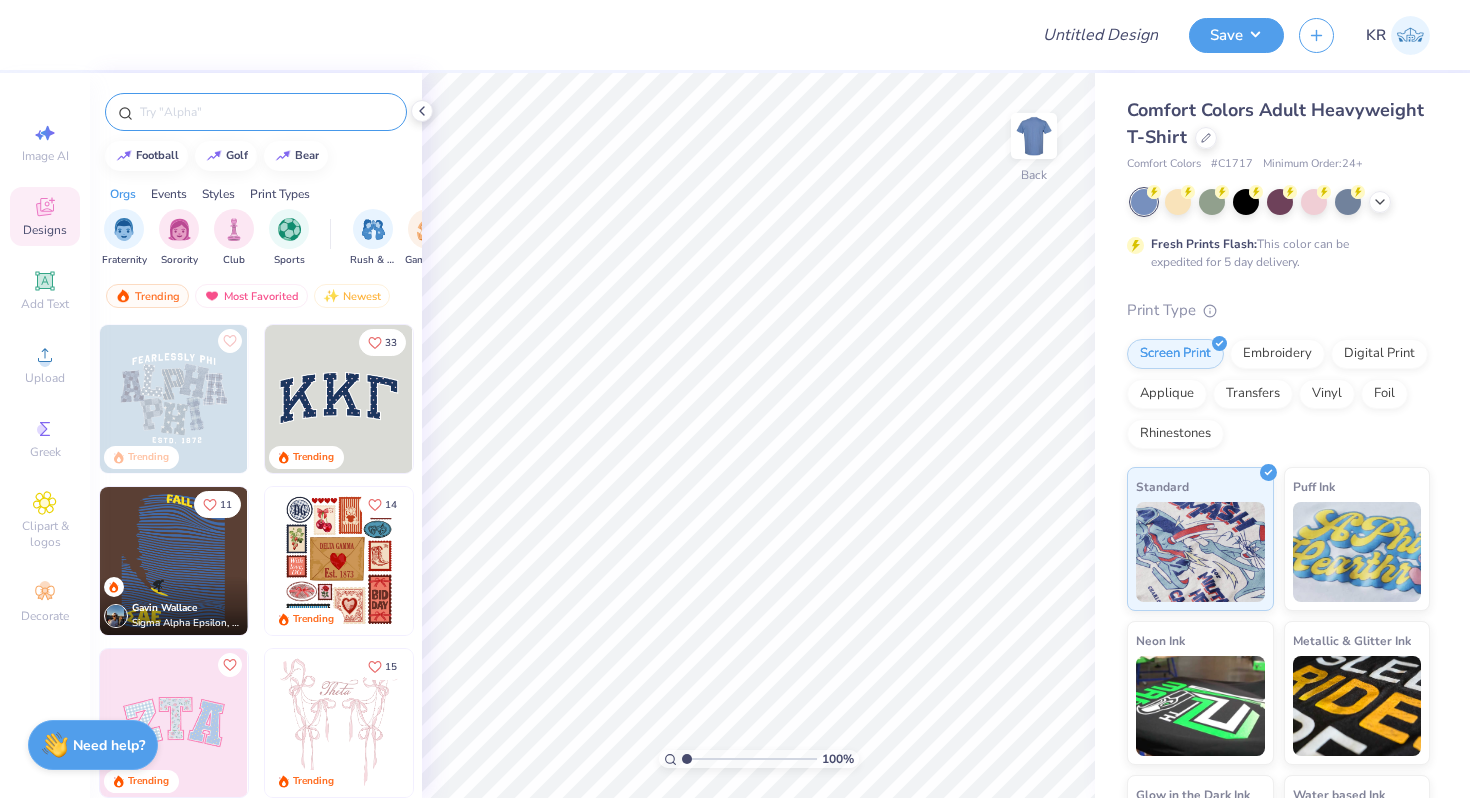 click at bounding box center [266, 112] 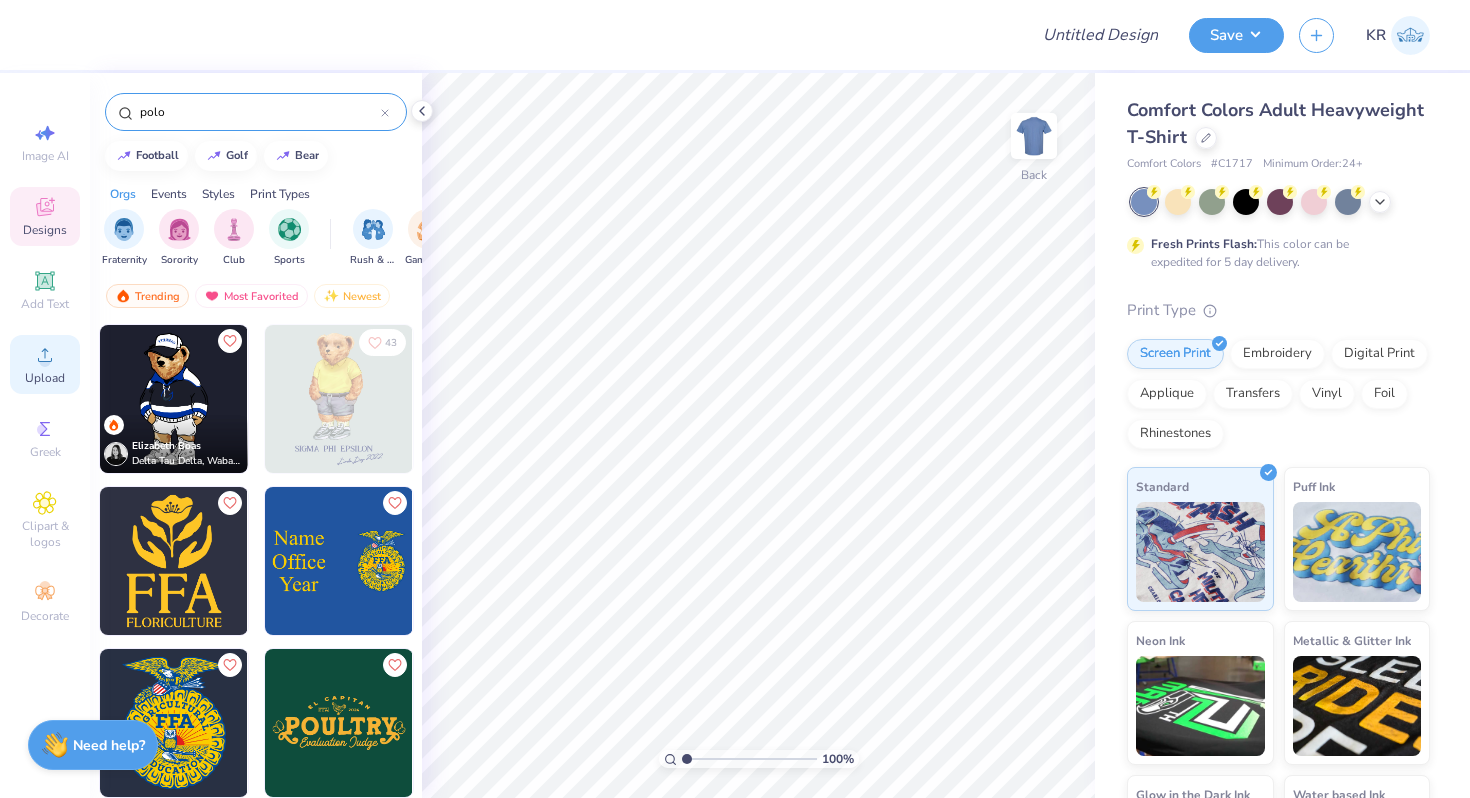 type on "polo" 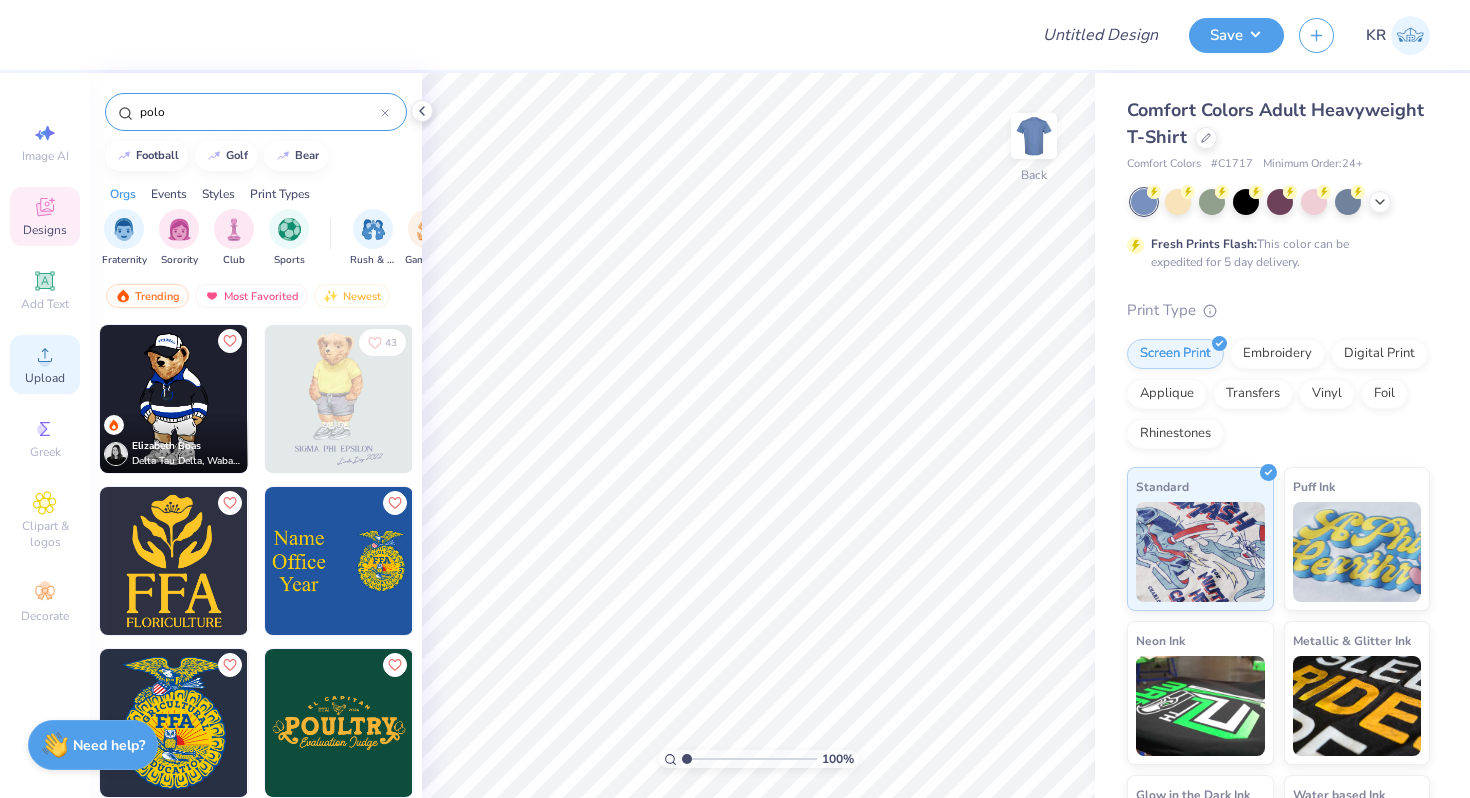click on "Upload" at bounding box center [45, 364] 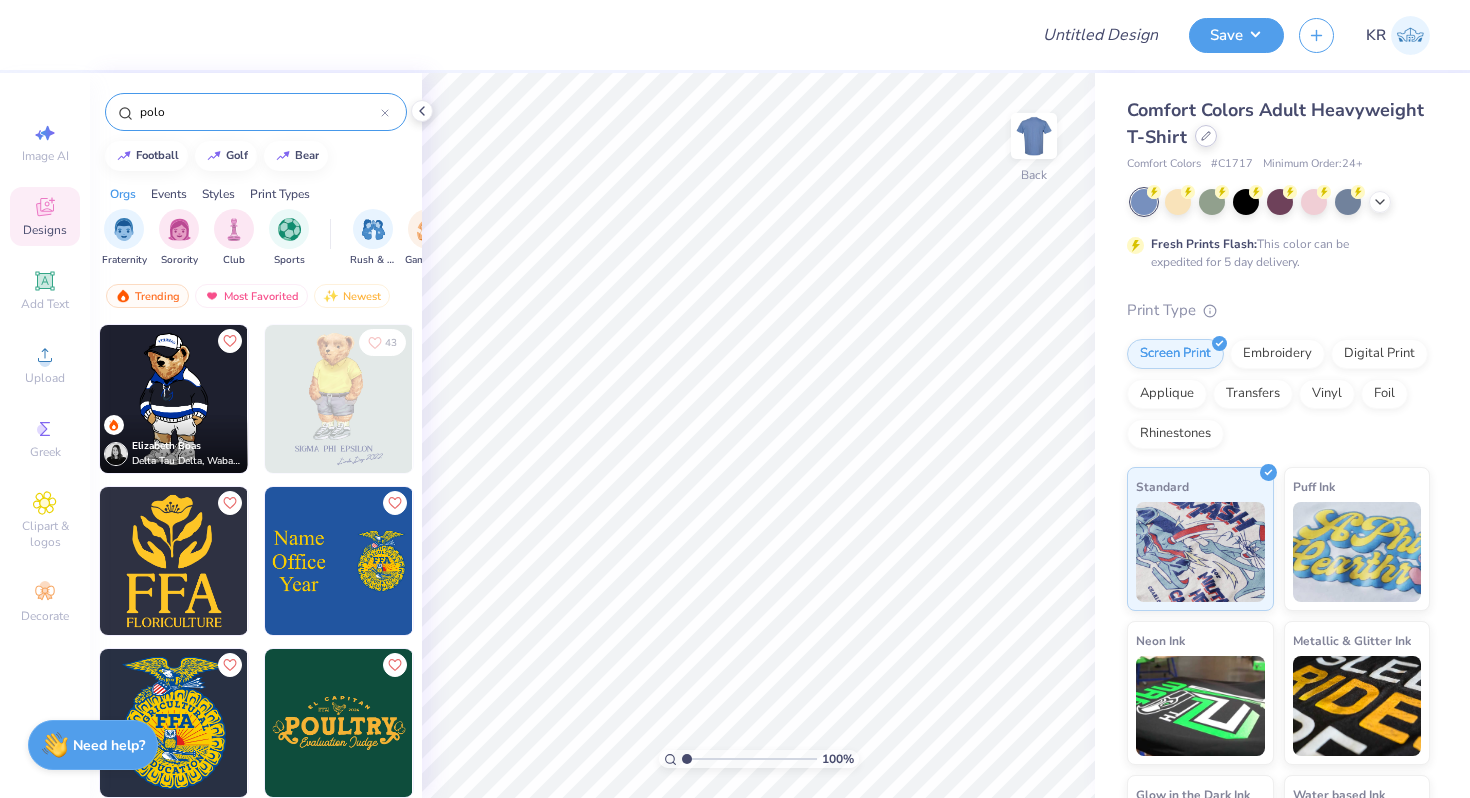 click at bounding box center [1206, 136] 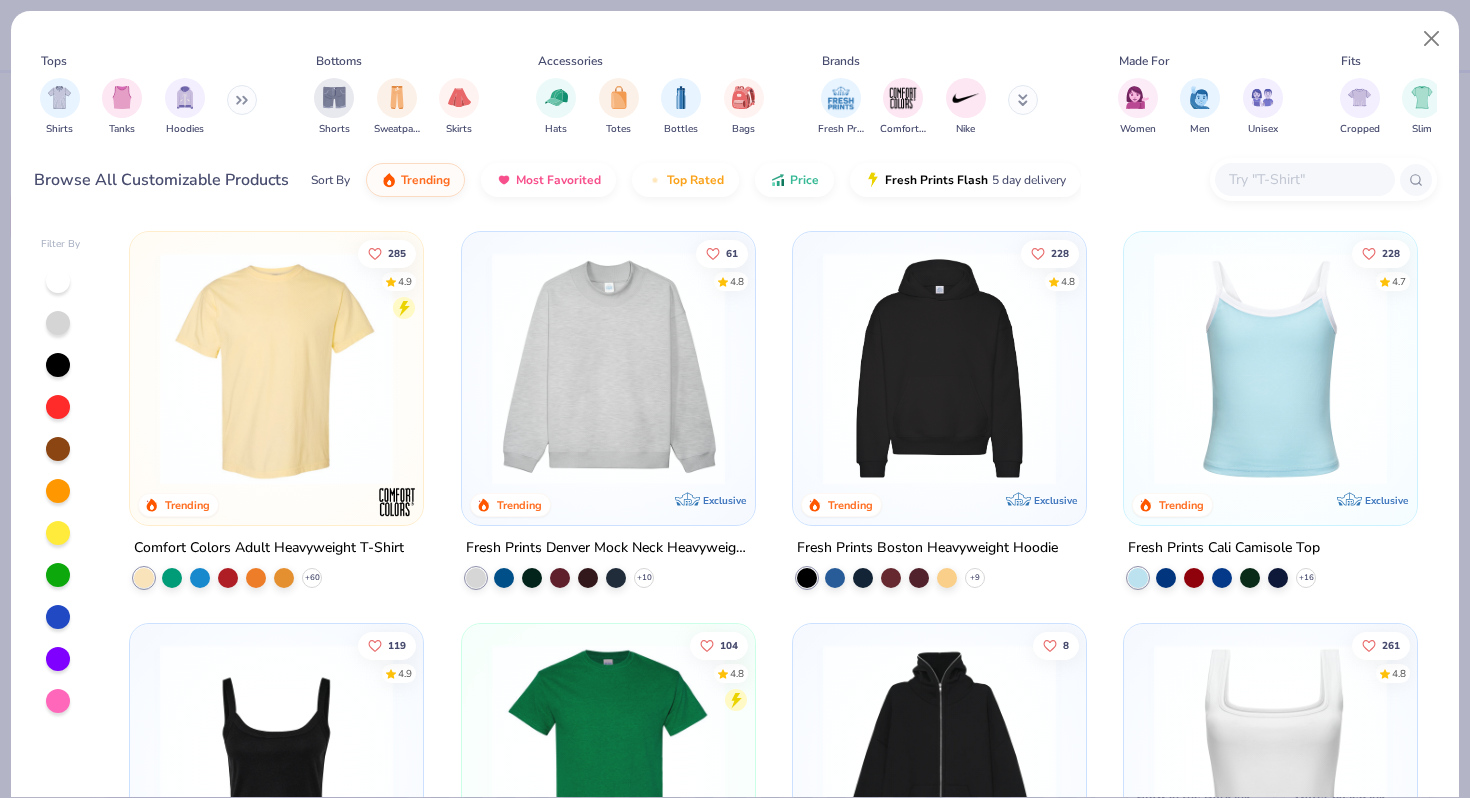 click at bounding box center [1304, 179] 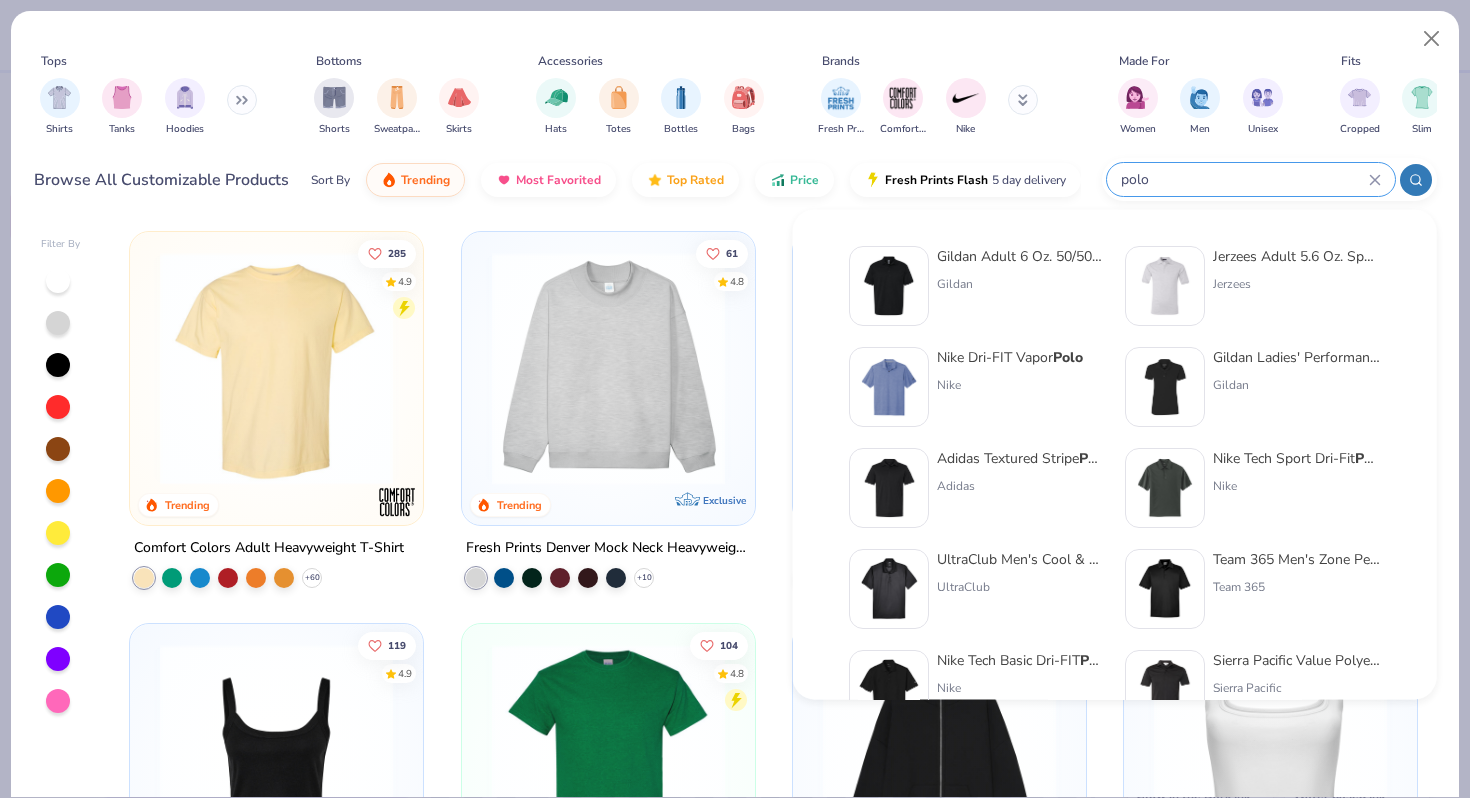 type on "polo" 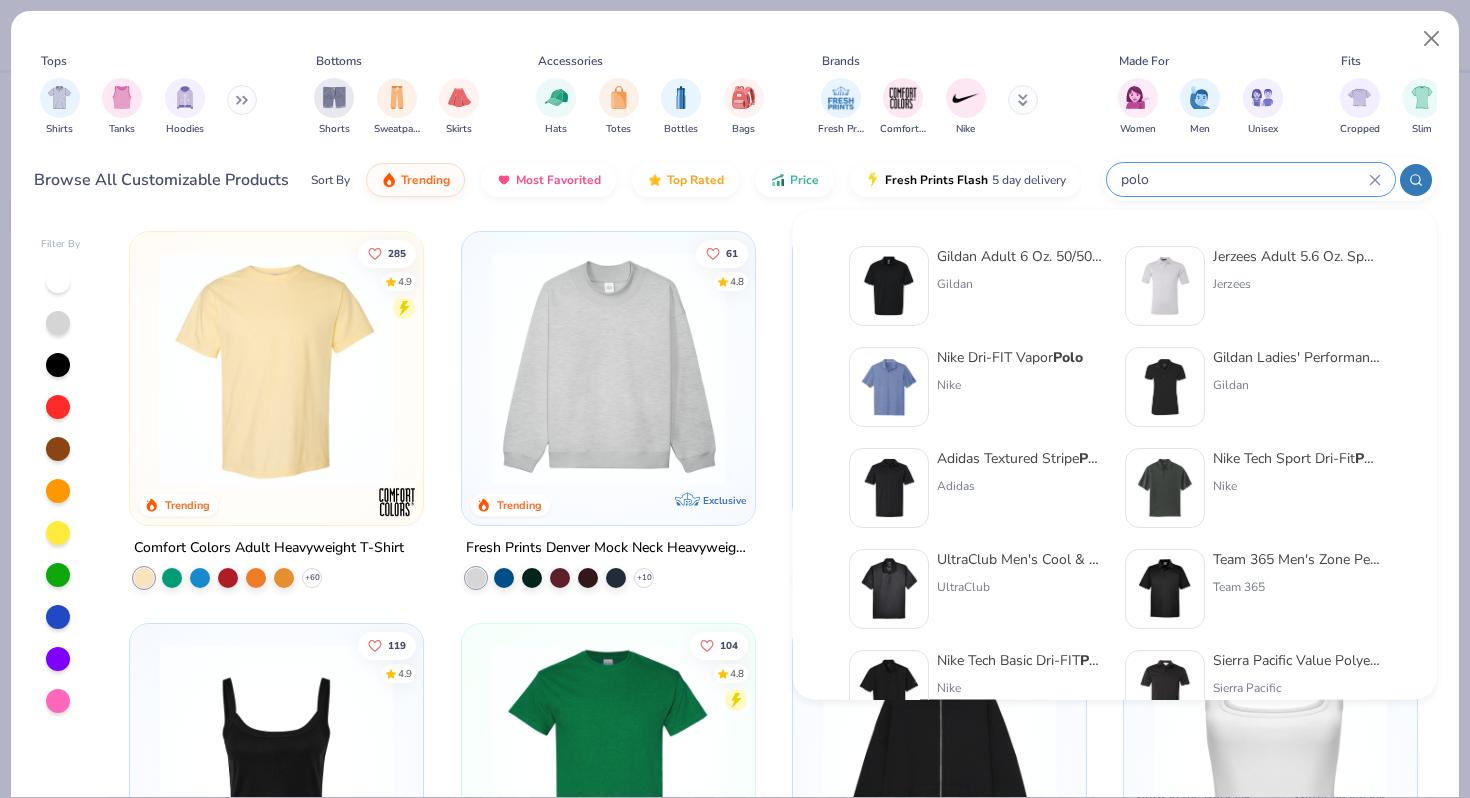 click on "Gildan Adult 6 Oz. 50/50 Jersey  Polo" at bounding box center (1021, 256) 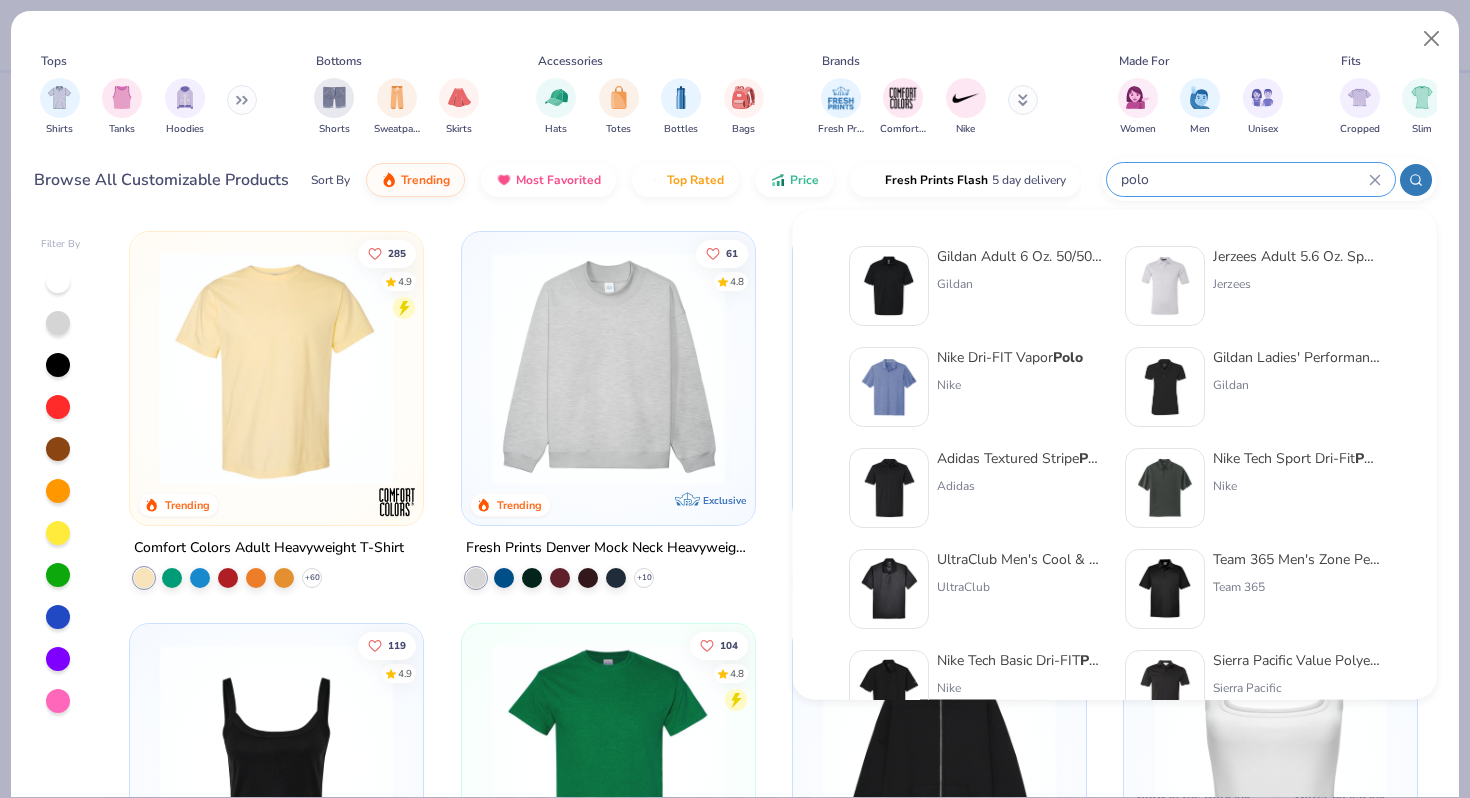 type 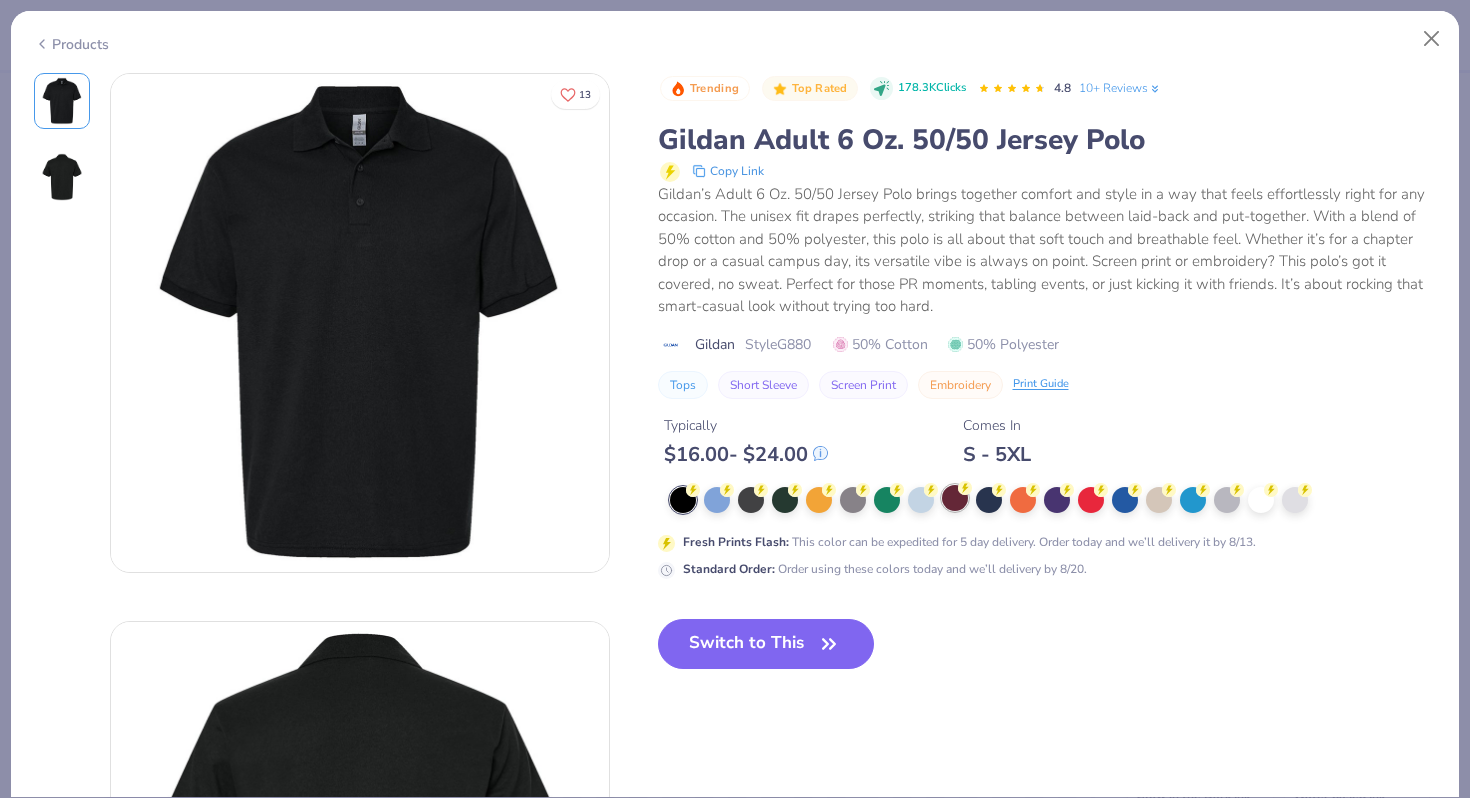 click at bounding box center [955, 498] 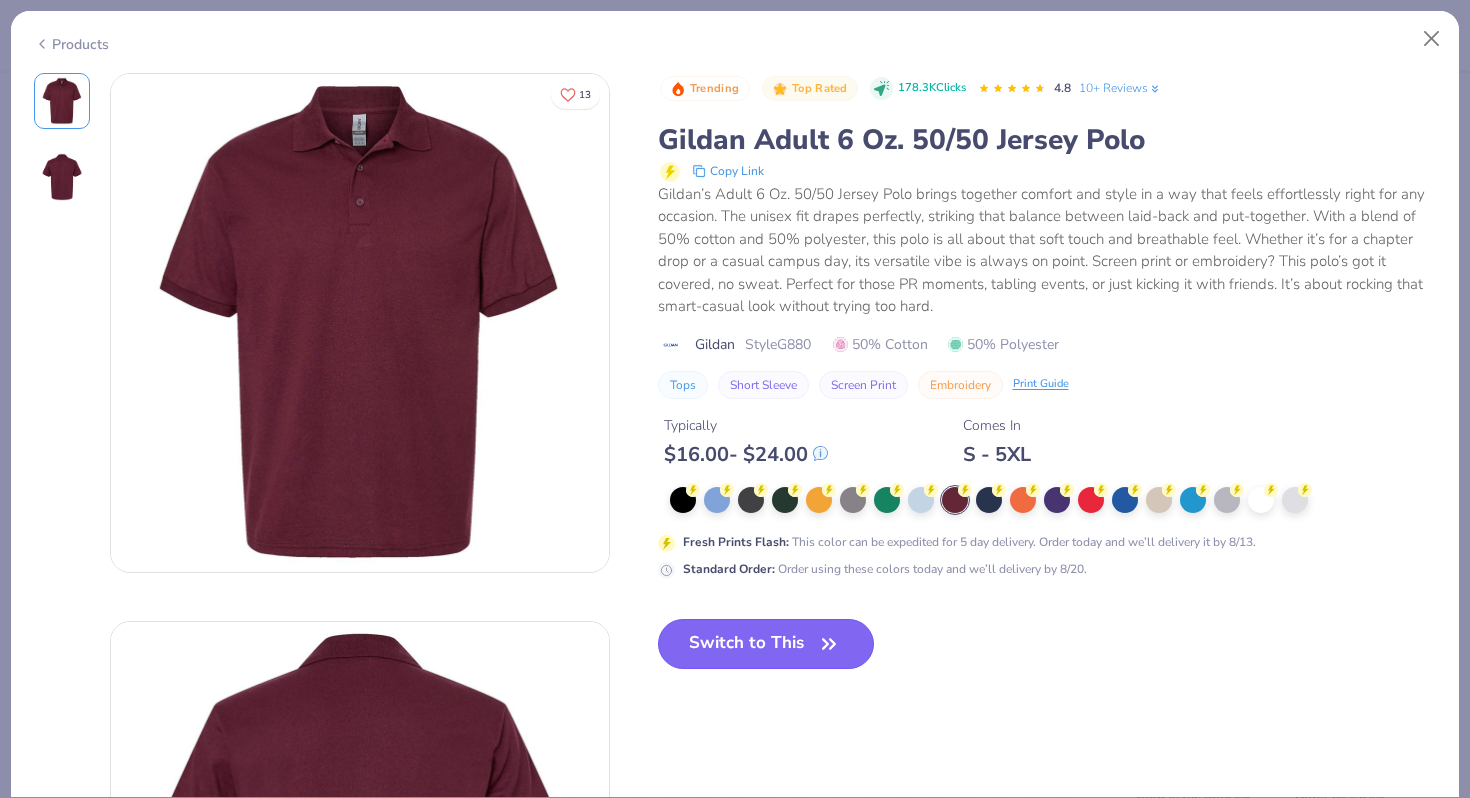 click on "Switch to This" at bounding box center [766, 644] 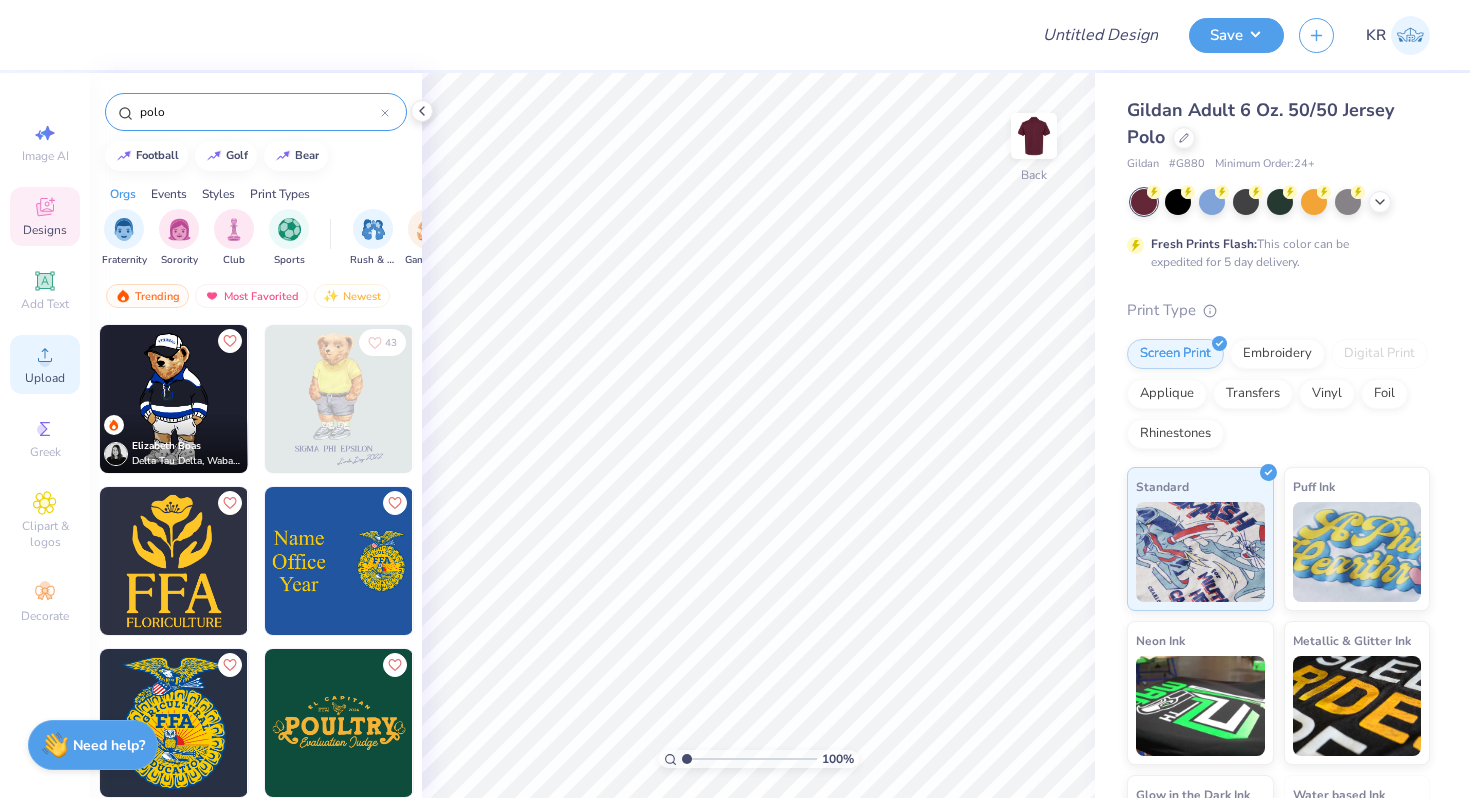 click 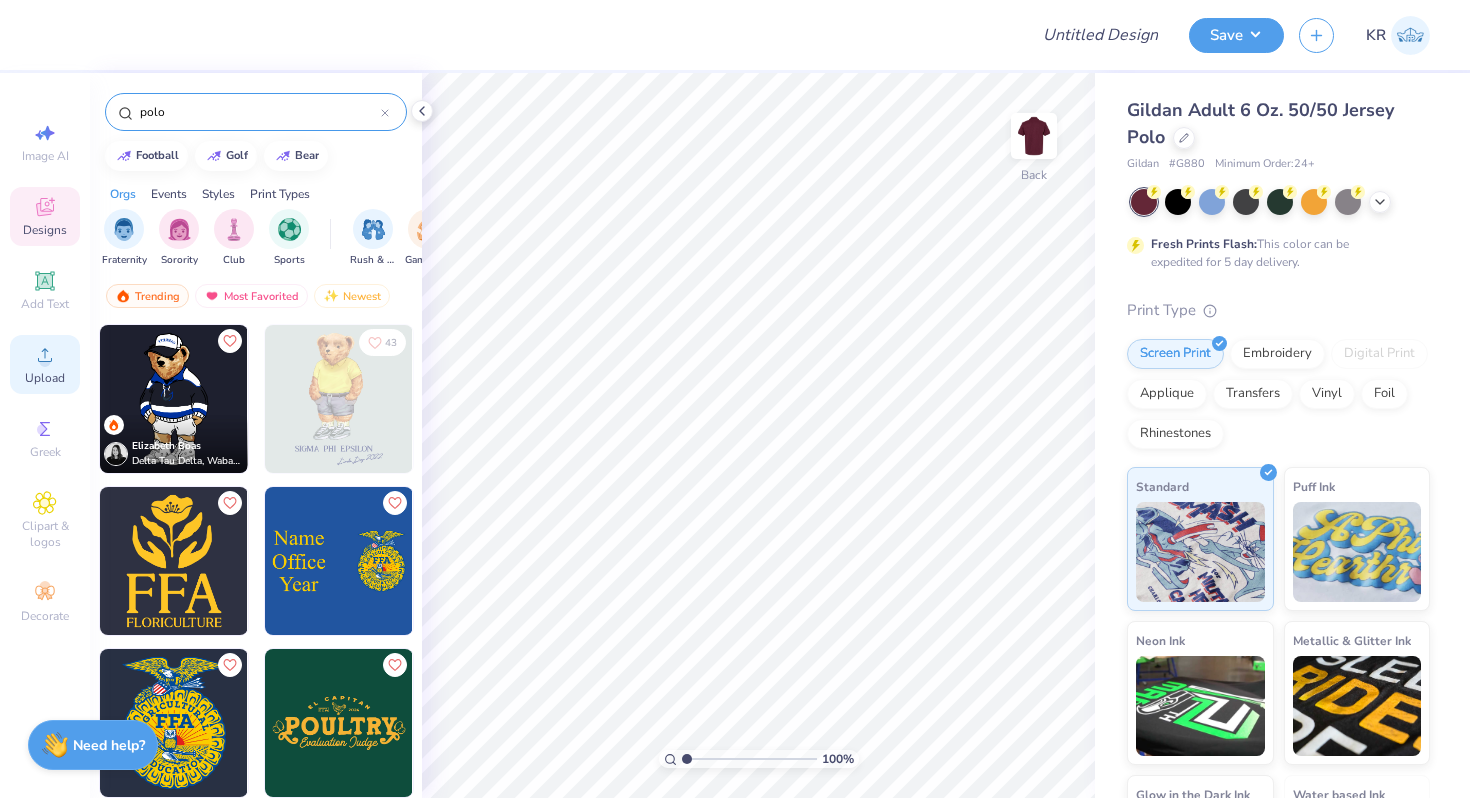 click on "Upload" at bounding box center [45, 378] 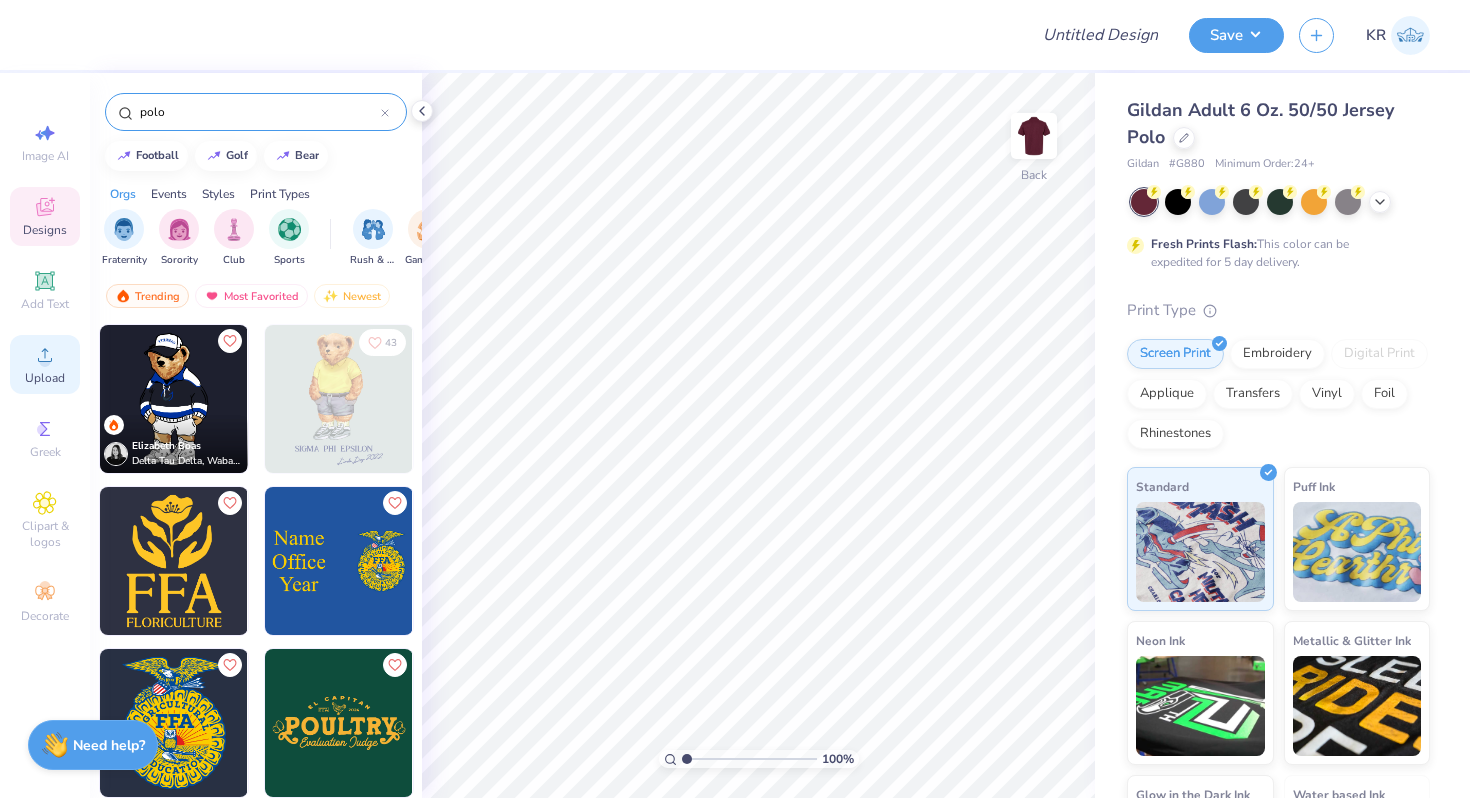 click on "Upload" at bounding box center (45, 364) 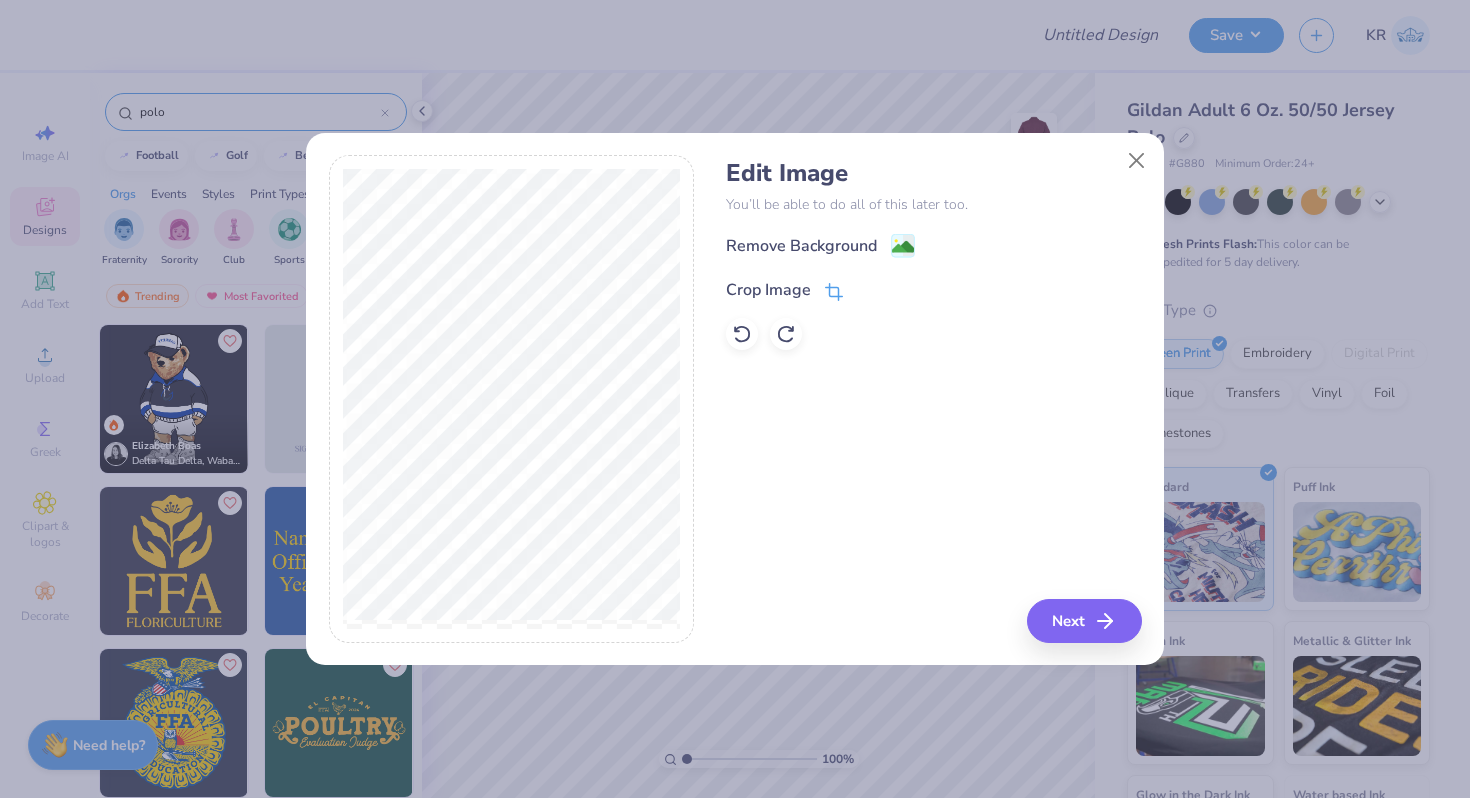 click 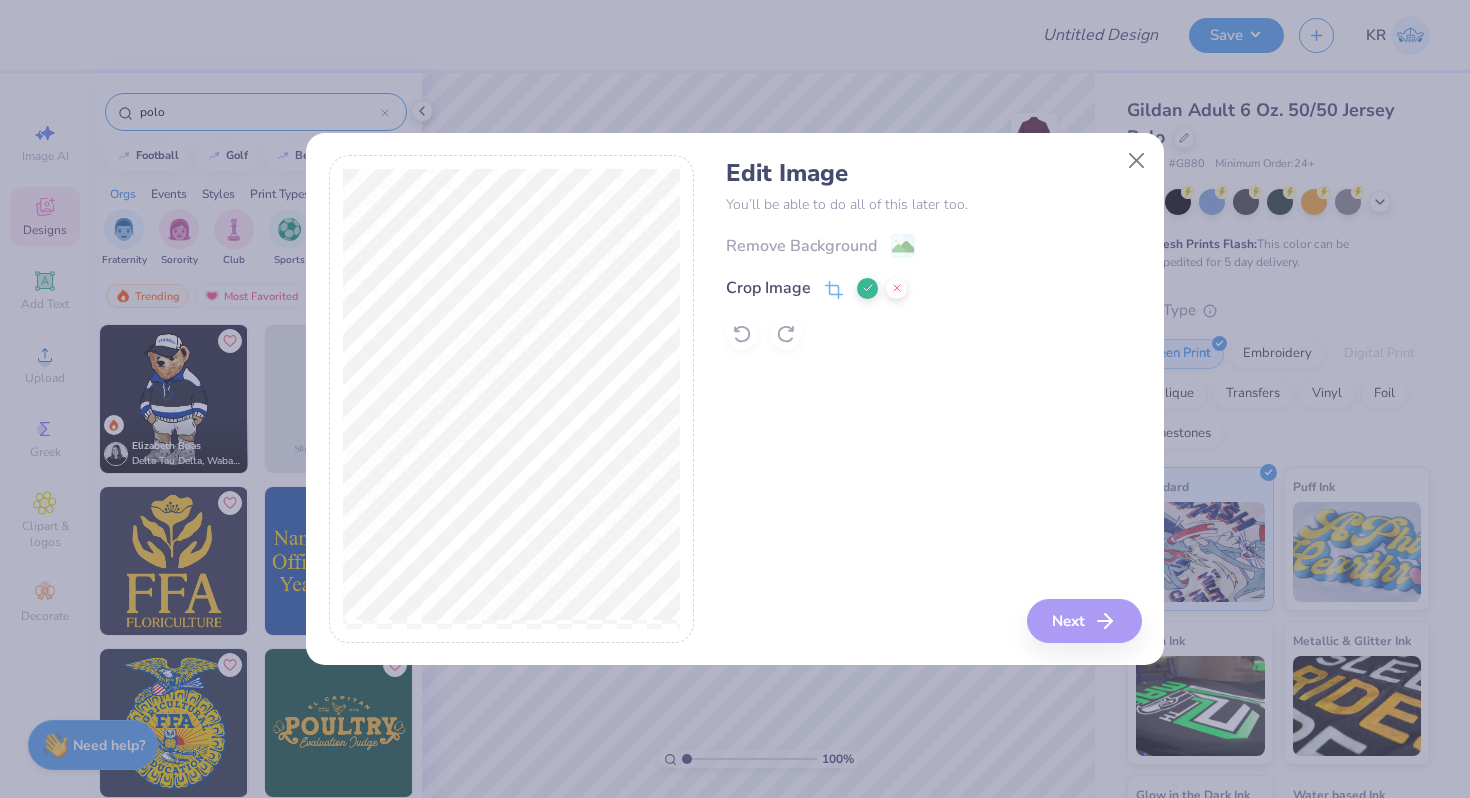 click at bounding box center [867, 288] 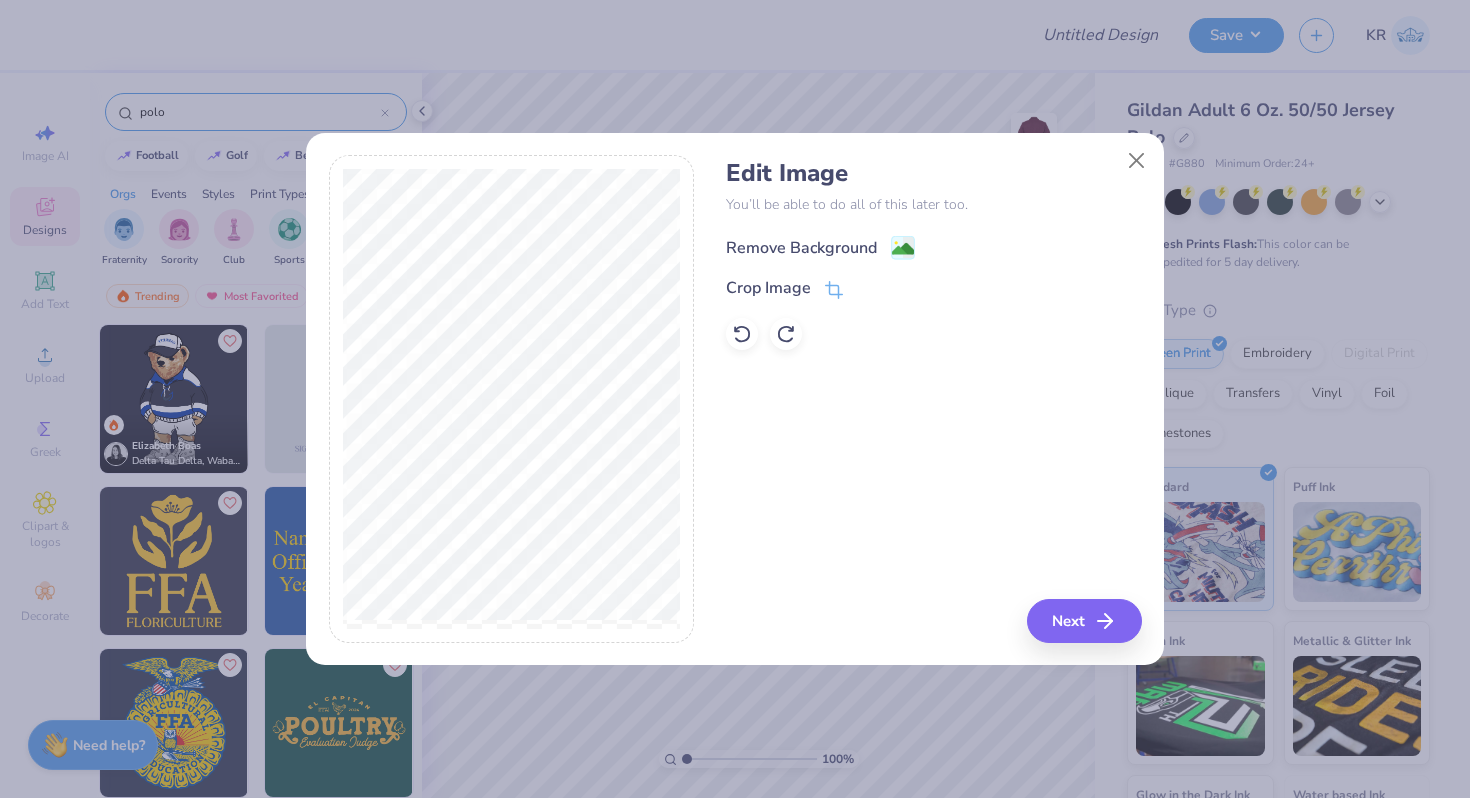 click 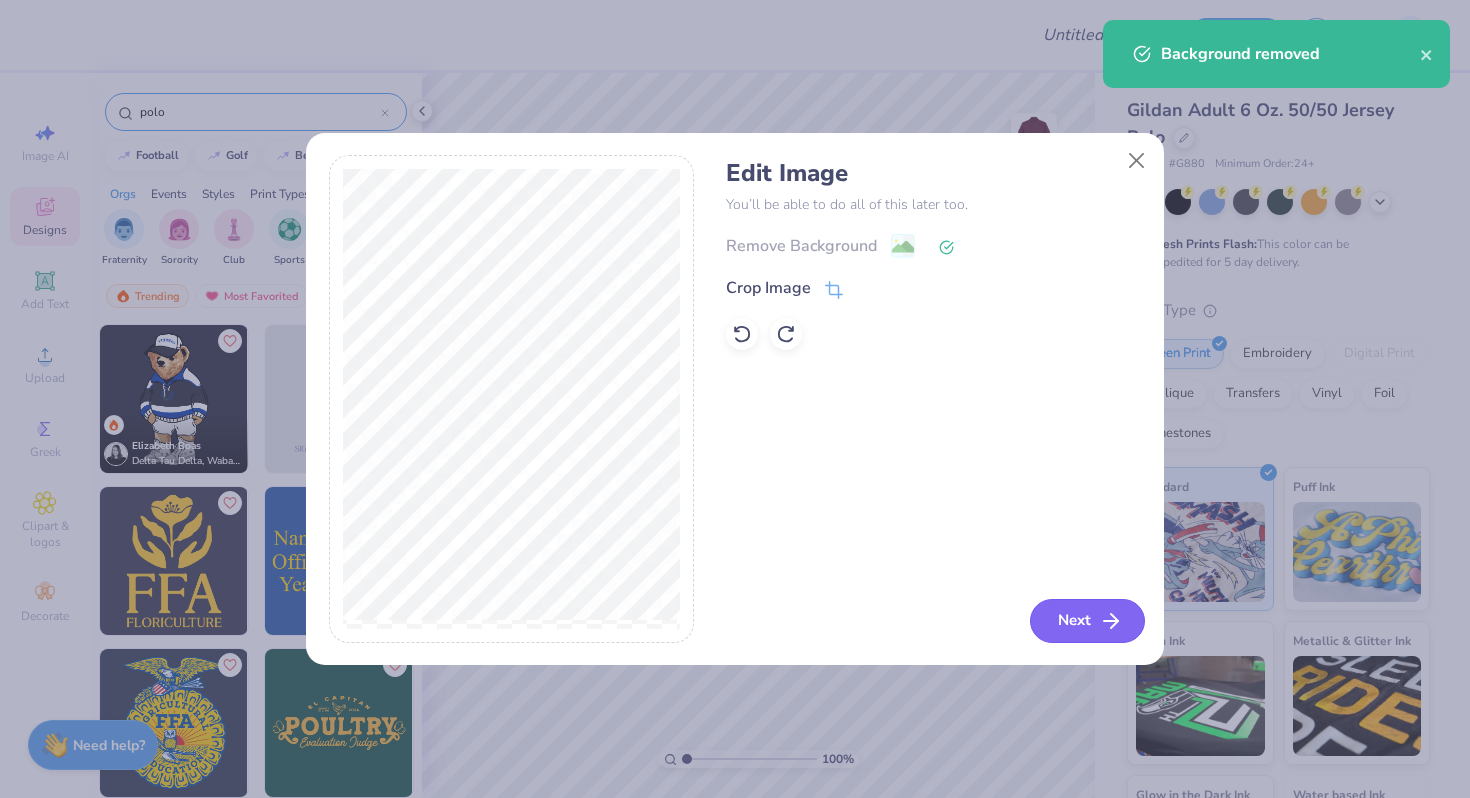 click on "Next" at bounding box center [1087, 621] 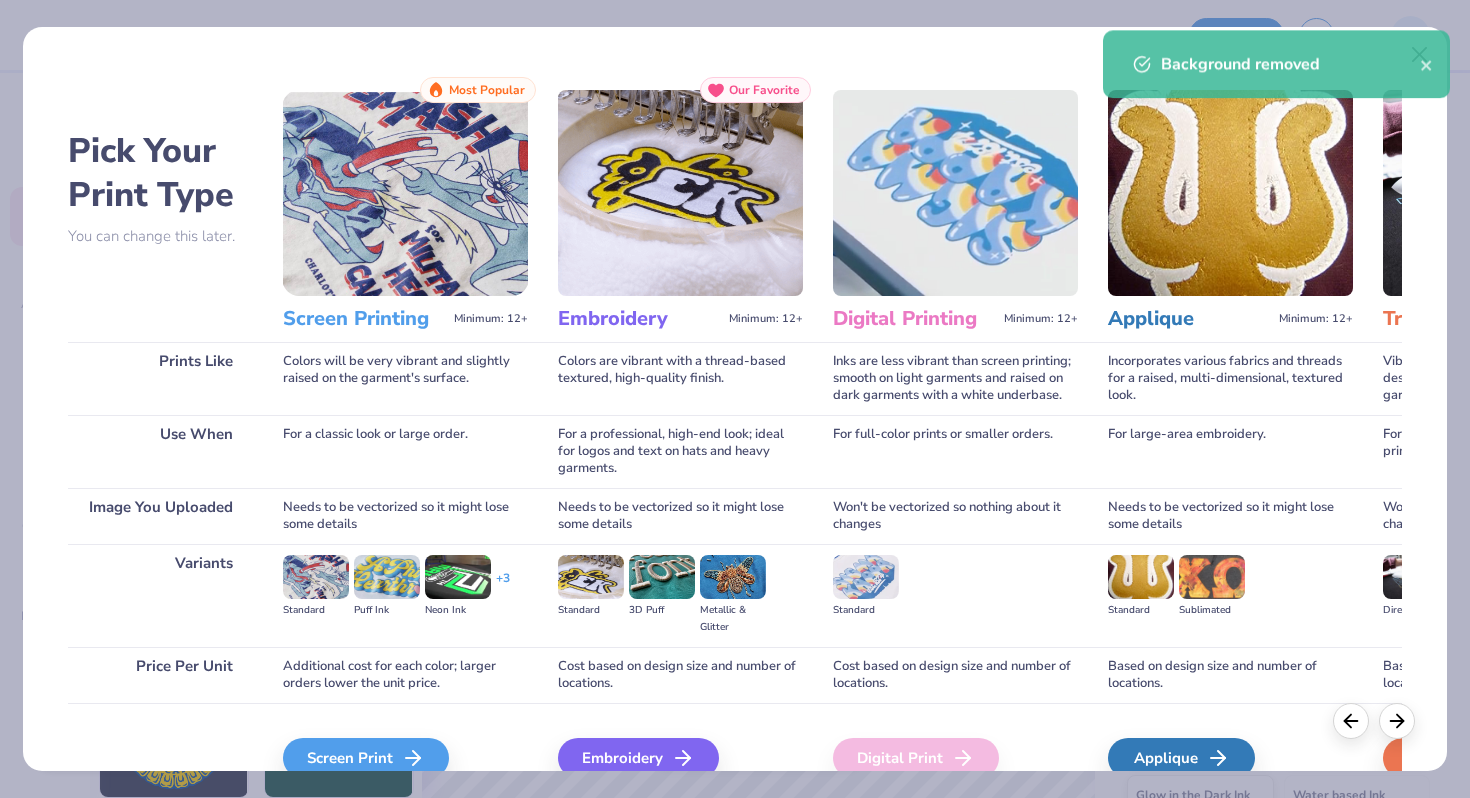 scroll, scrollTop: 99, scrollLeft: 0, axis: vertical 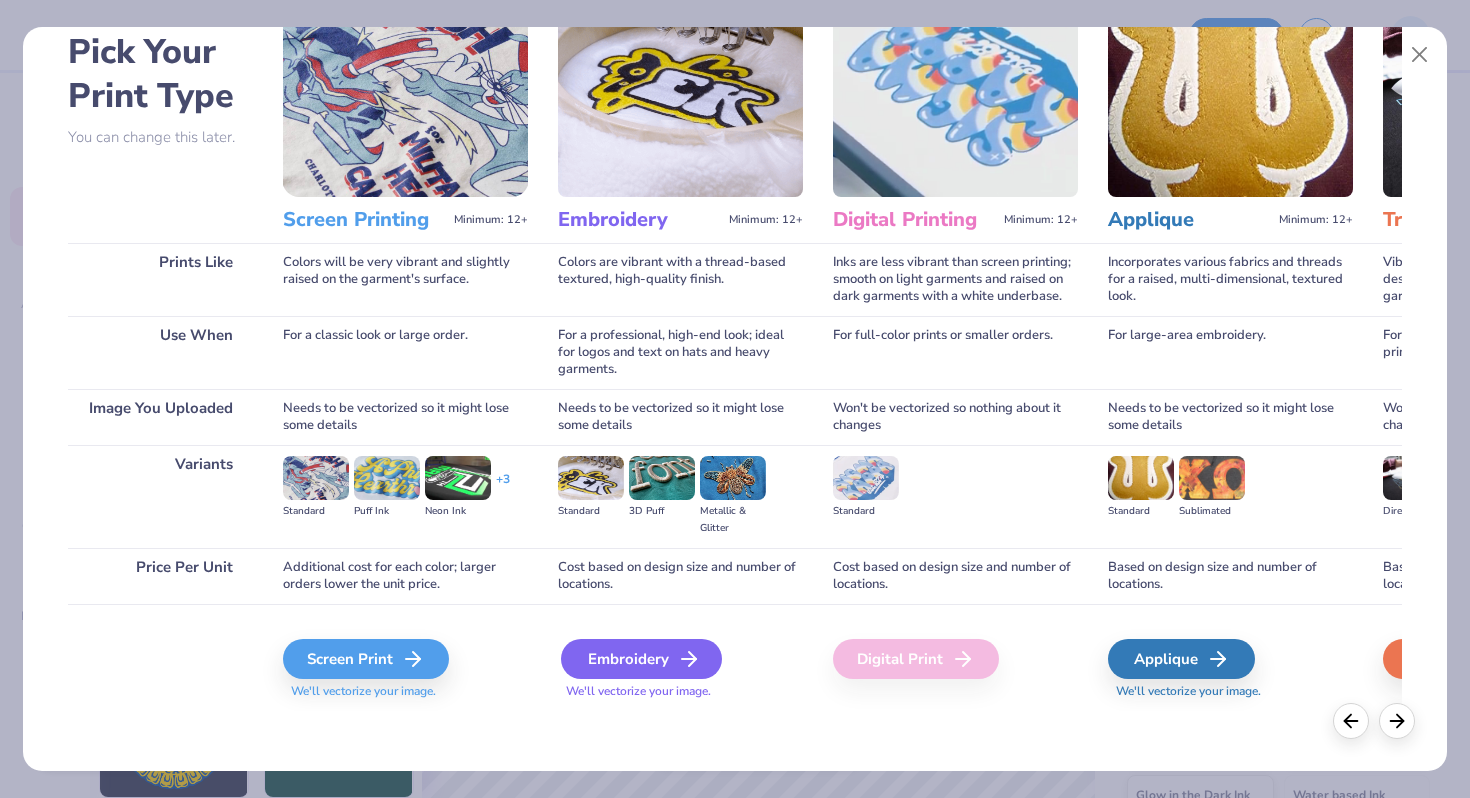 click on "Embroidery" at bounding box center (641, 659) 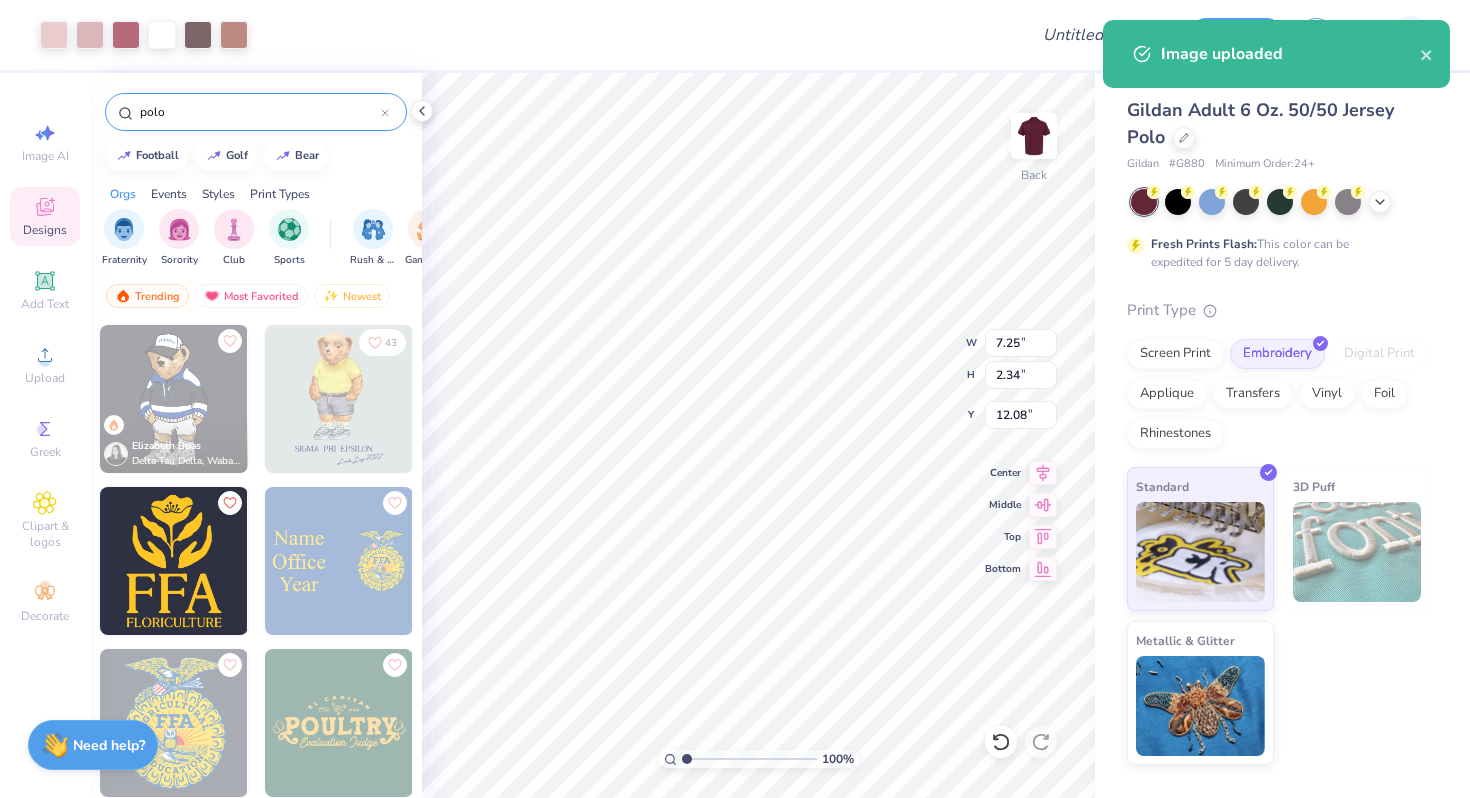 type on "12.45" 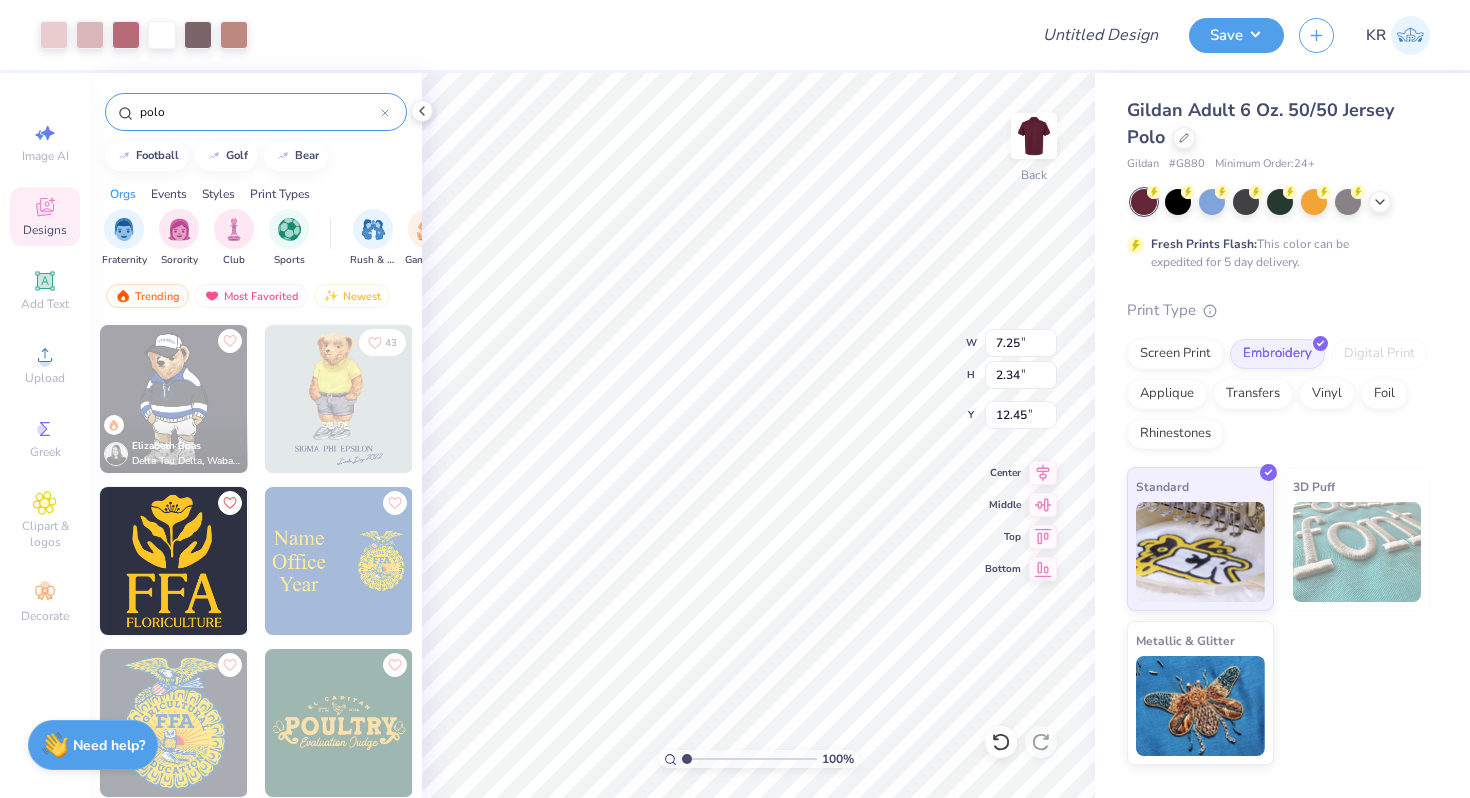 type on "4.95" 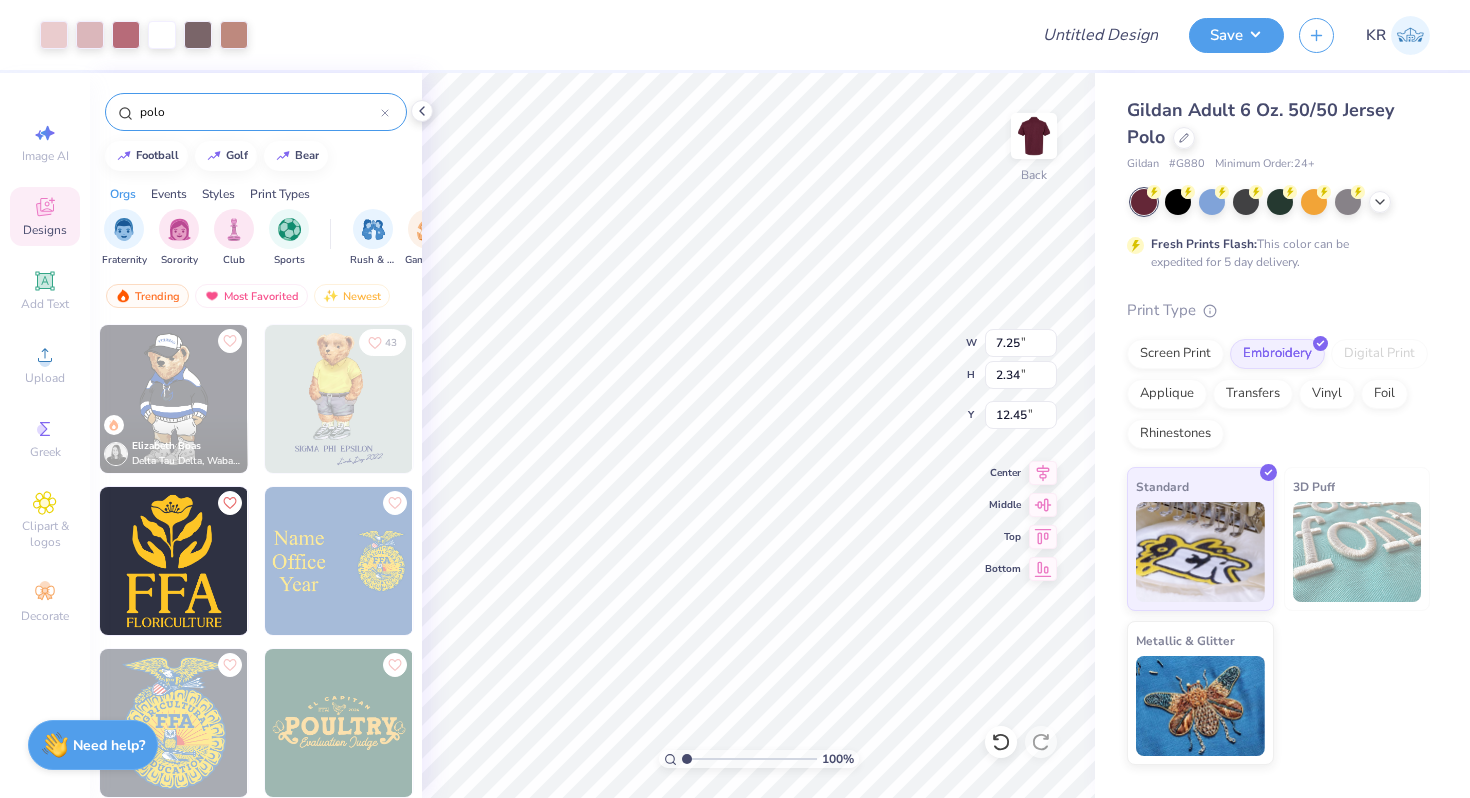 type on "1.60" 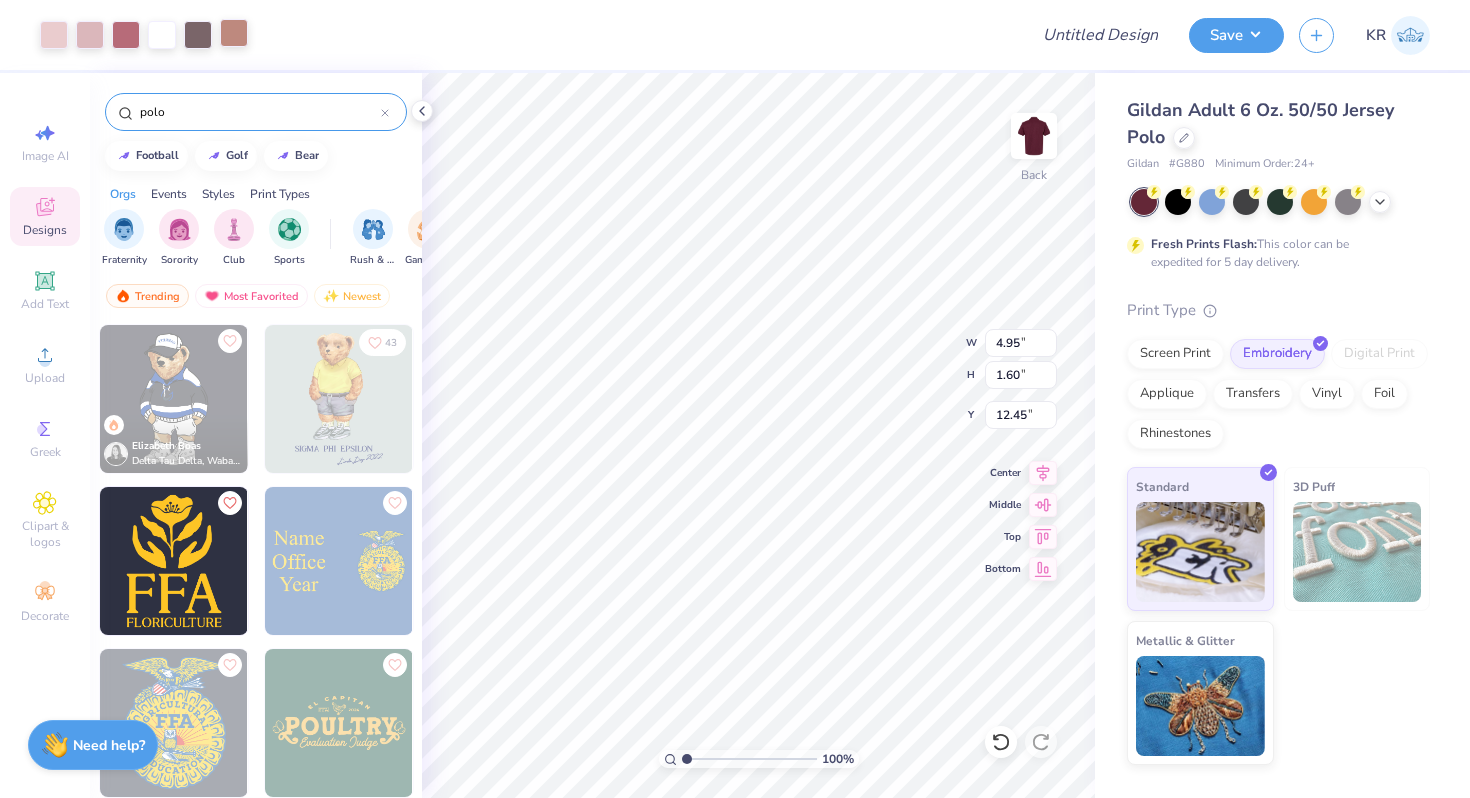 click at bounding box center [234, 33] 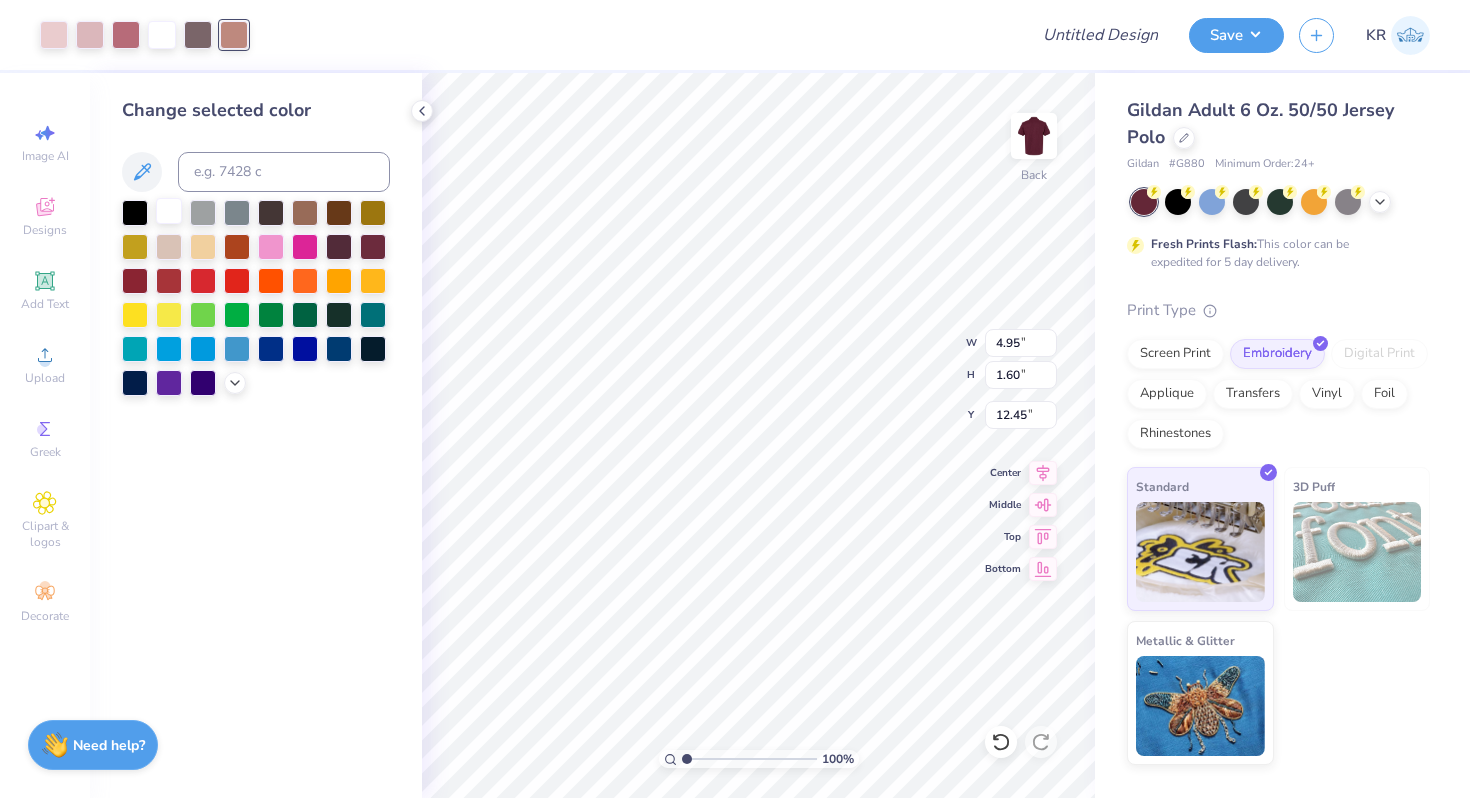 click at bounding box center [169, 211] 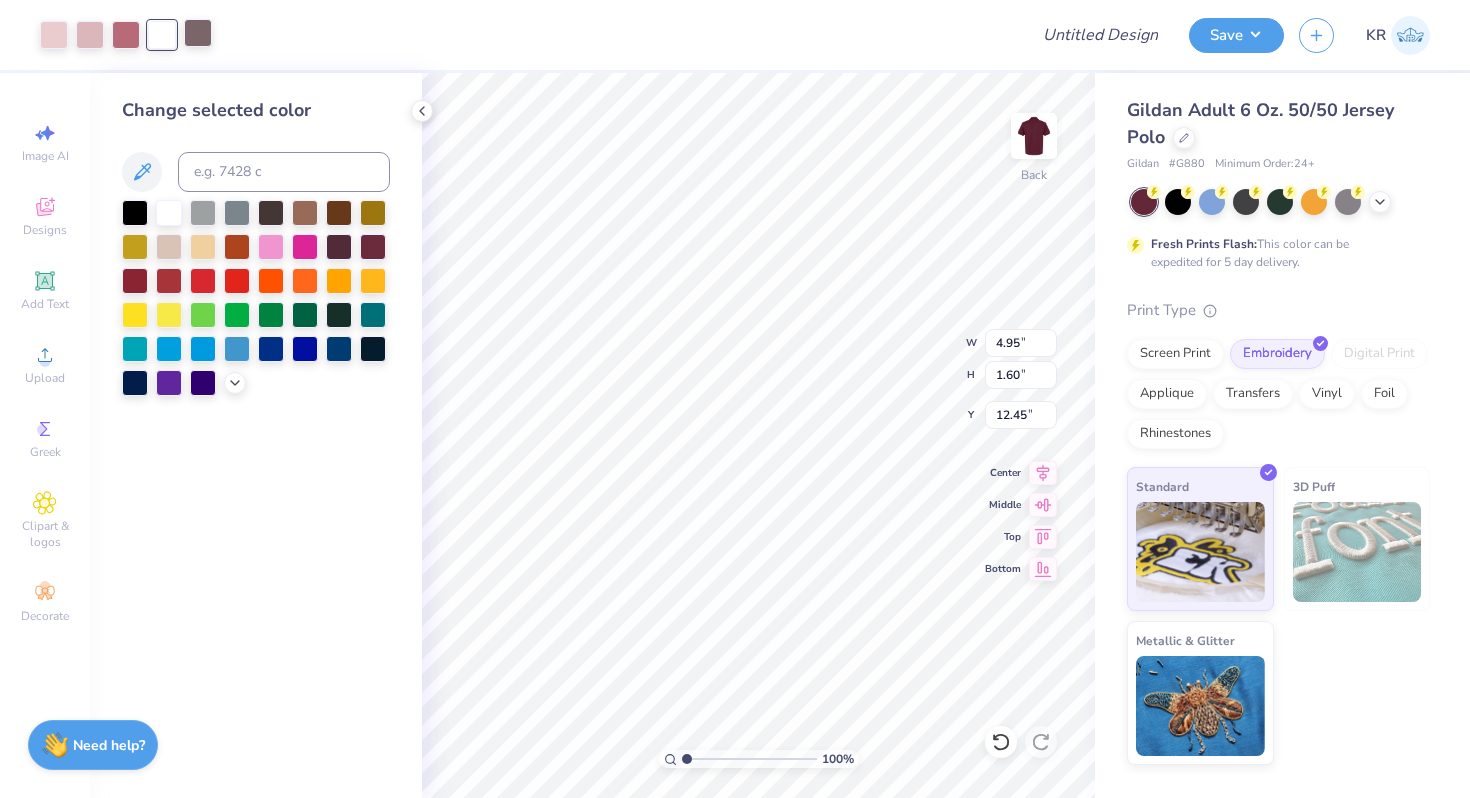 click at bounding box center [198, 33] 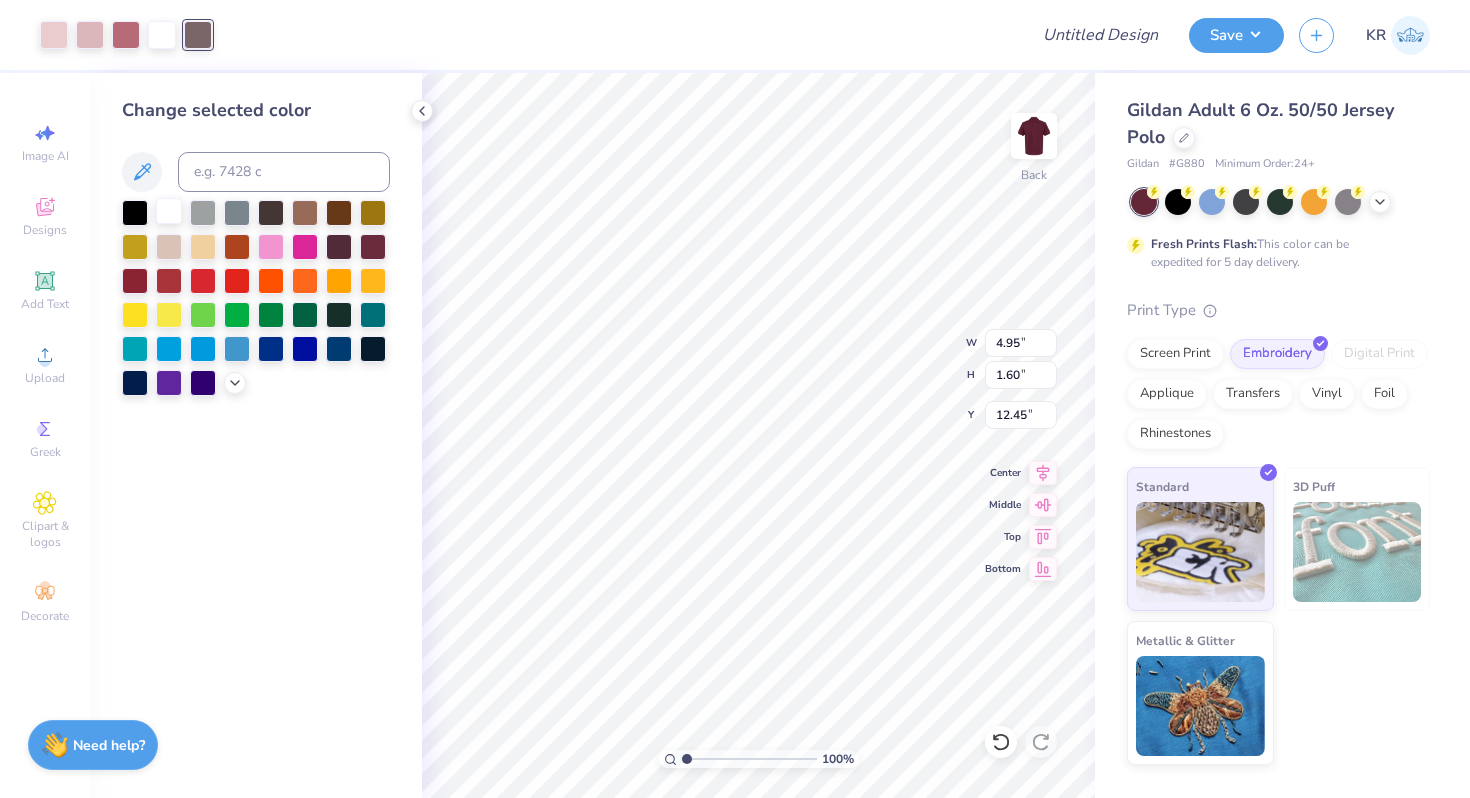 click at bounding box center (169, 211) 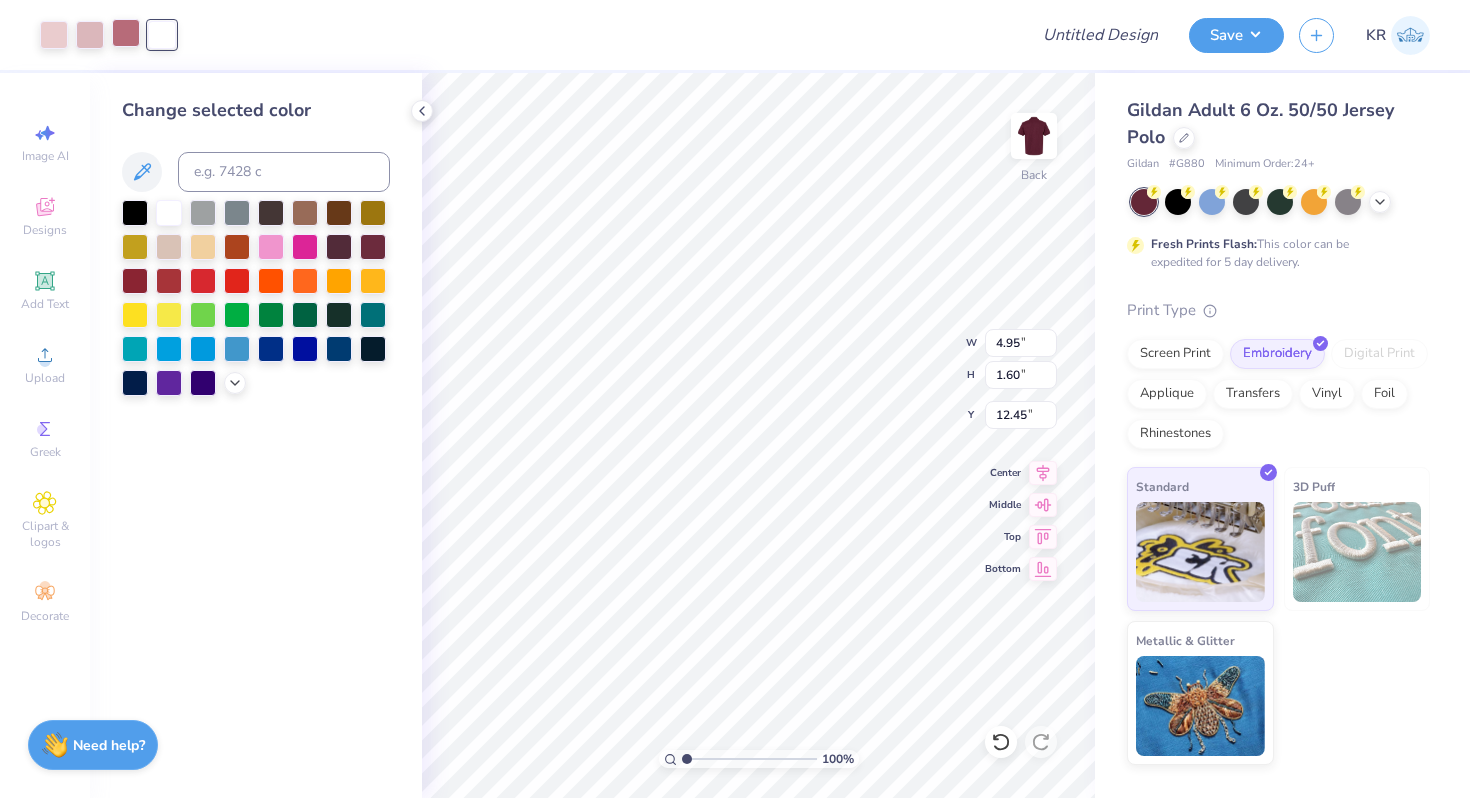 click at bounding box center (126, 33) 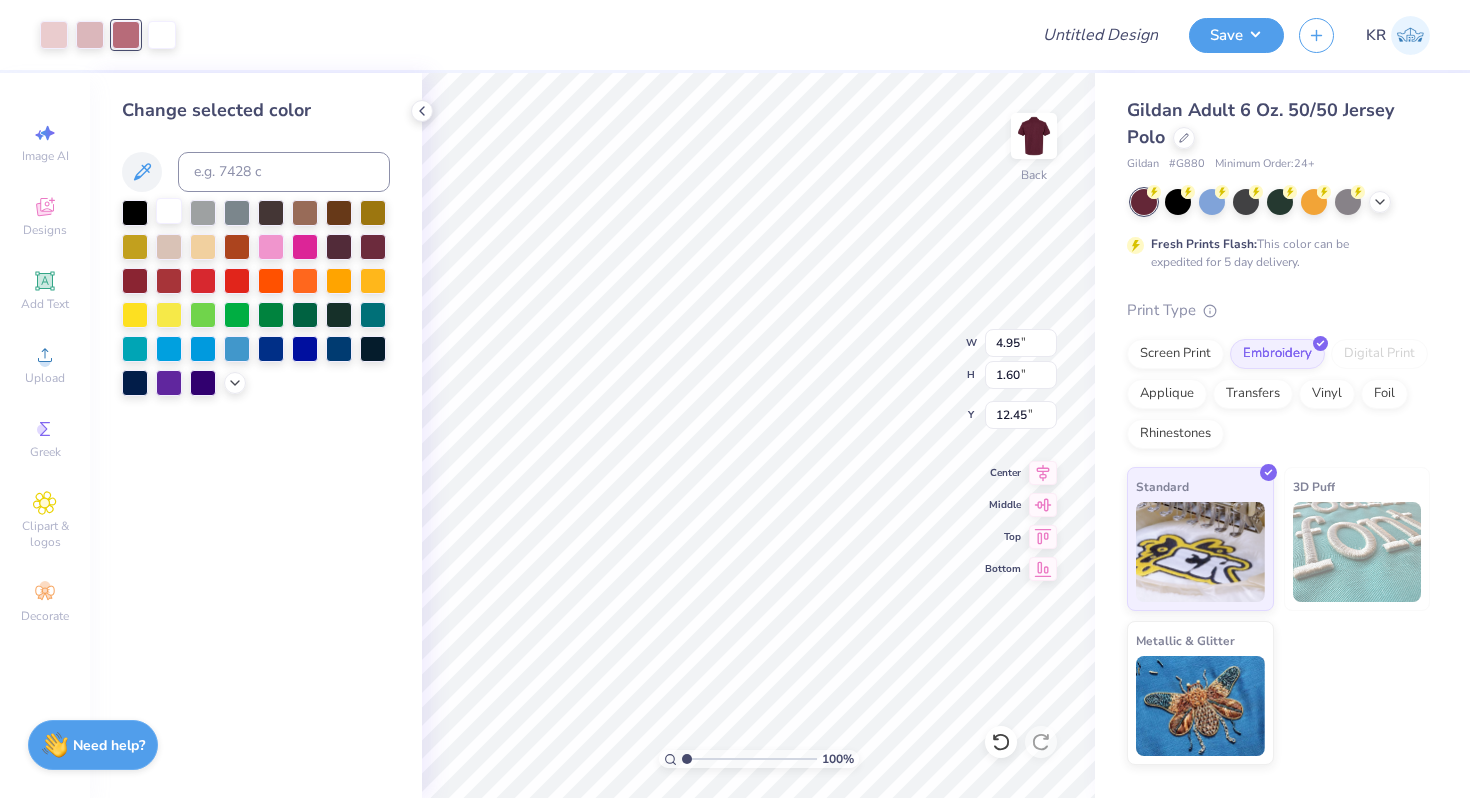 click at bounding box center [169, 211] 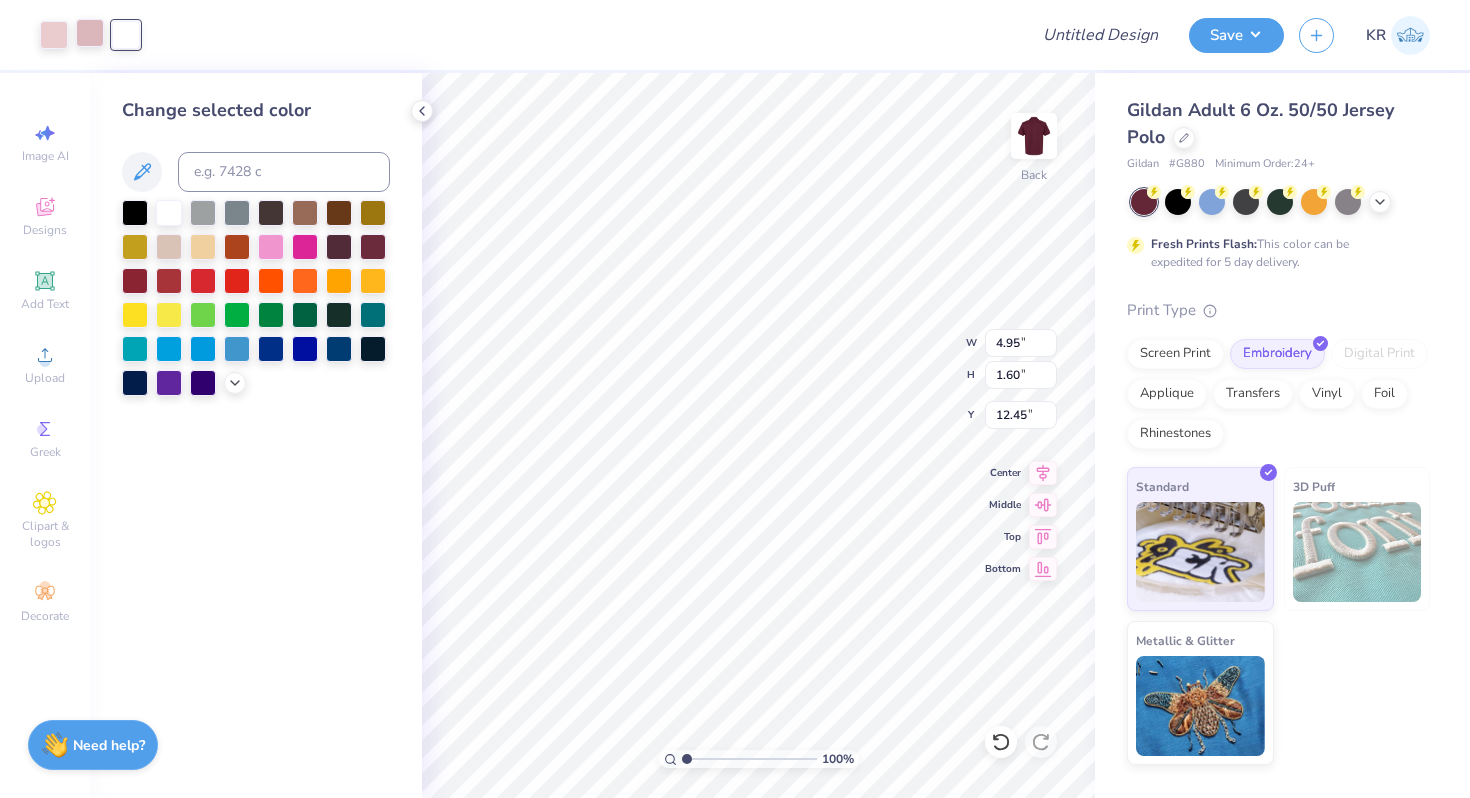 click at bounding box center [90, 33] 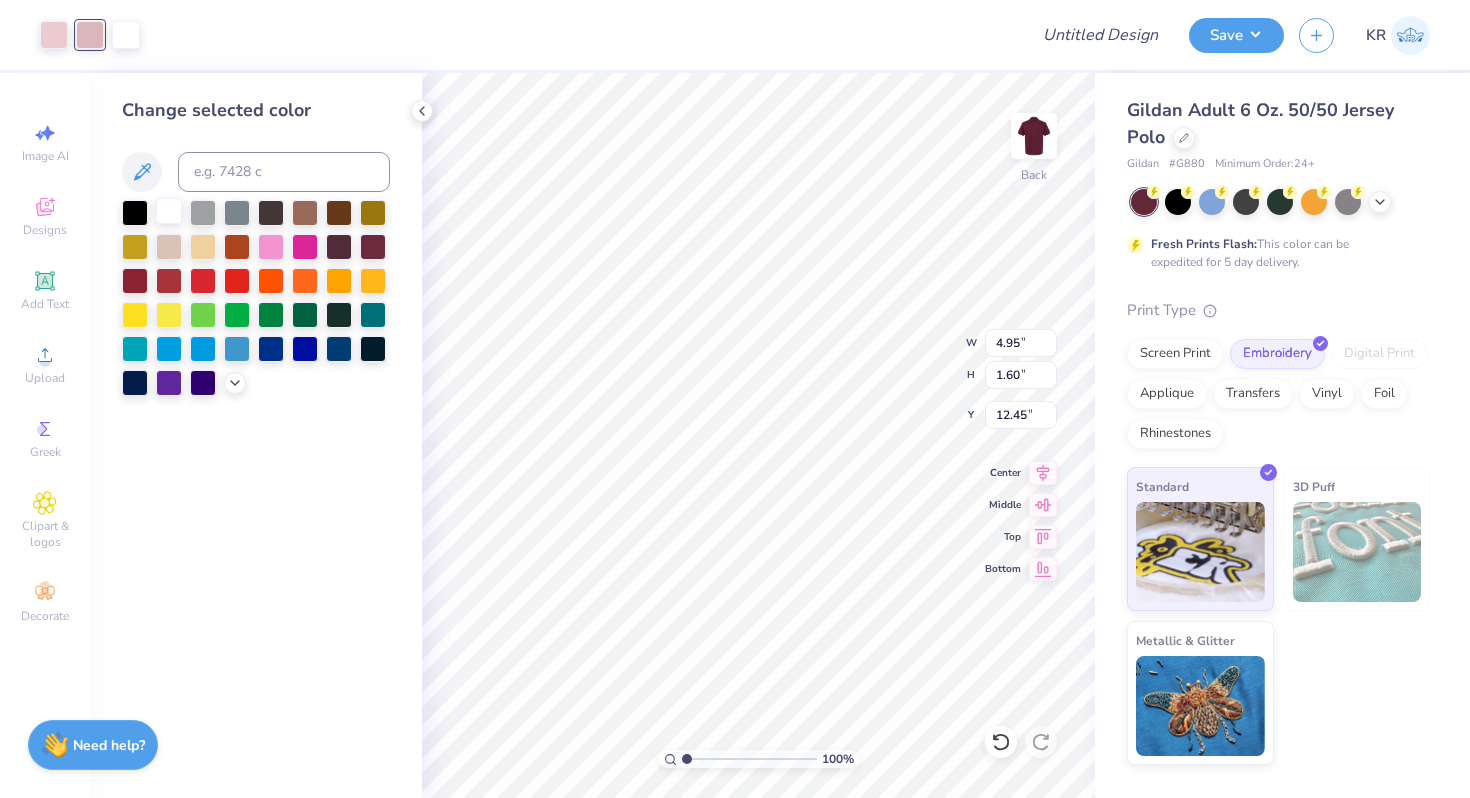 click at bounding box center (169, 211) 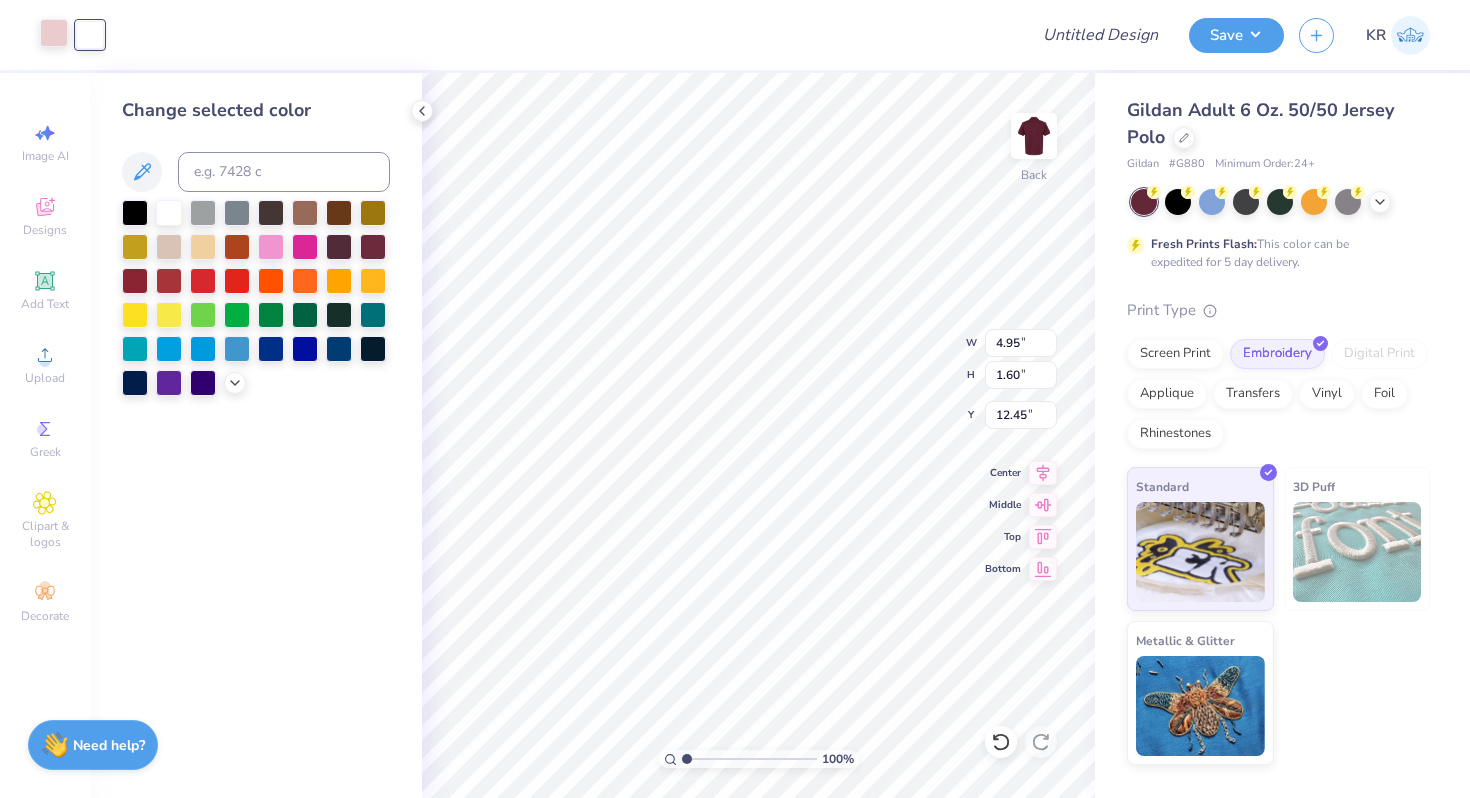 click at bounding box center (54, 33) 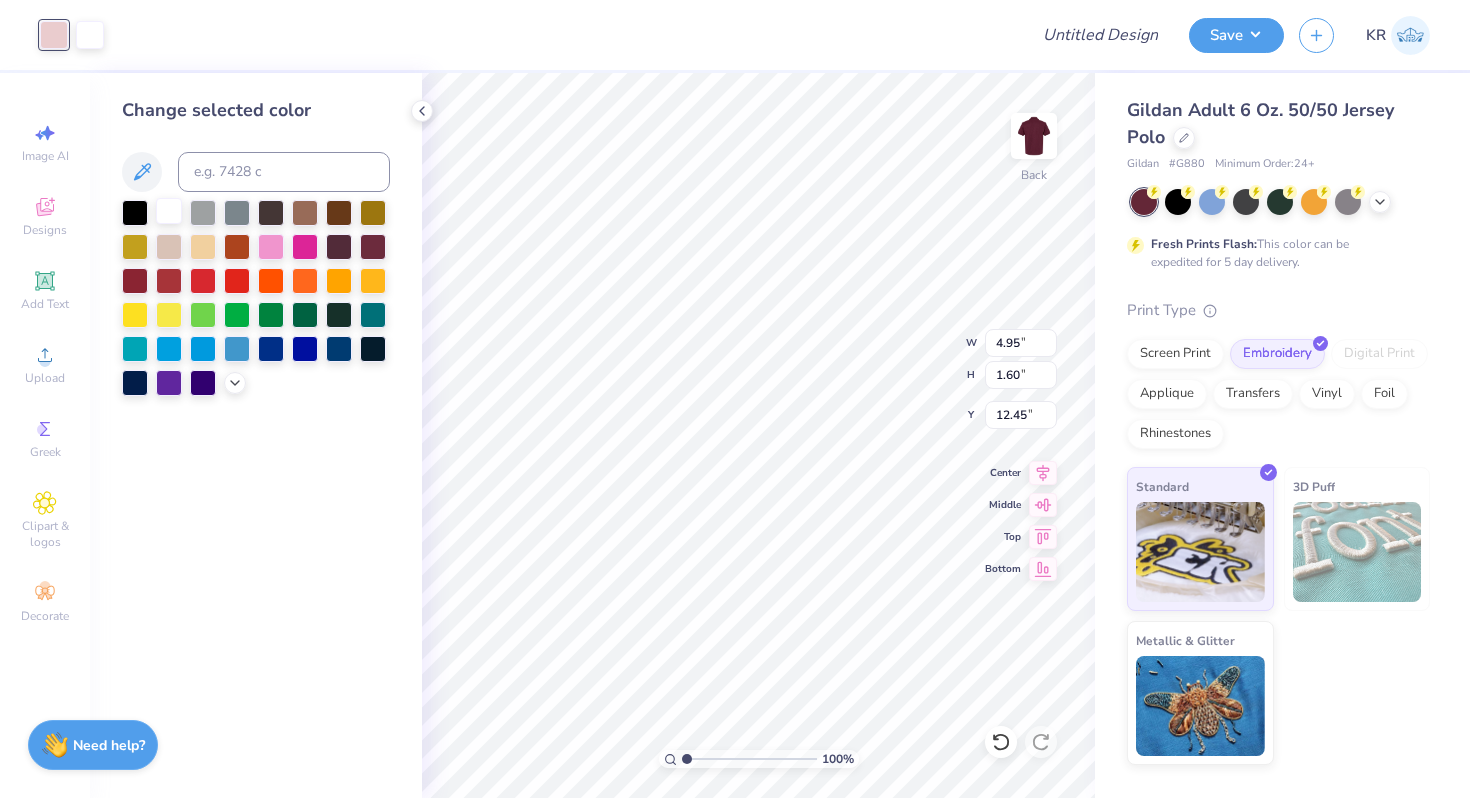 click at bounding box center (169, 211) 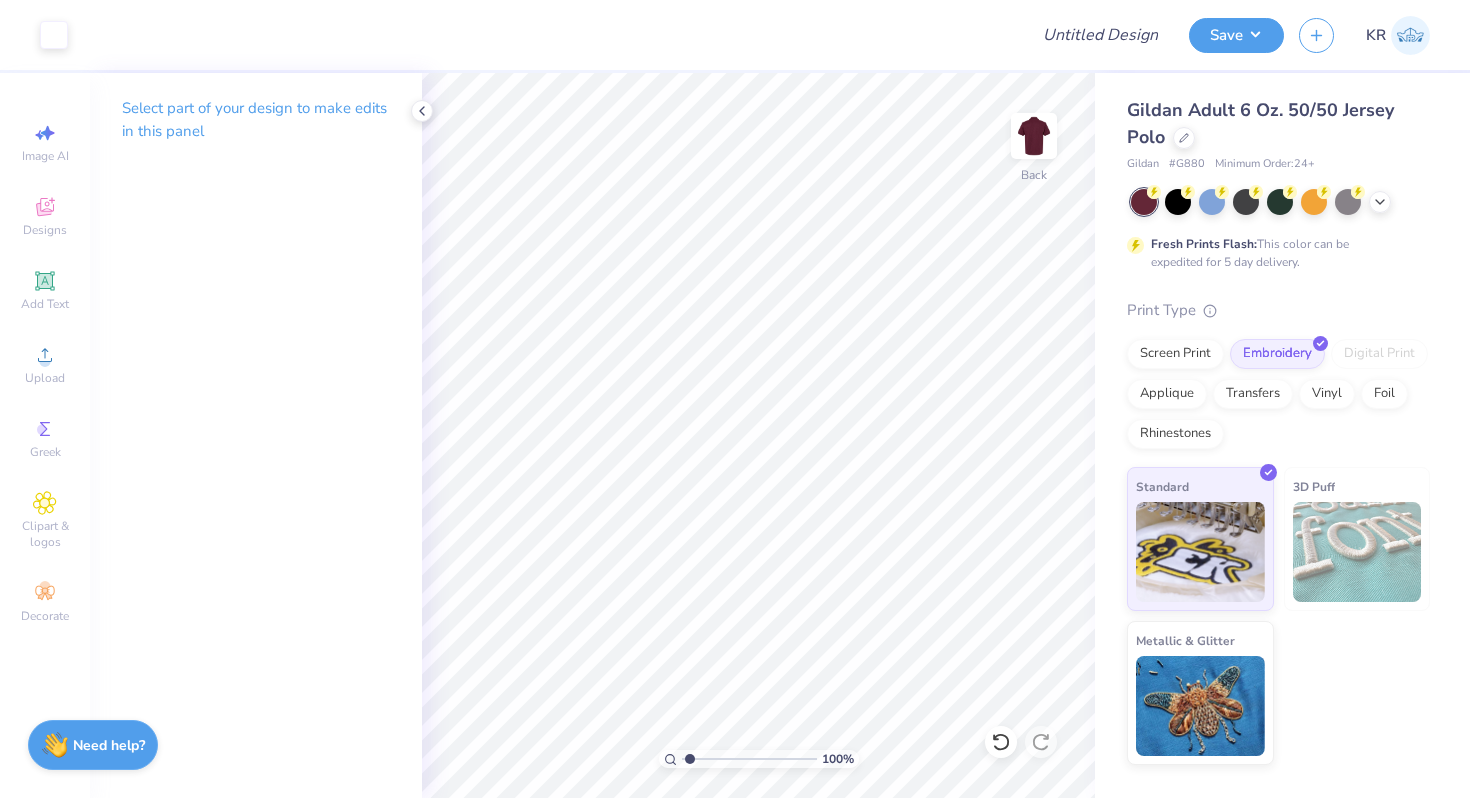 type on "1.25" 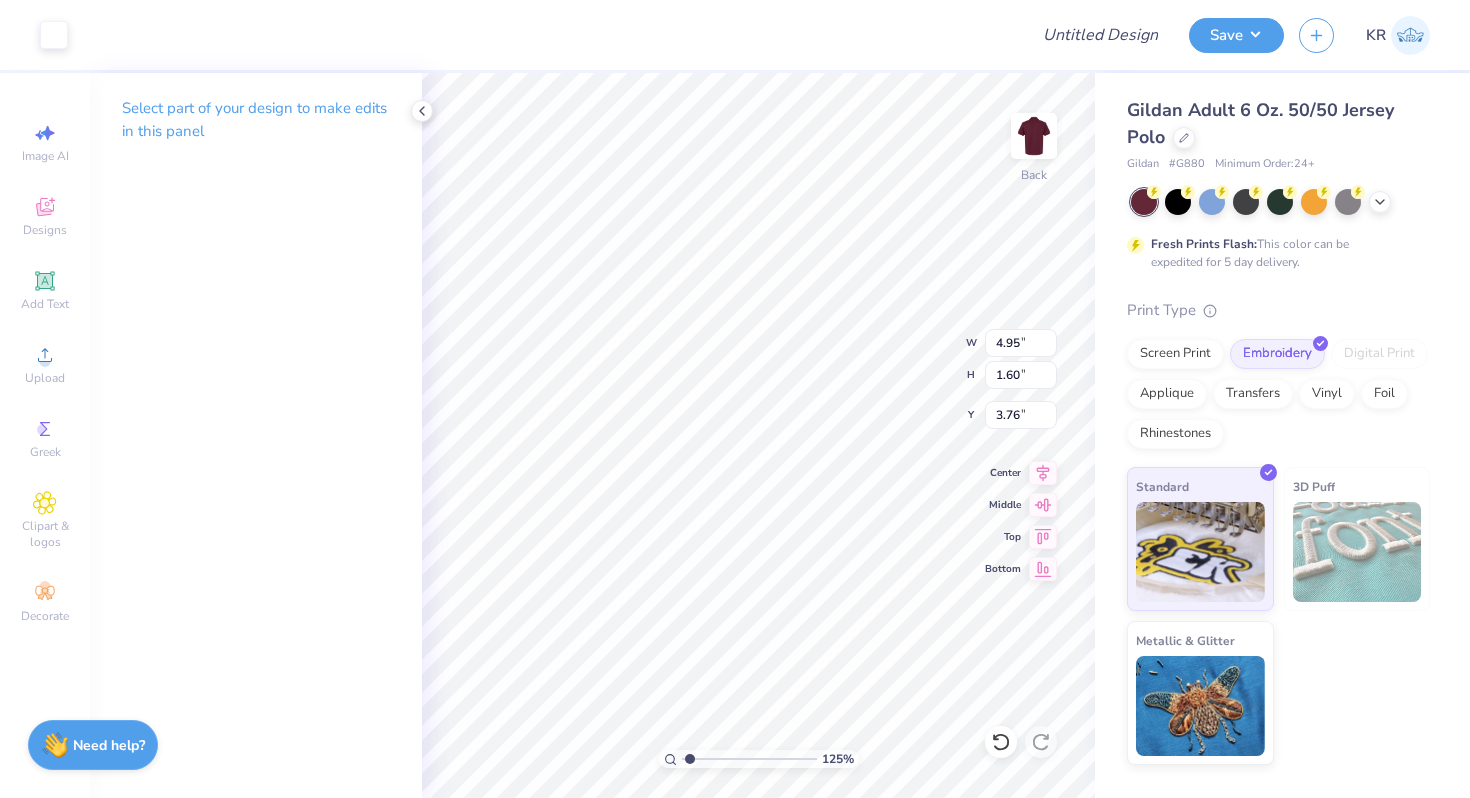 type on "3.00" 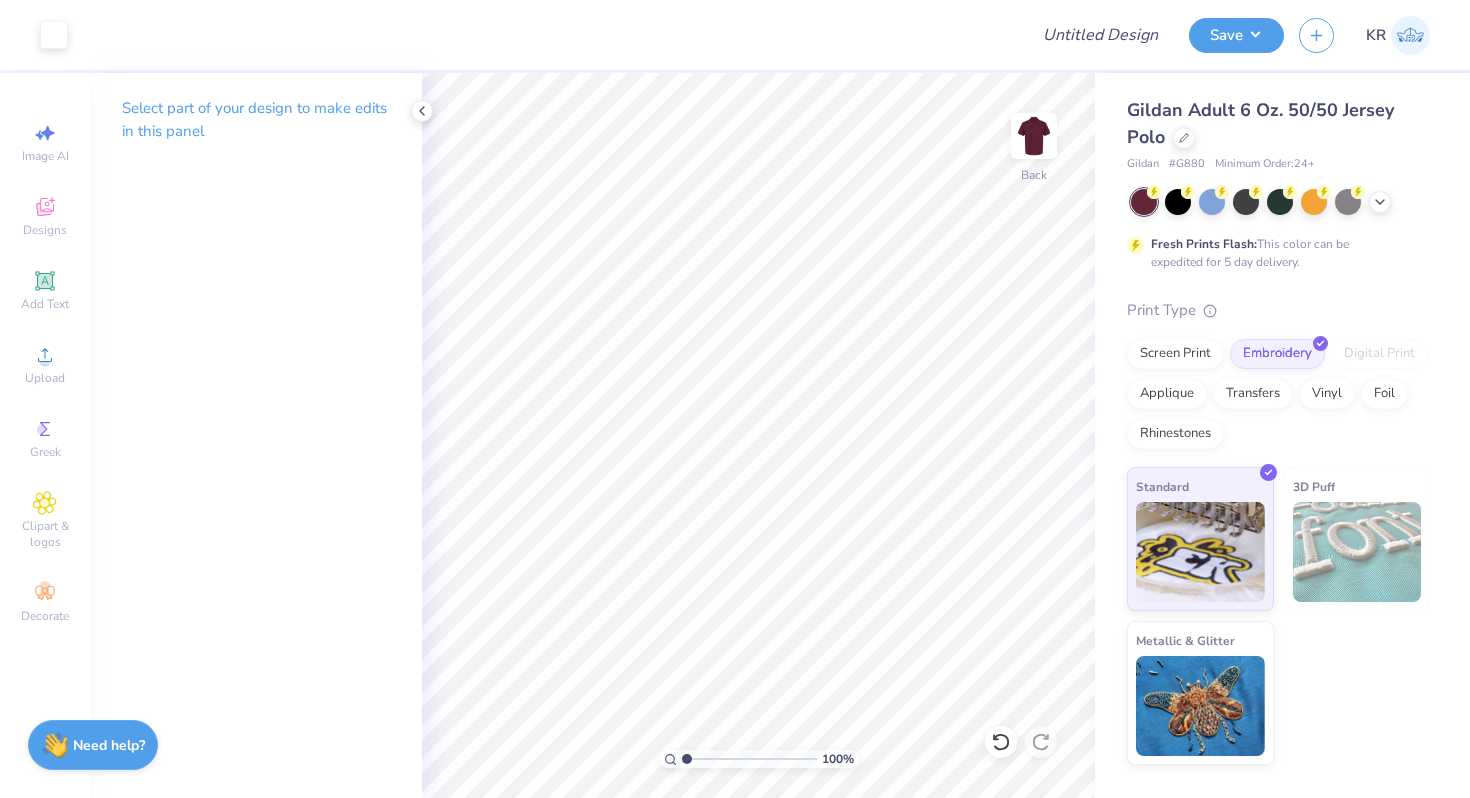drag, startPoint x: 691, startPoint y: 762, endPoint x: 679, endPoint y: 762, distance: 12 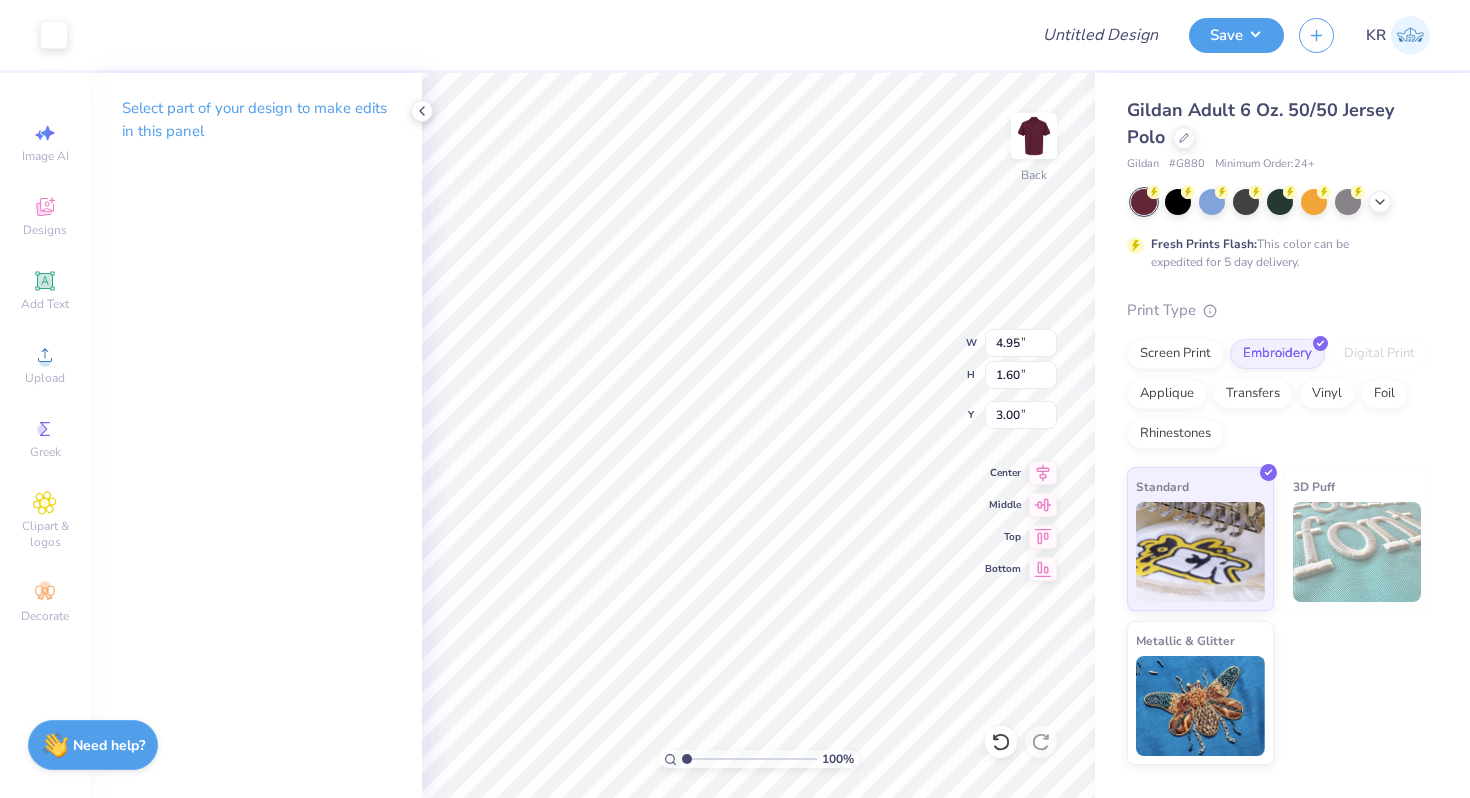 type on "5.52" 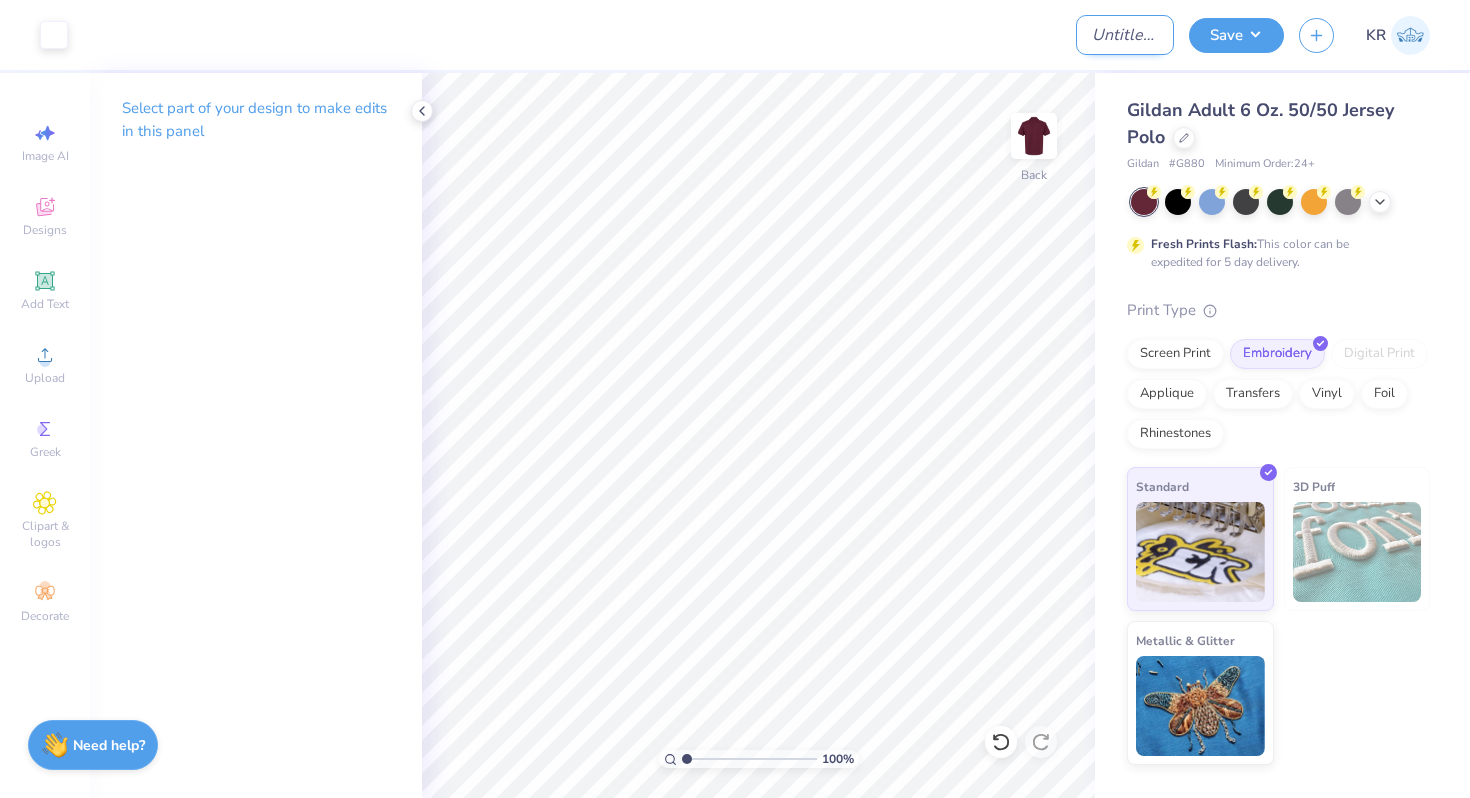 click on "Design Title" at bounding box center (1125, 35) 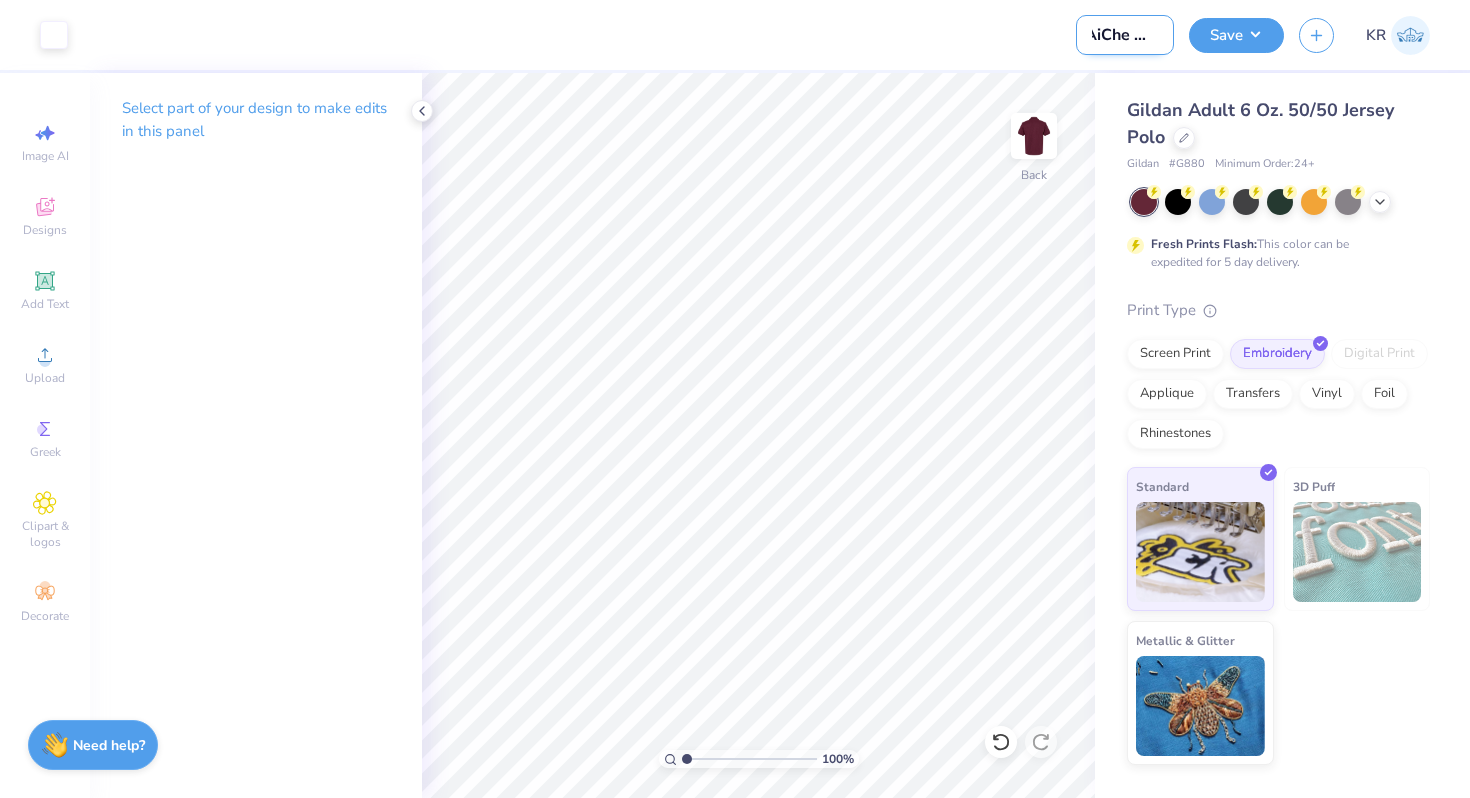 scroll, scrollTop: 0, scrollLeft: 16, axis: horizontal 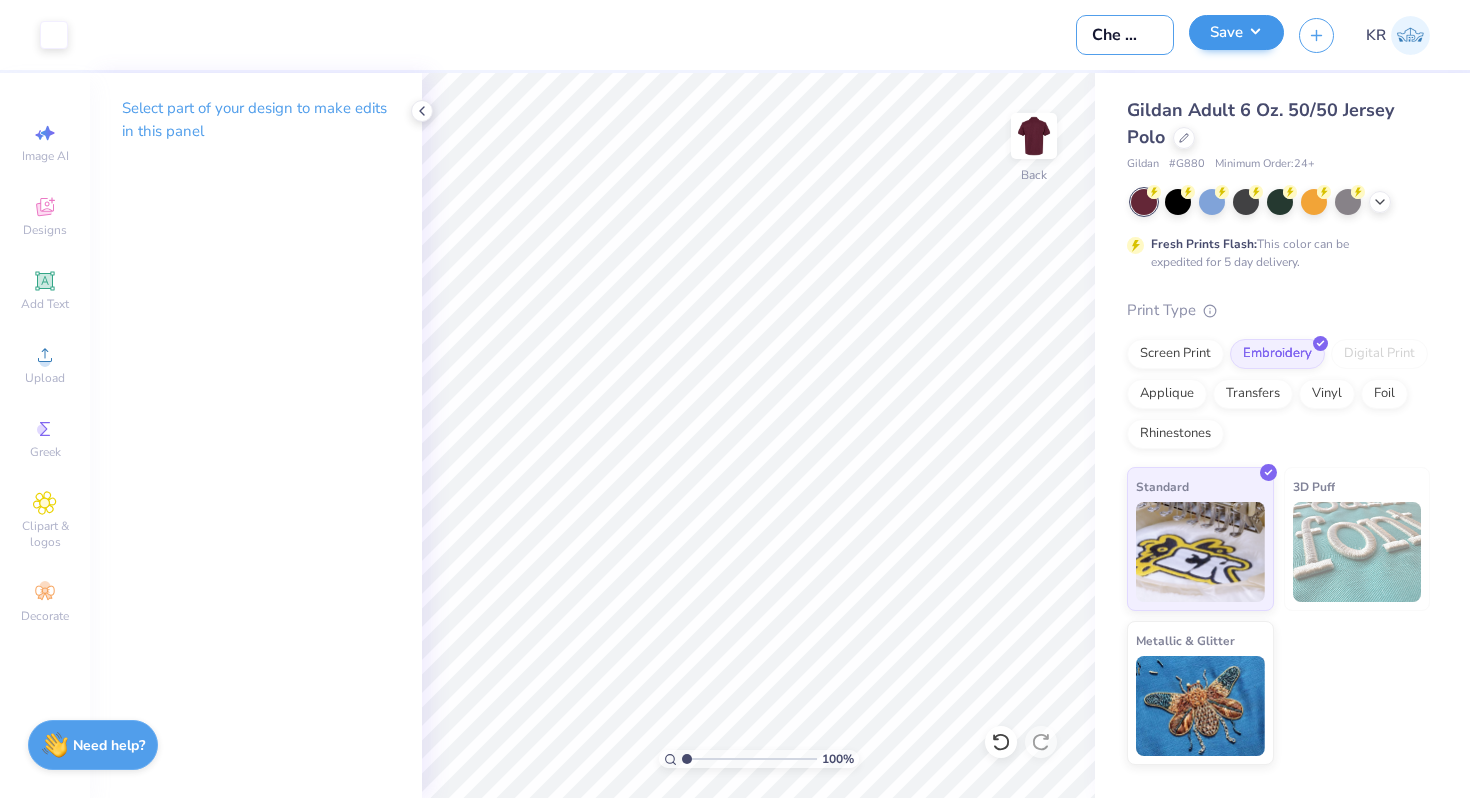 type on "AiChe Polo" 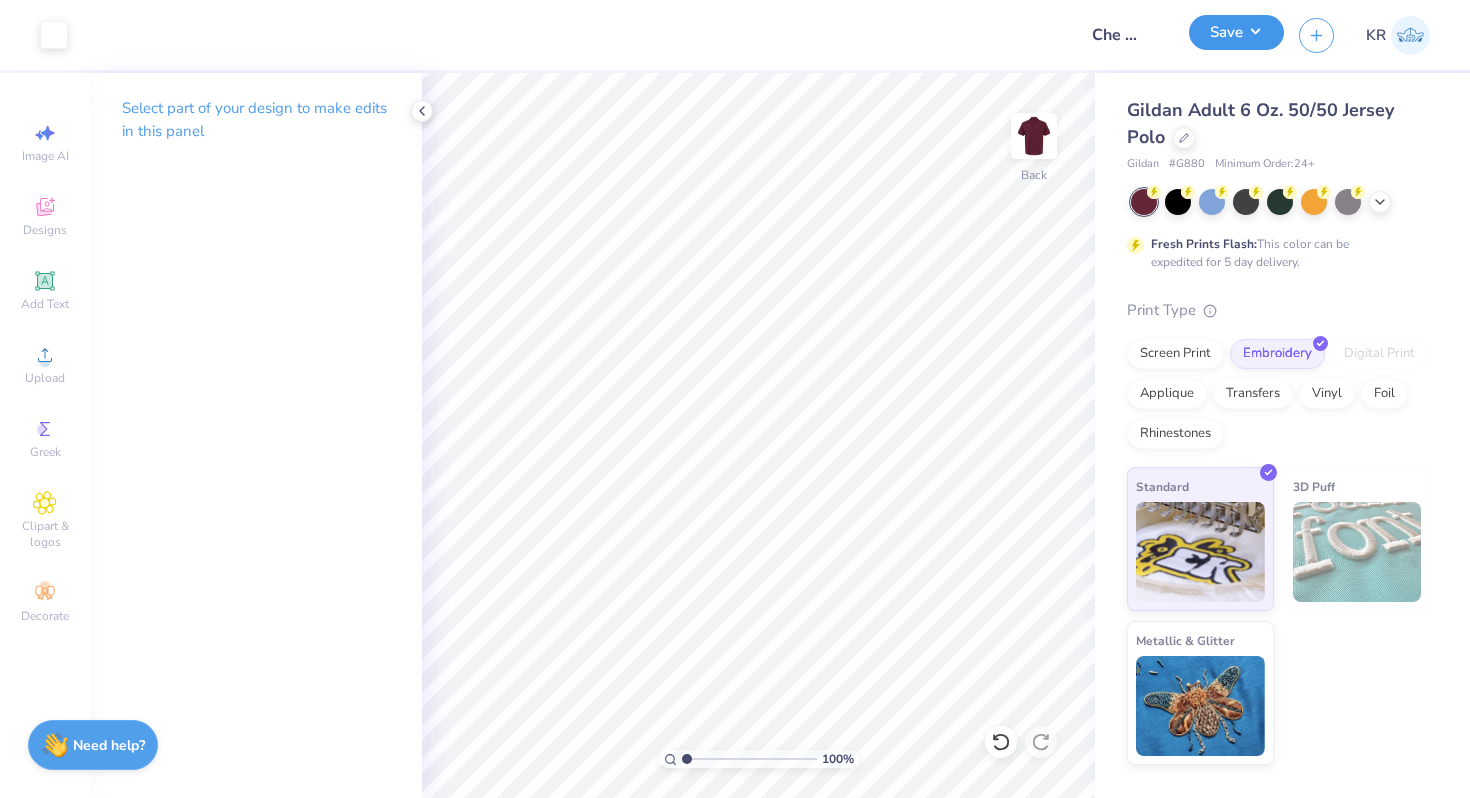 click on "Save" at bounding box center [1236, 32] 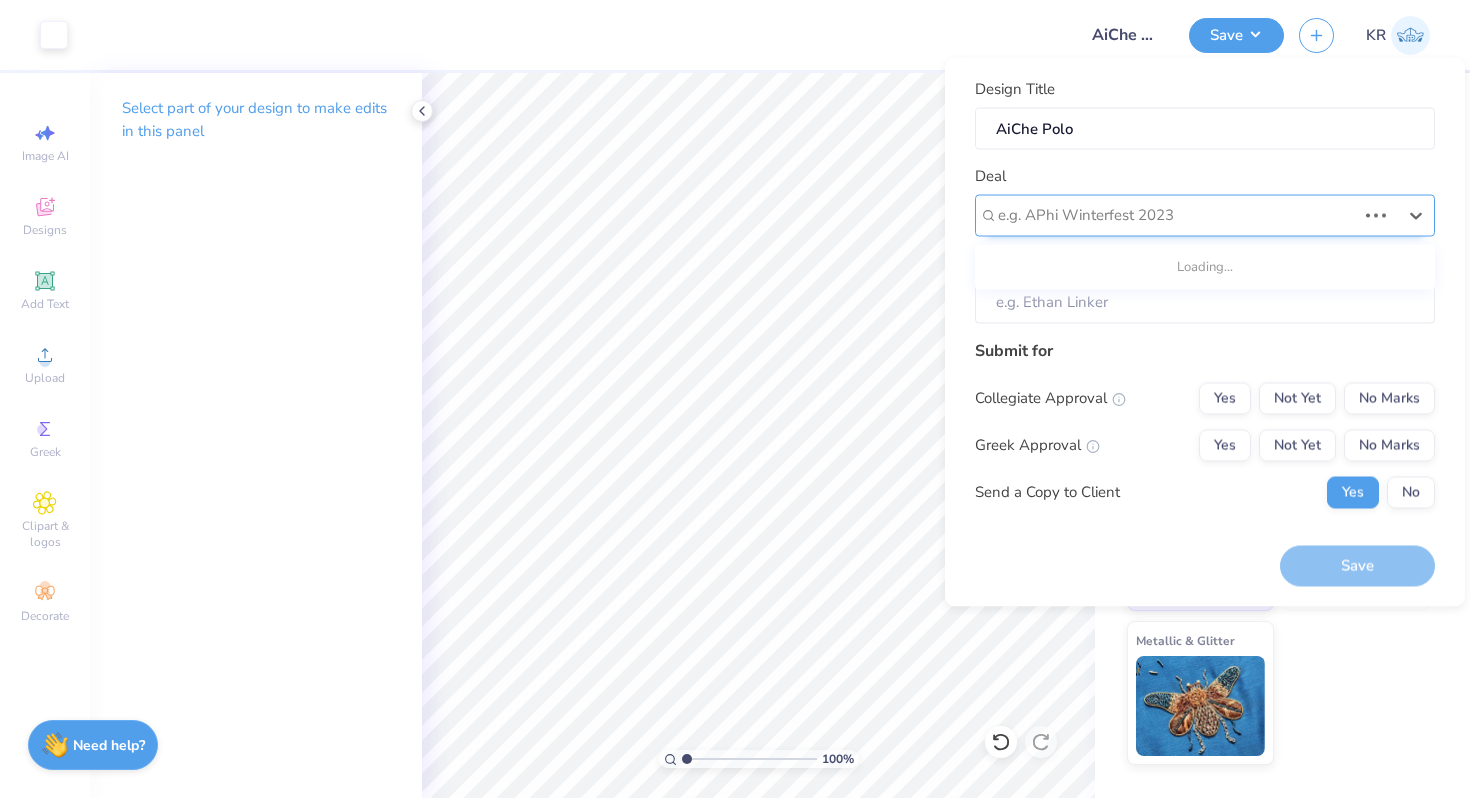 click at bounding box center (1177, 215) 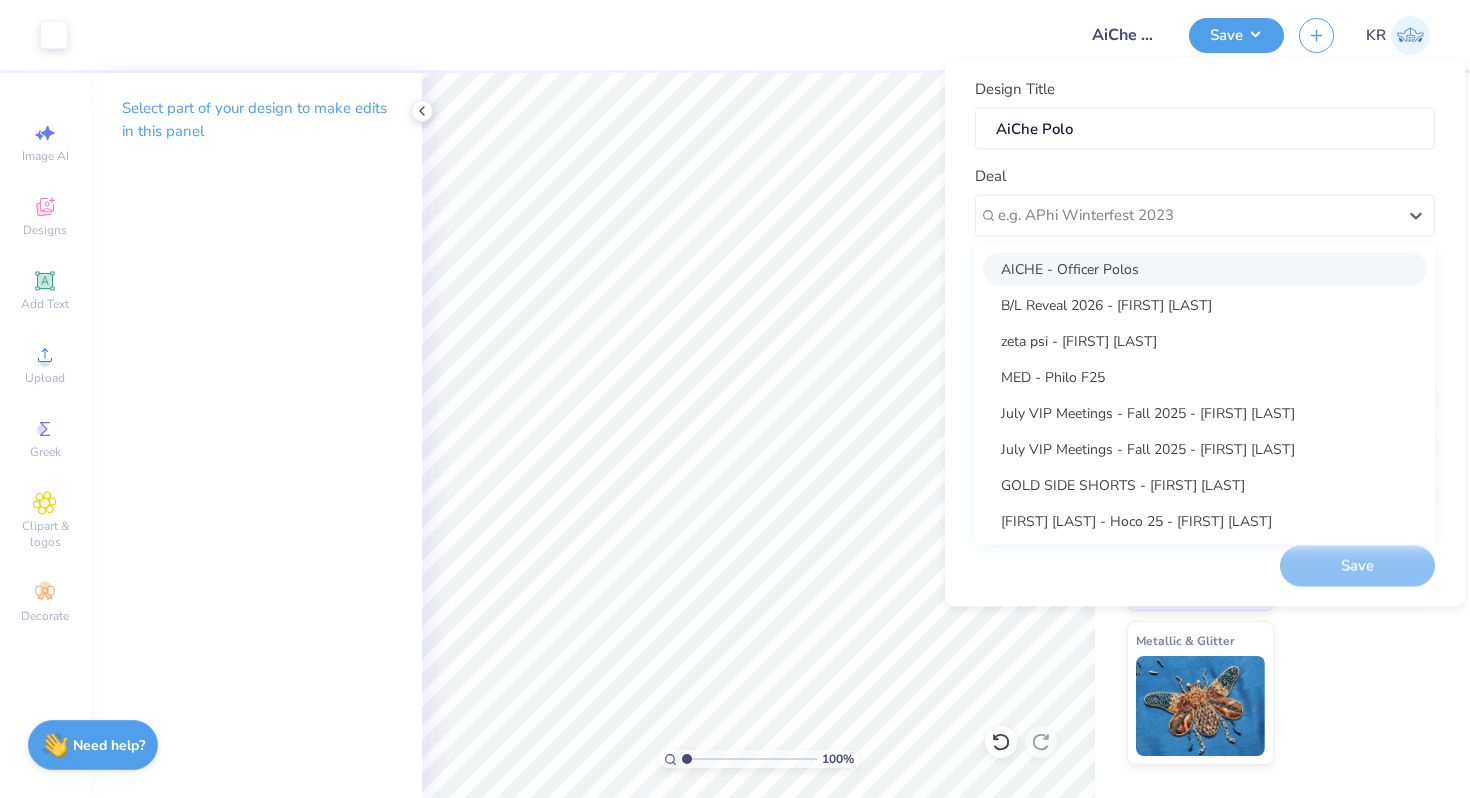 click on "AICHE - Officer Polos" at bounding box center (1205, 268) 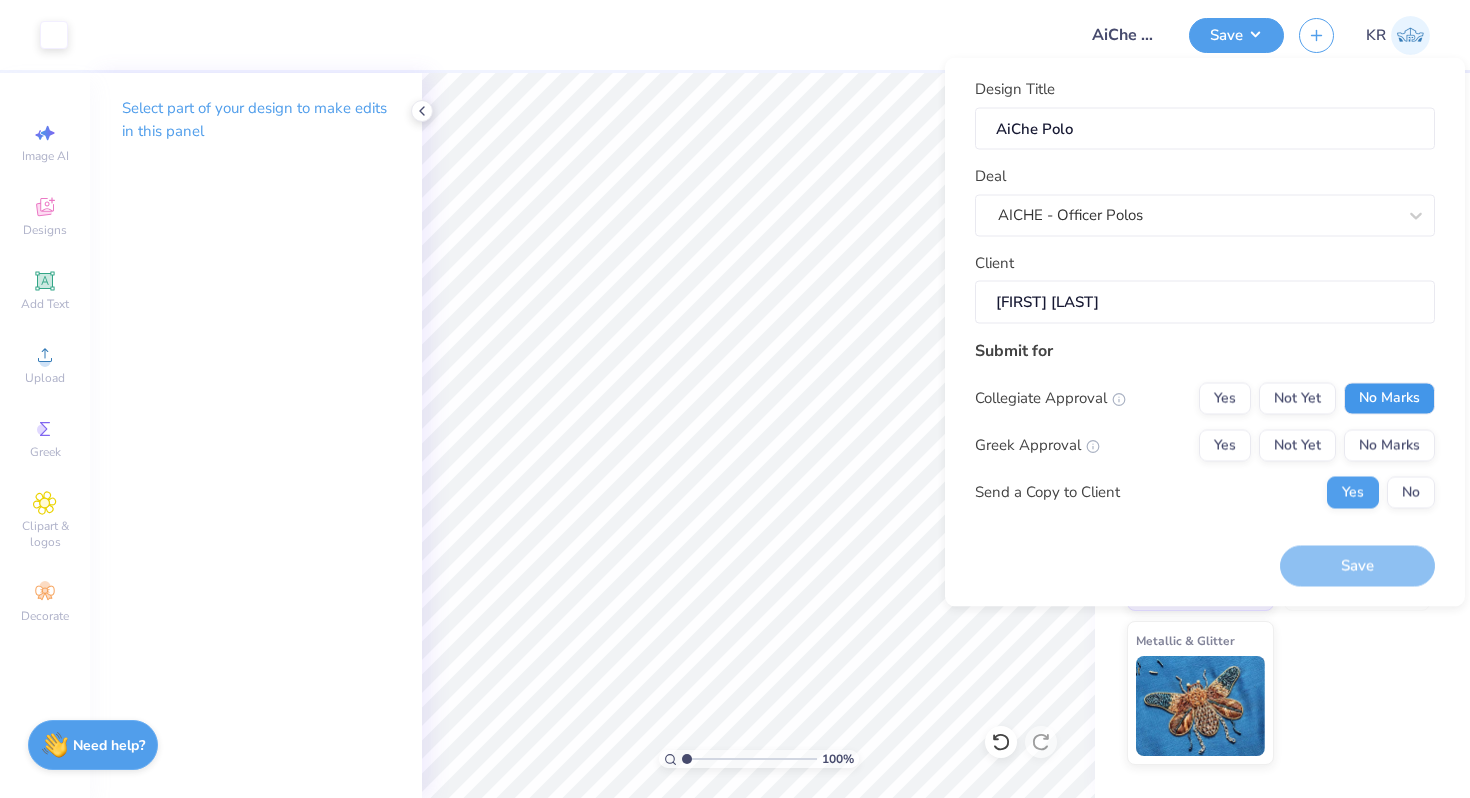 click on "No Marks" at bounding box center [1389, 398] 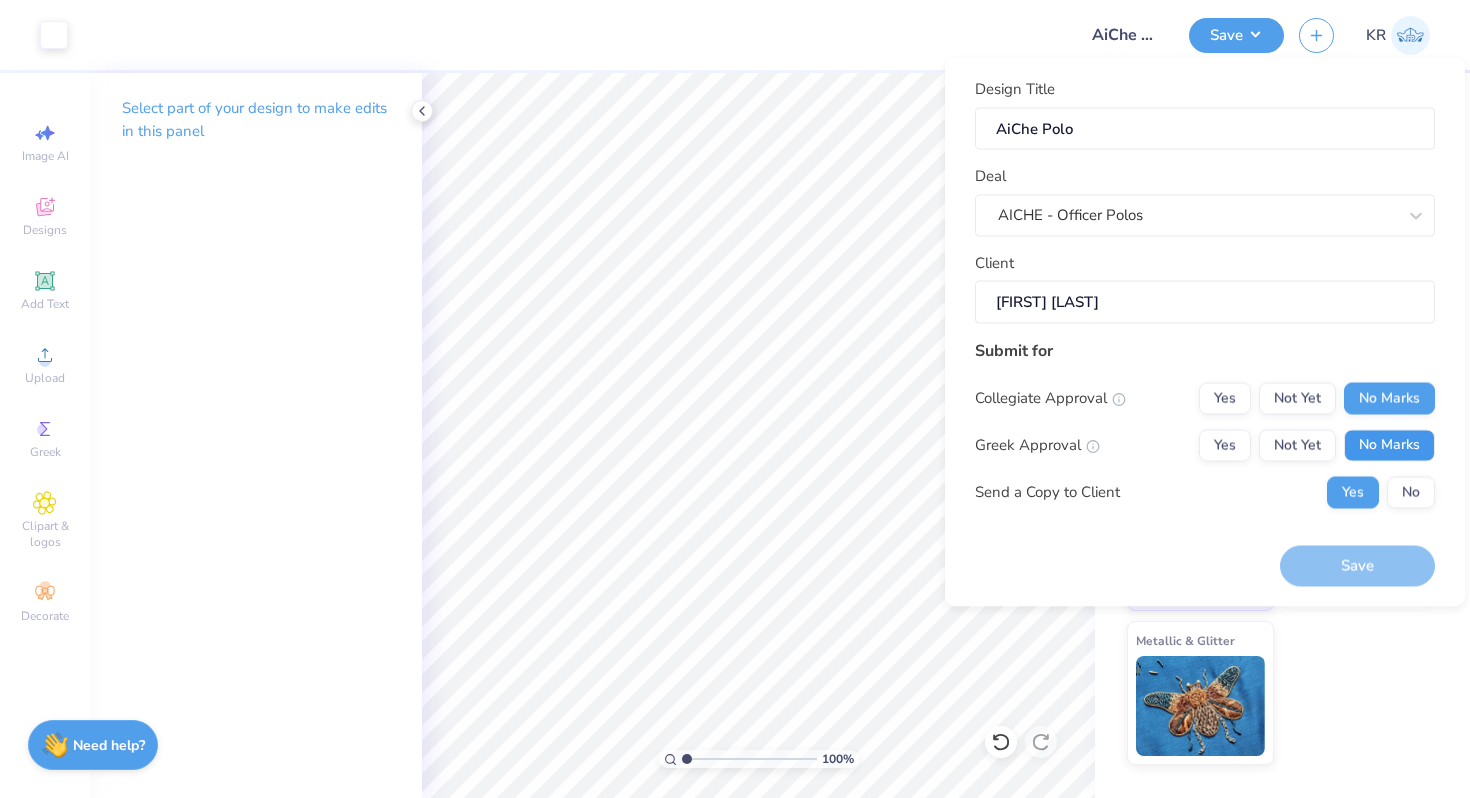 click on "No Marks" at bounding box center (1389, 445) 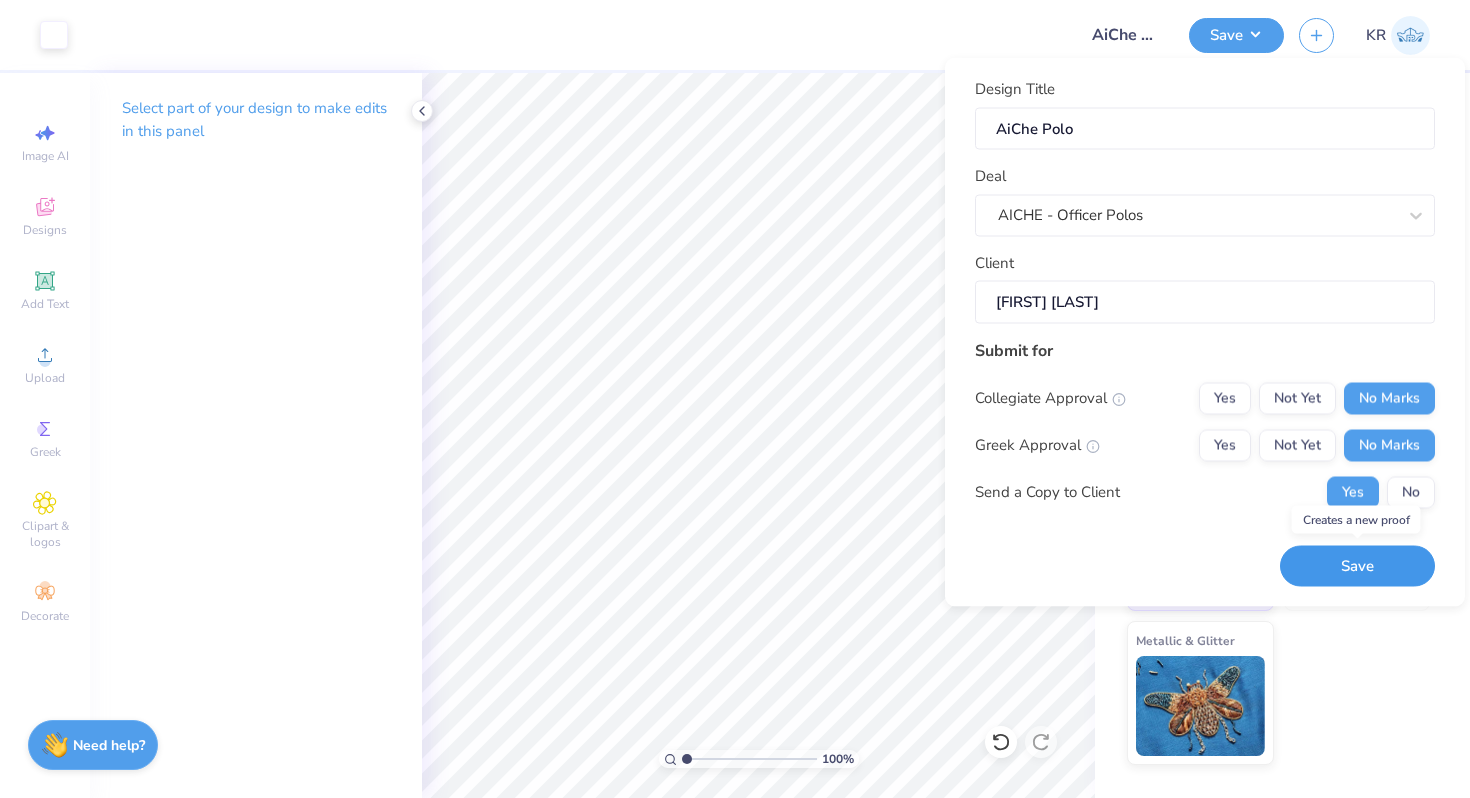 click on "Save" at bounding box center [1357, 566] 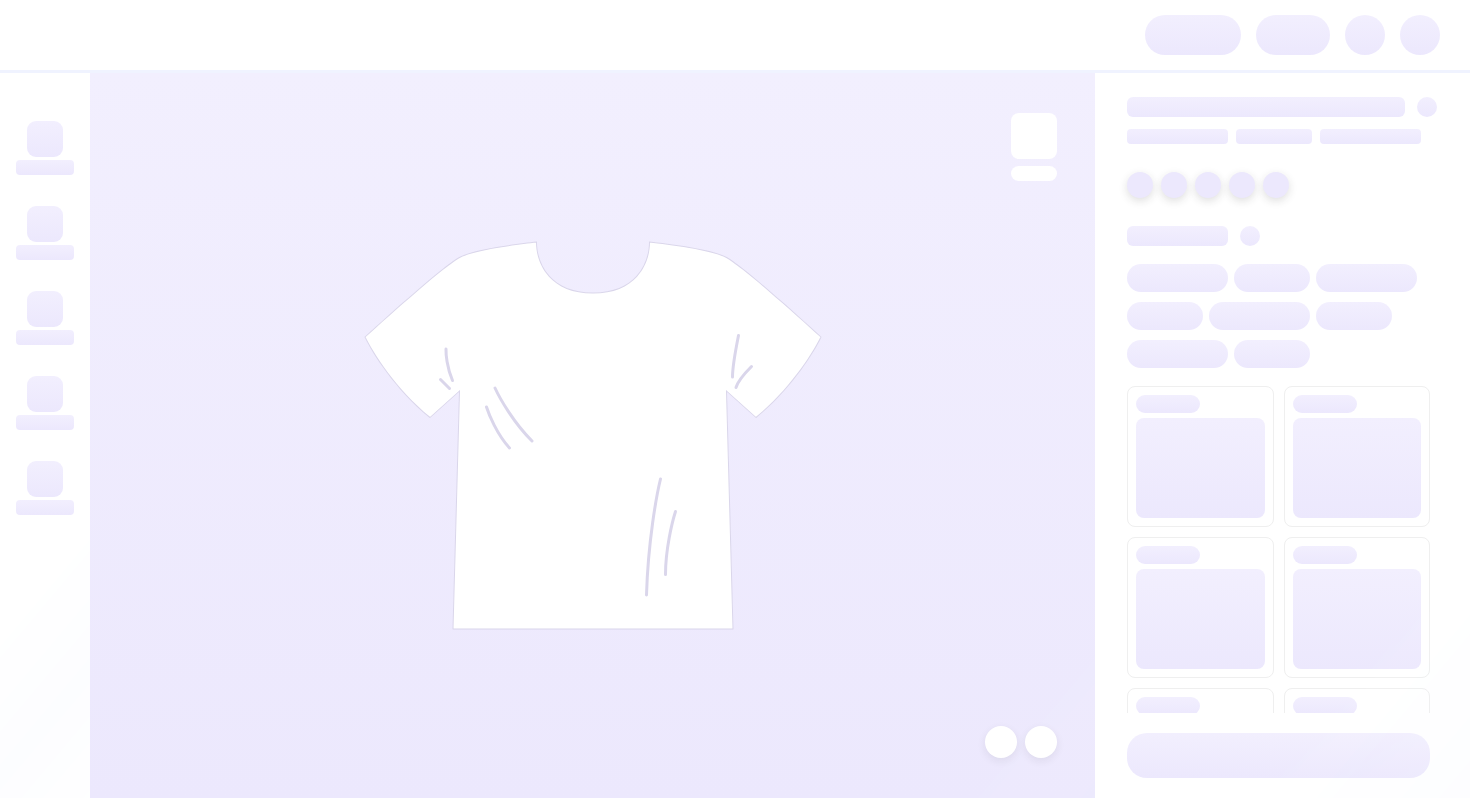 scroll, scrollTop: 0, scrollLeft: 0, axis: both 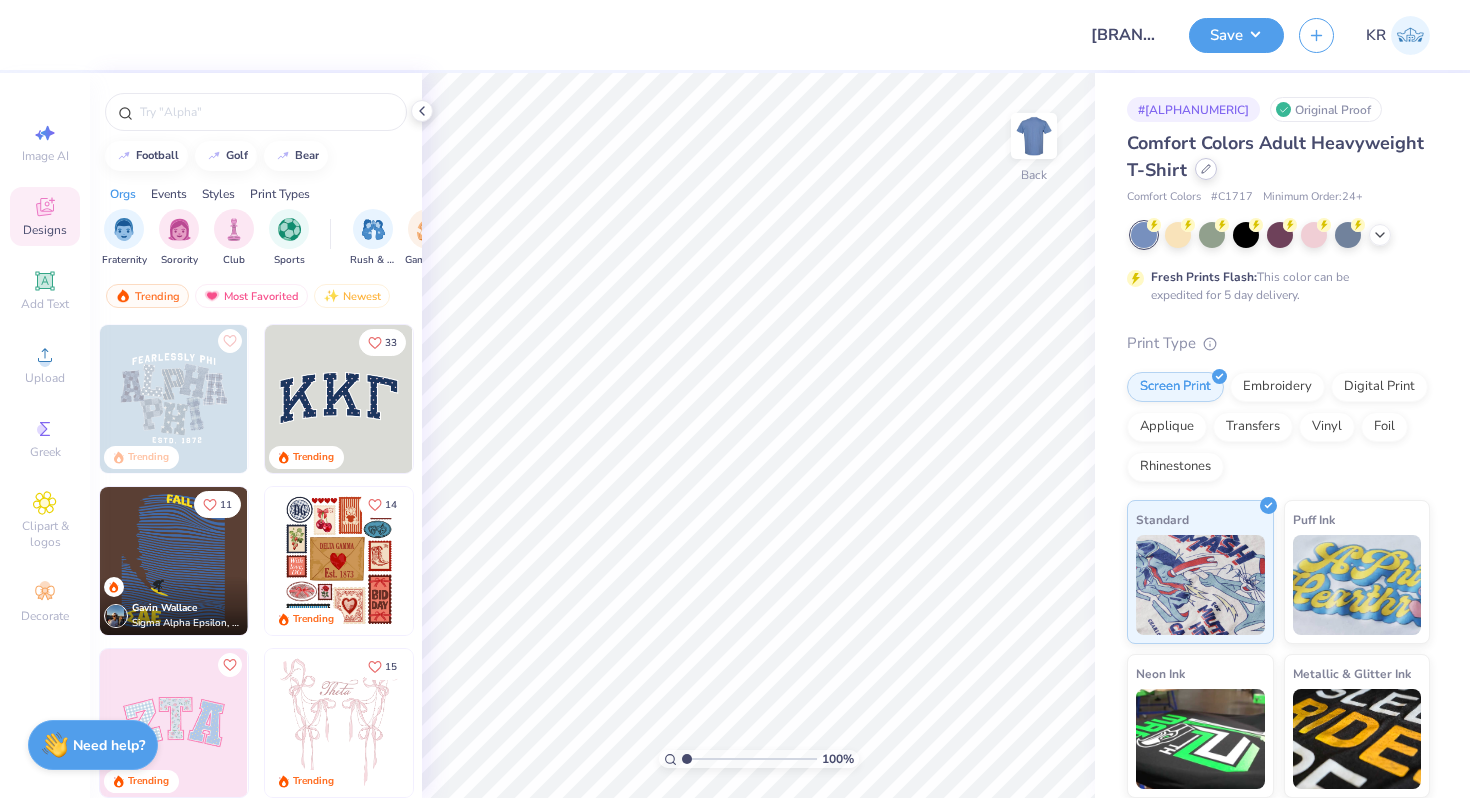 click at bounding box center [1206, 169] 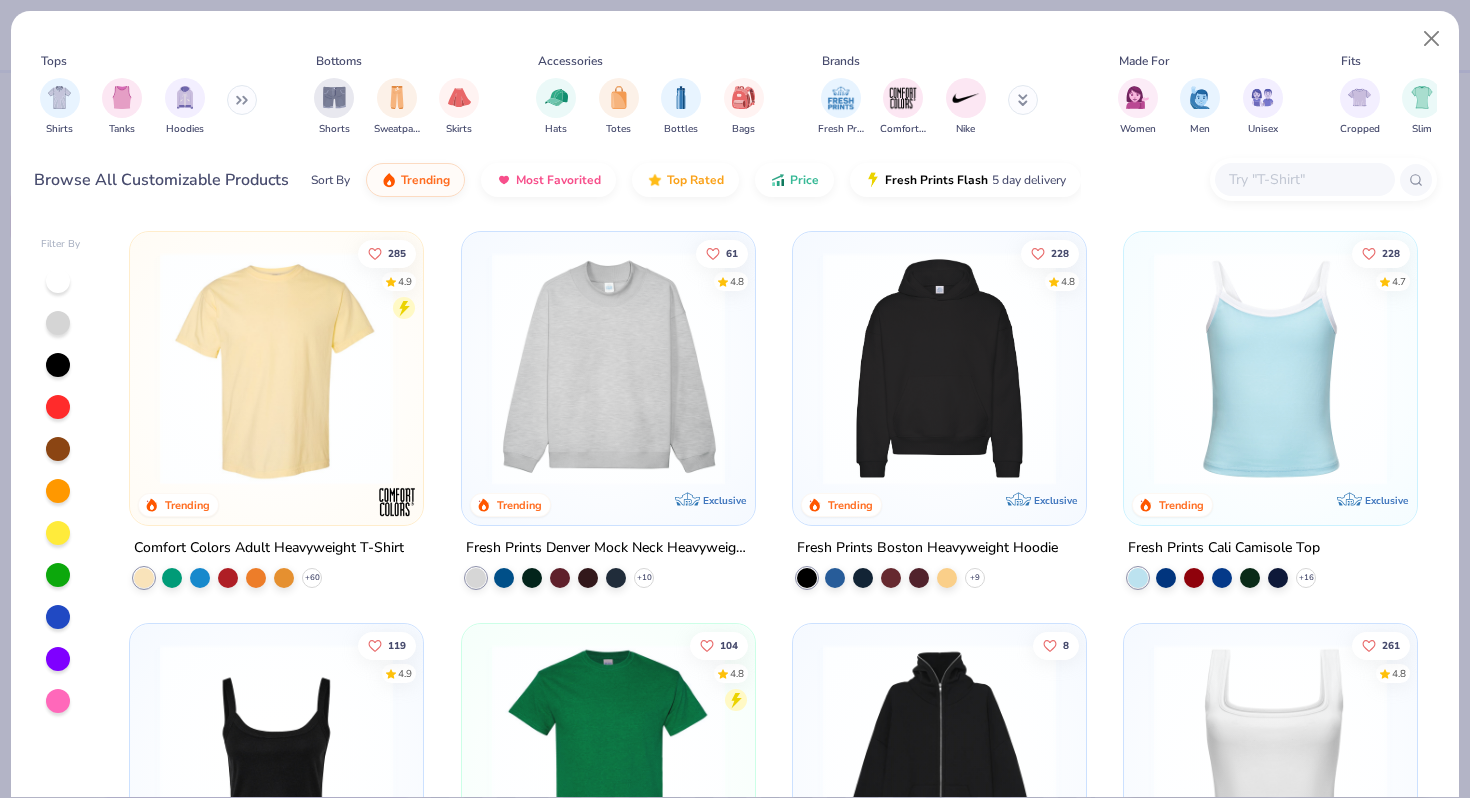 click at bounding box center [1304, 179] 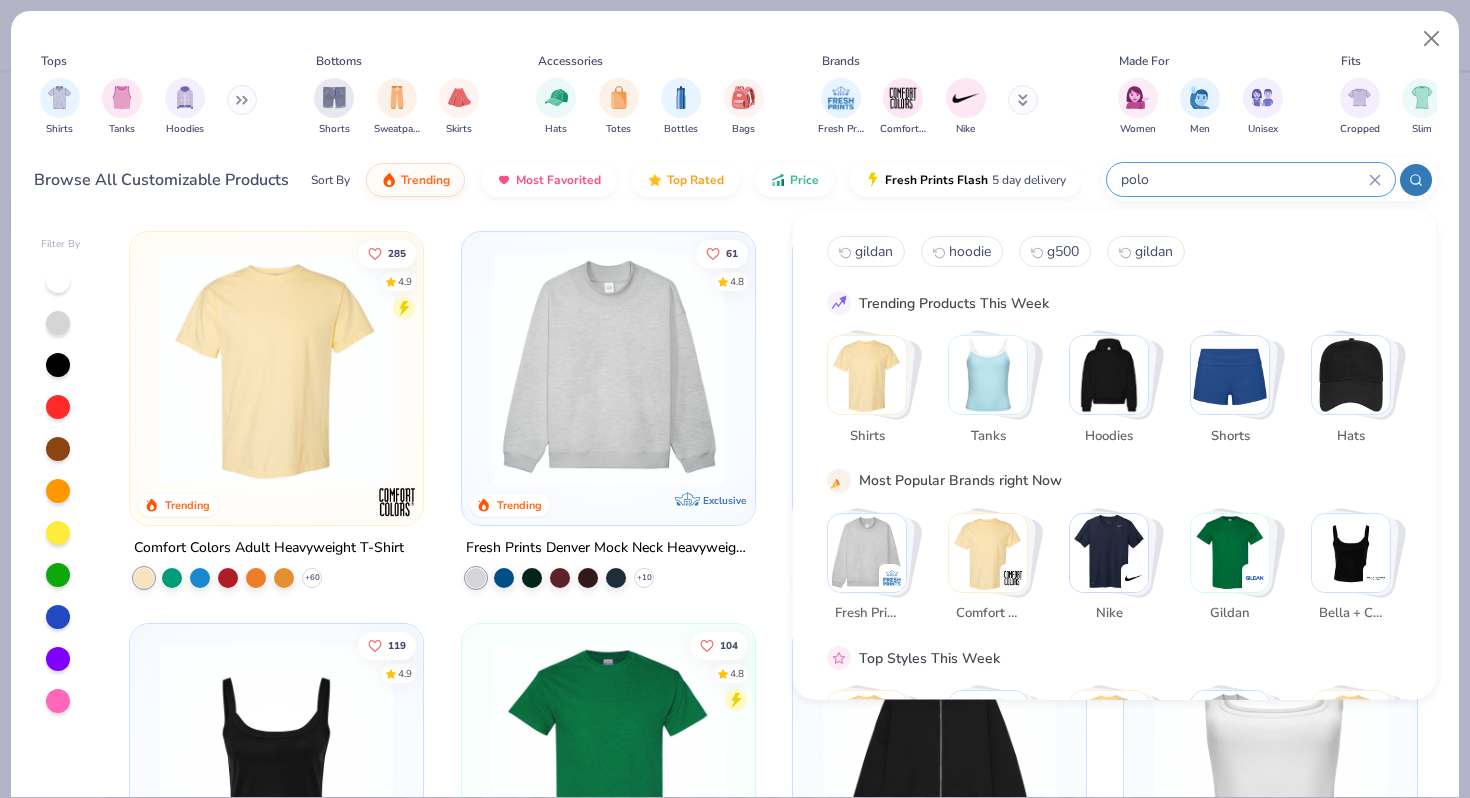 type on "polo" 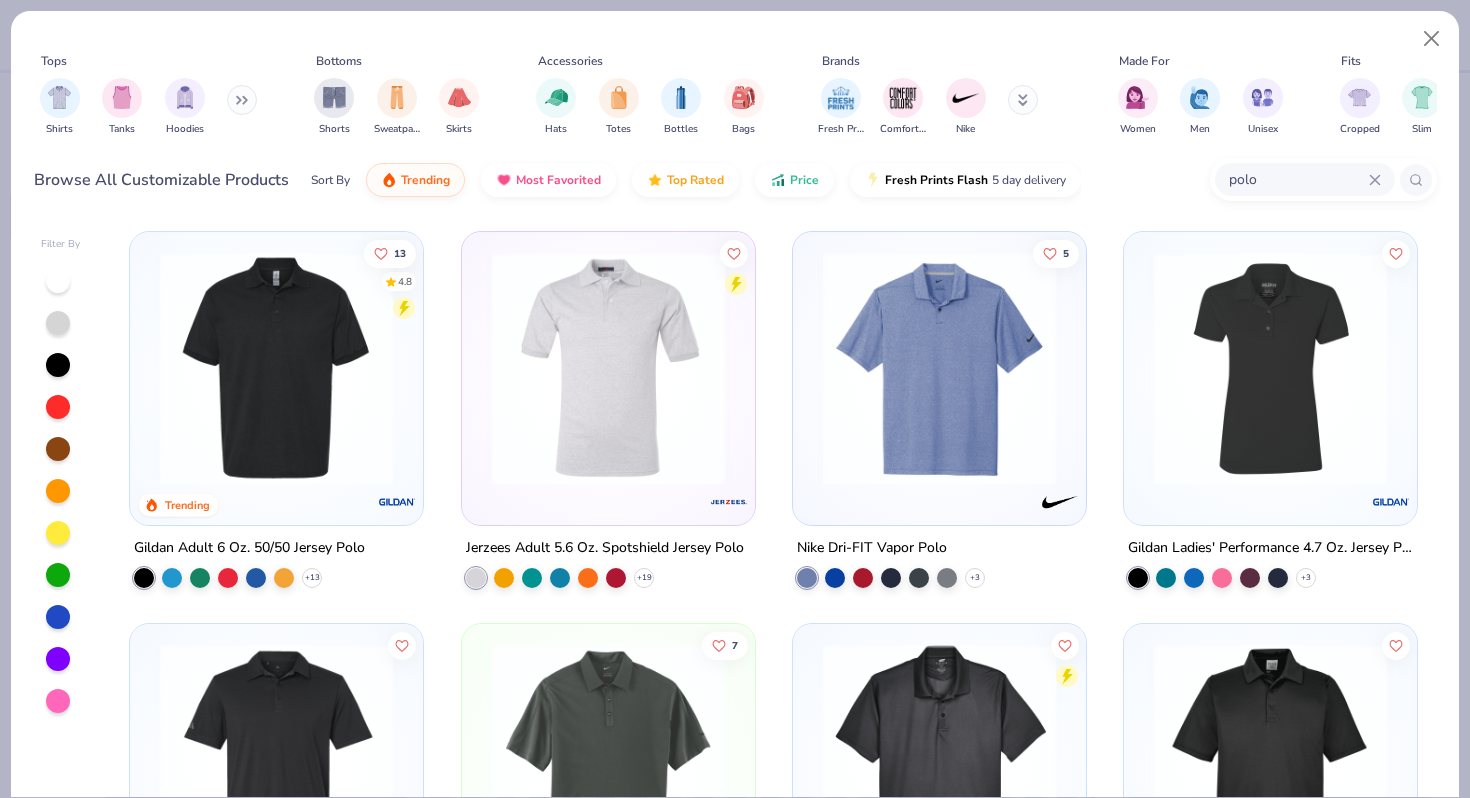 click at bounding box center (276, 368) 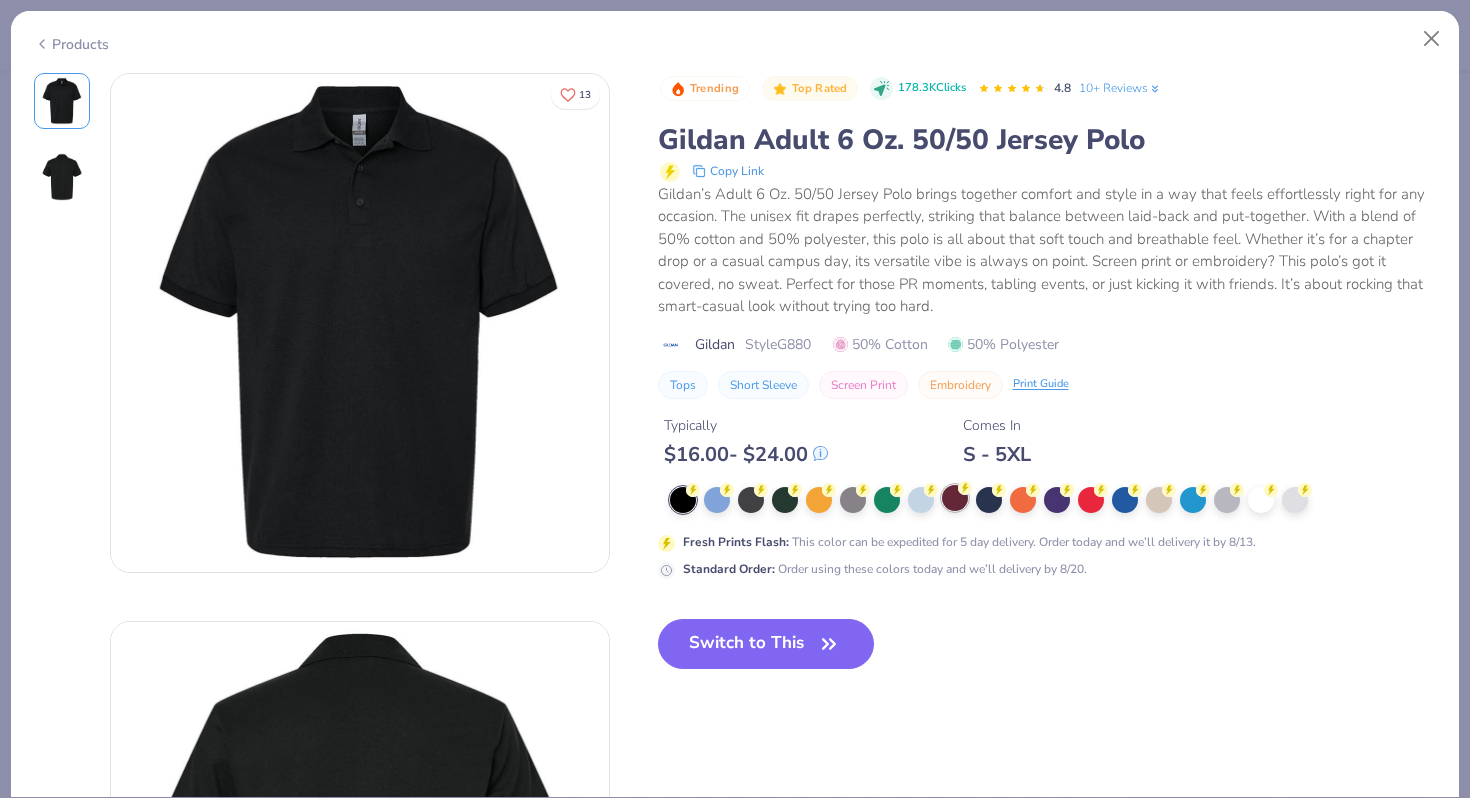 click at bounding box center (955, 498) 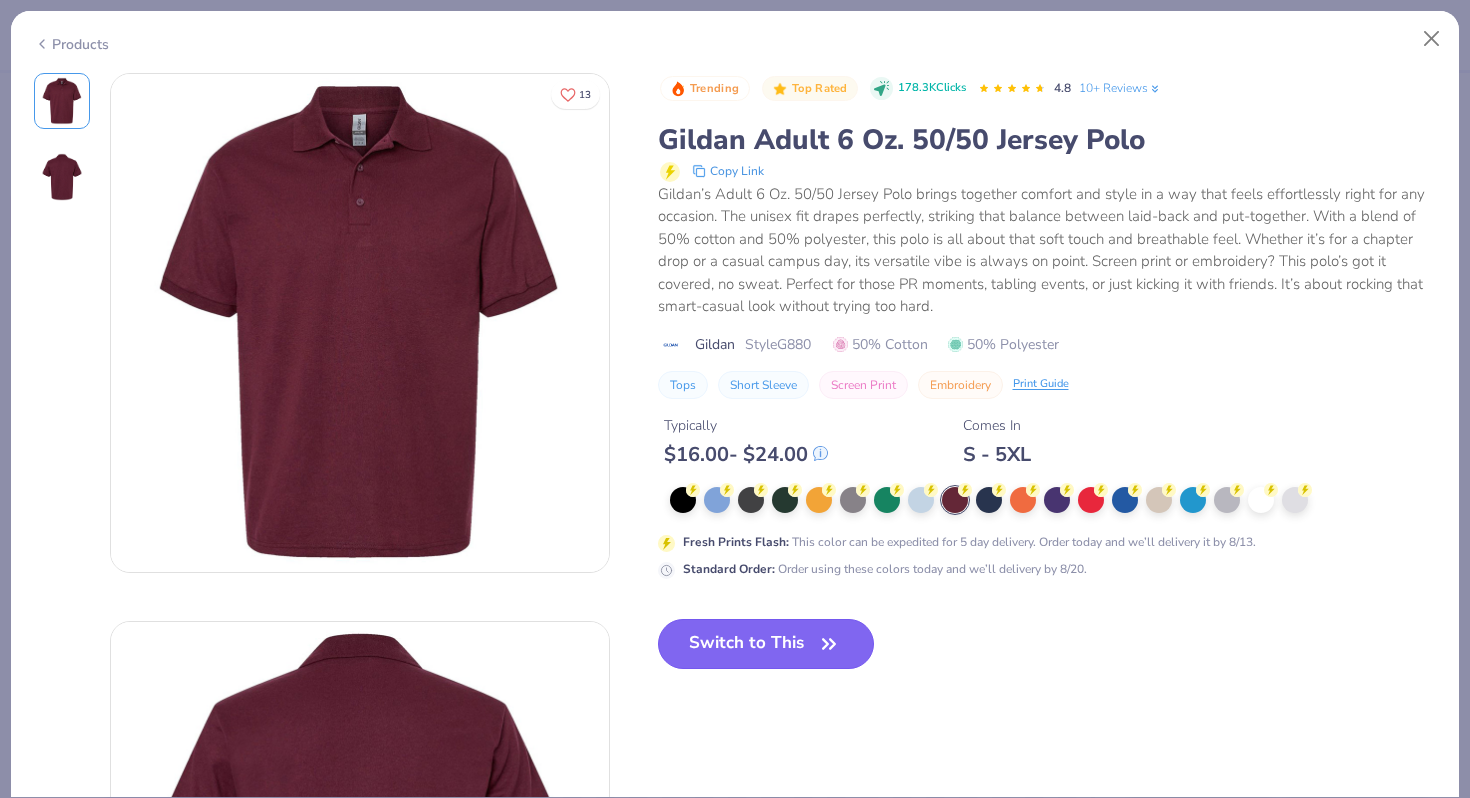 click on "Switch to This" at bounding box center (766, 644) 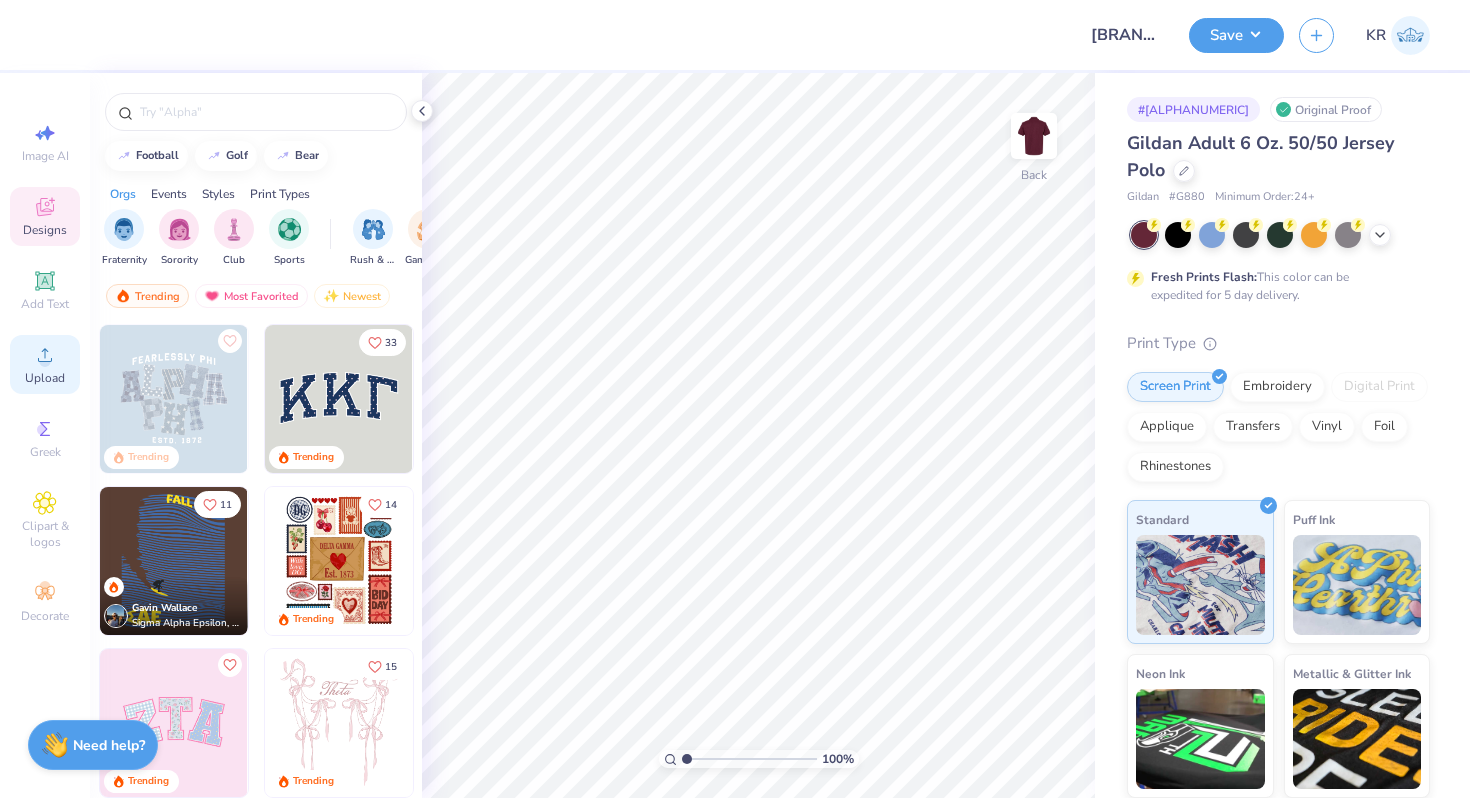 click 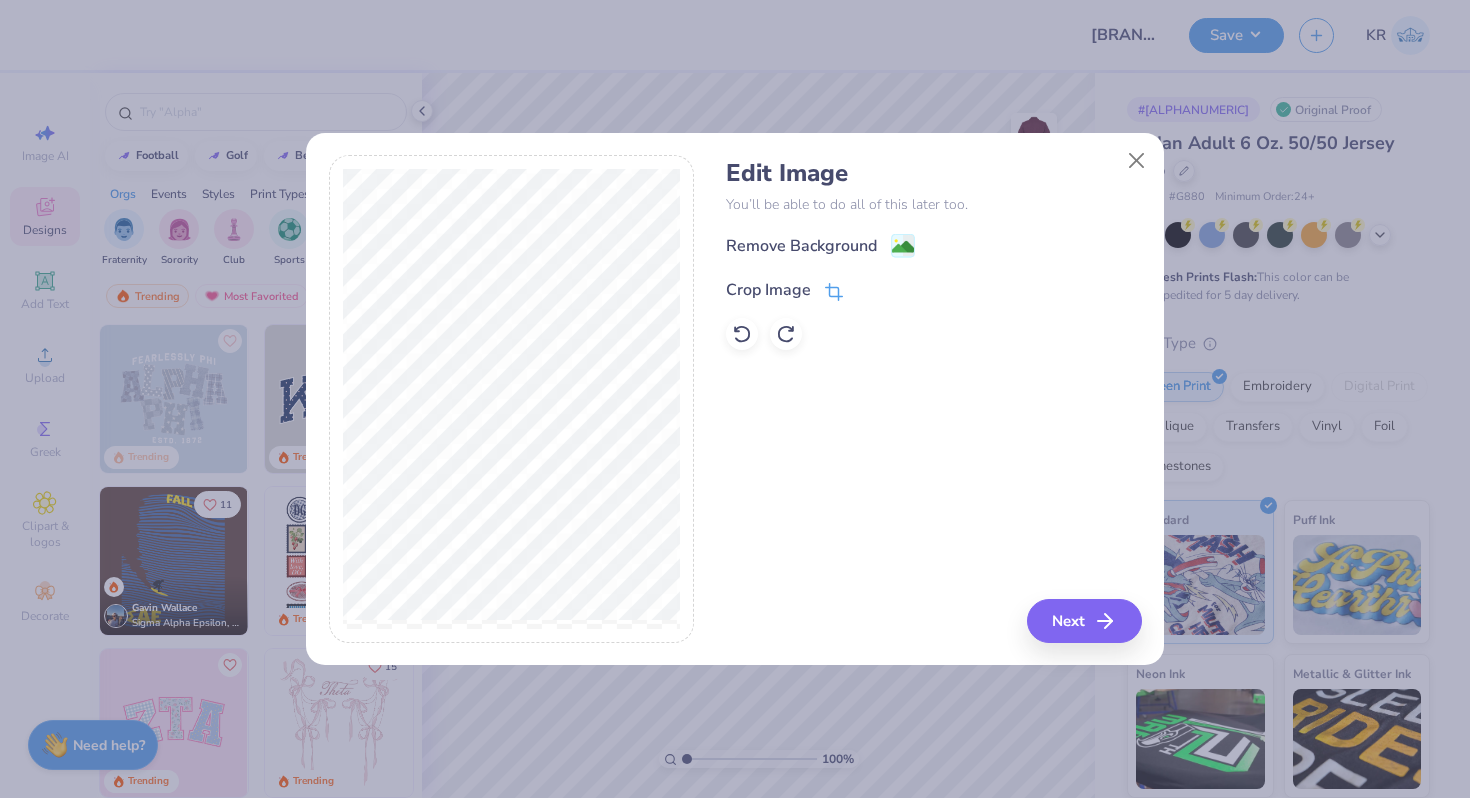 click 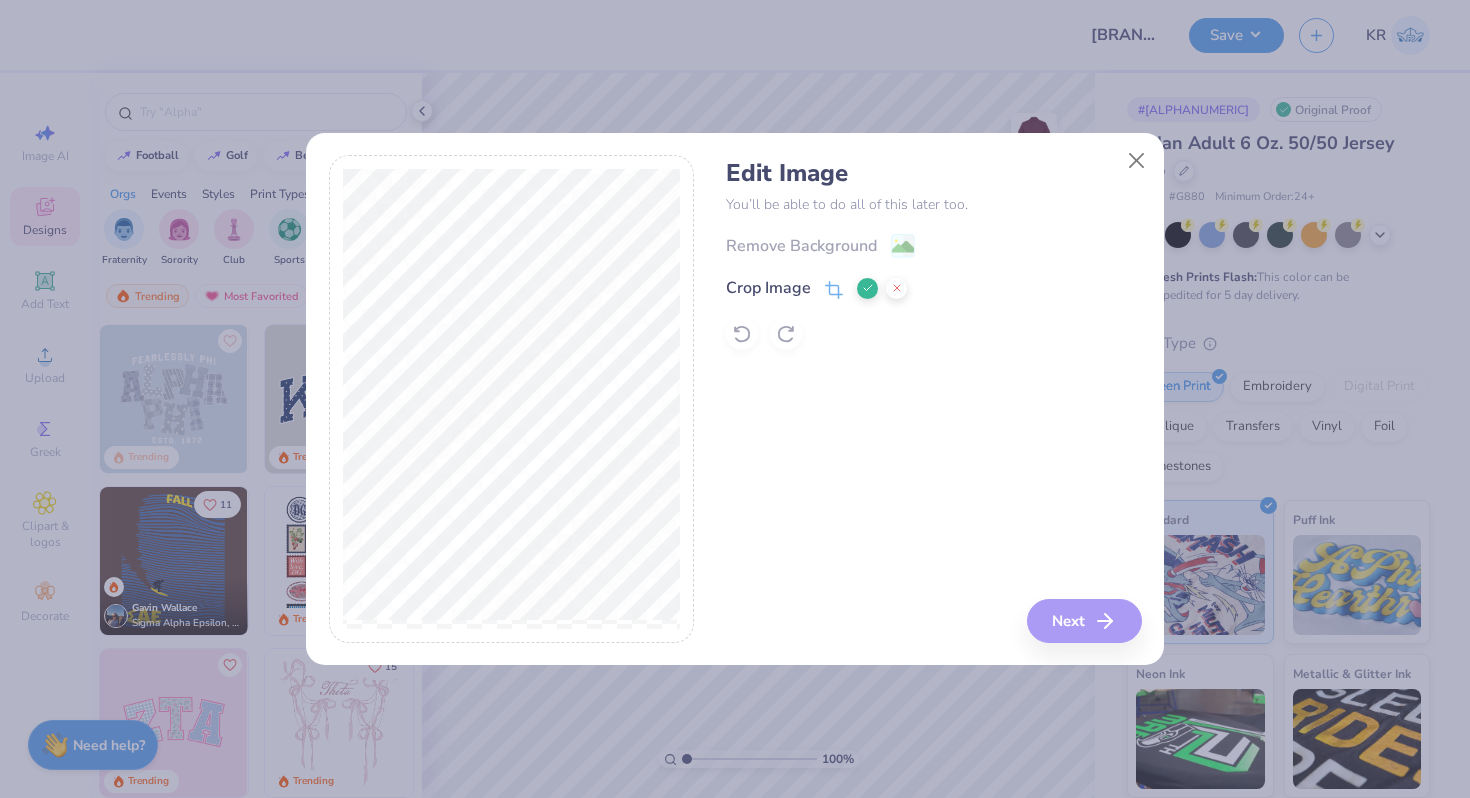 click at bounding box center [896, 288] 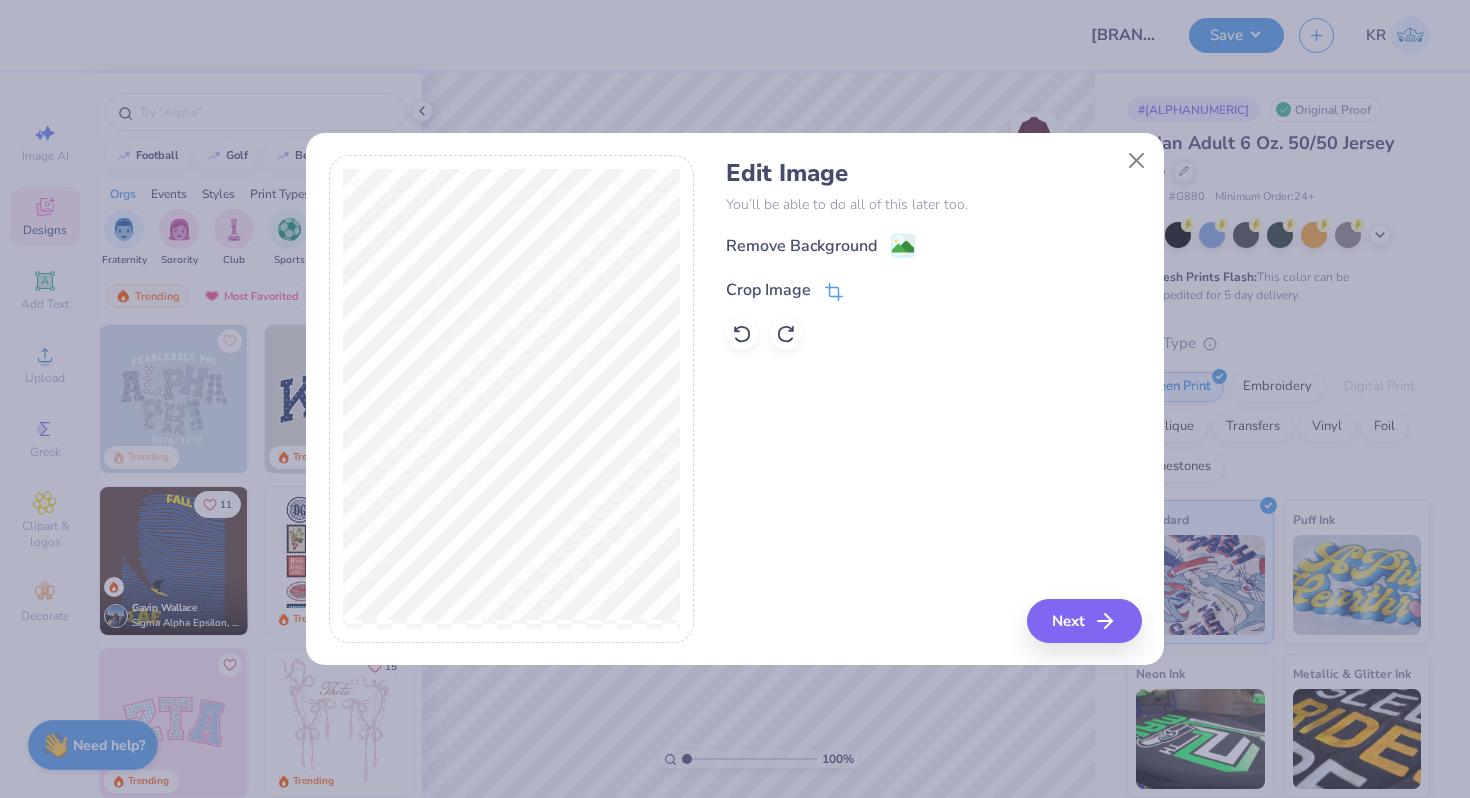 click 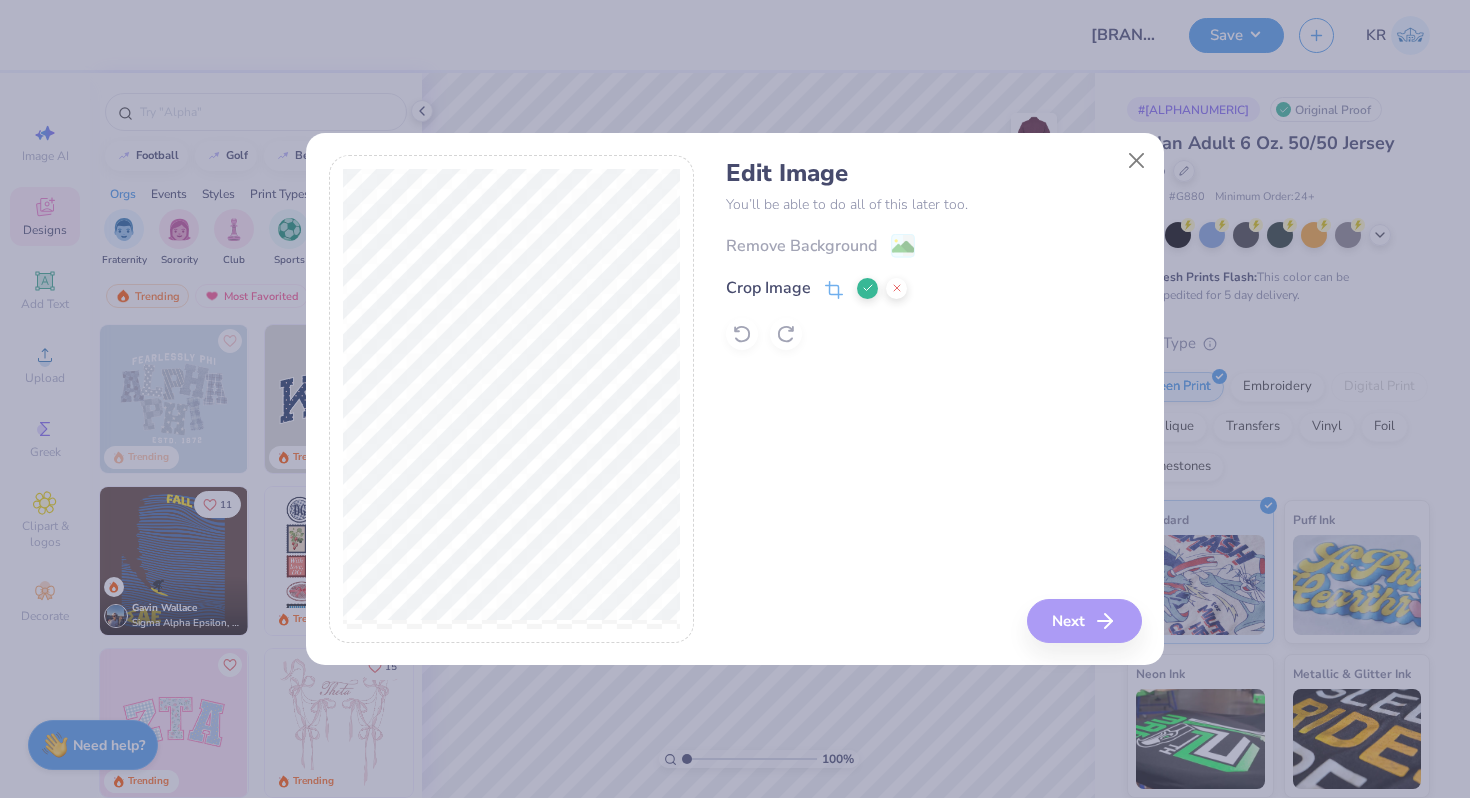 click at bounding box center (882, 288) 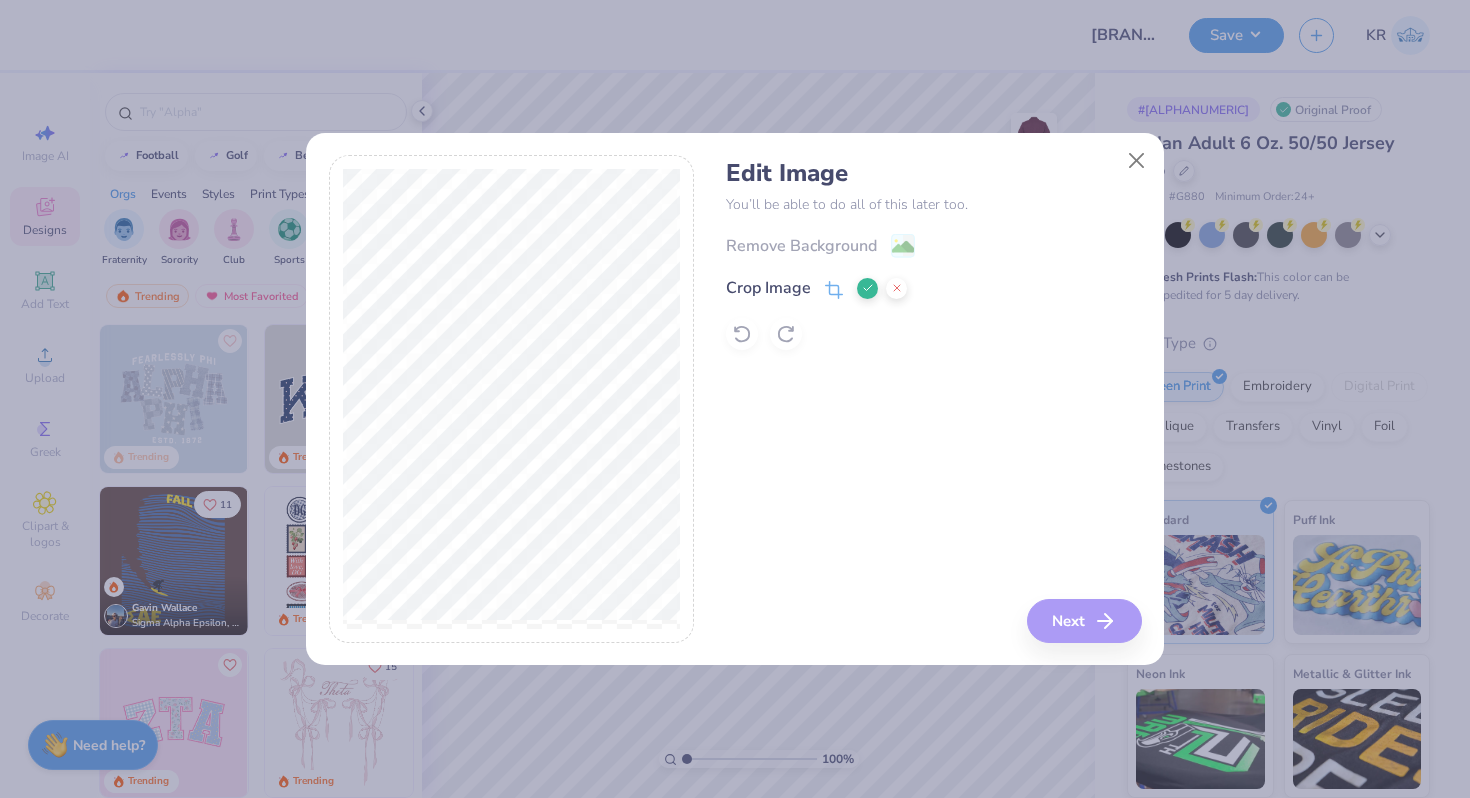 click at bounding box center [867, 288] 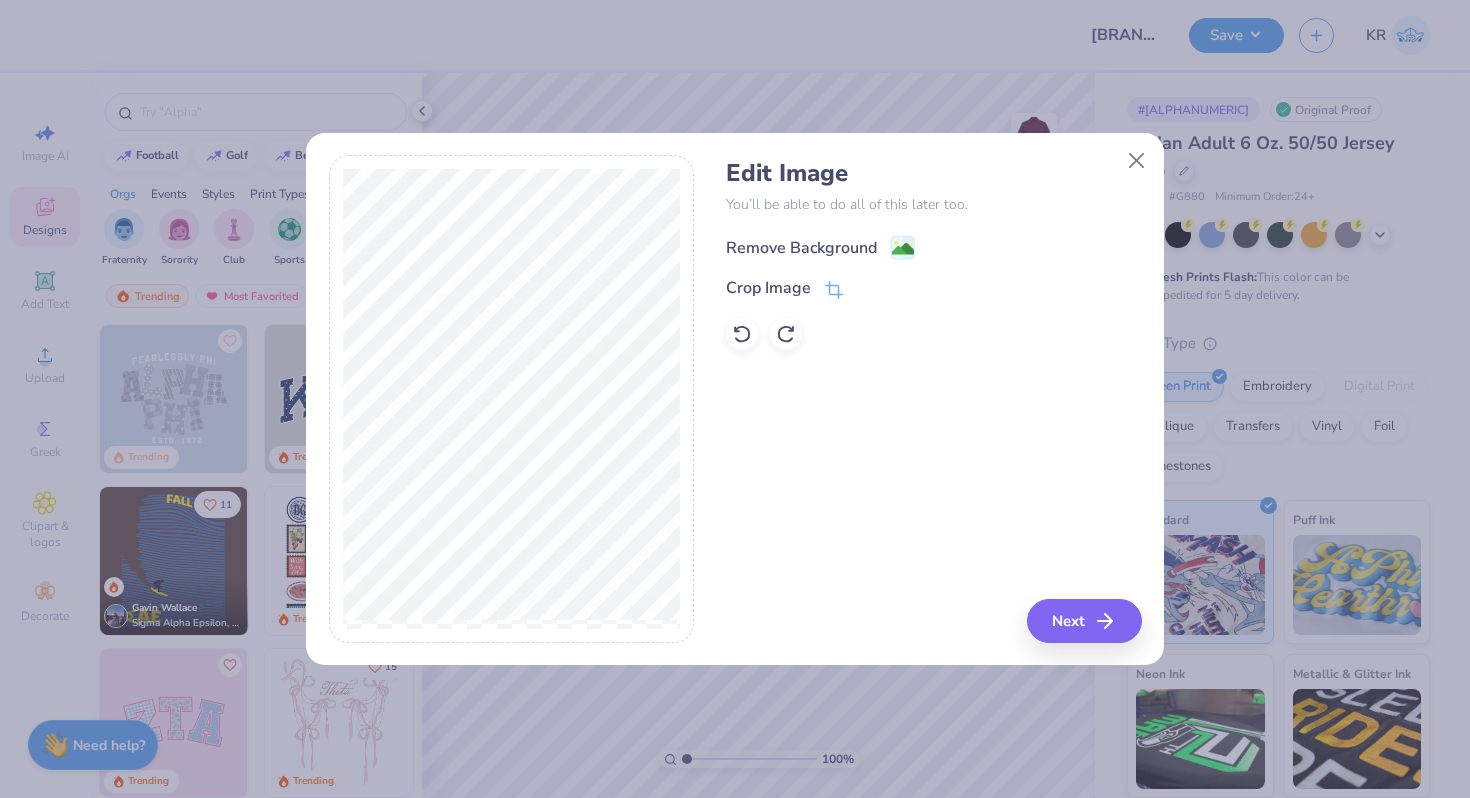 click 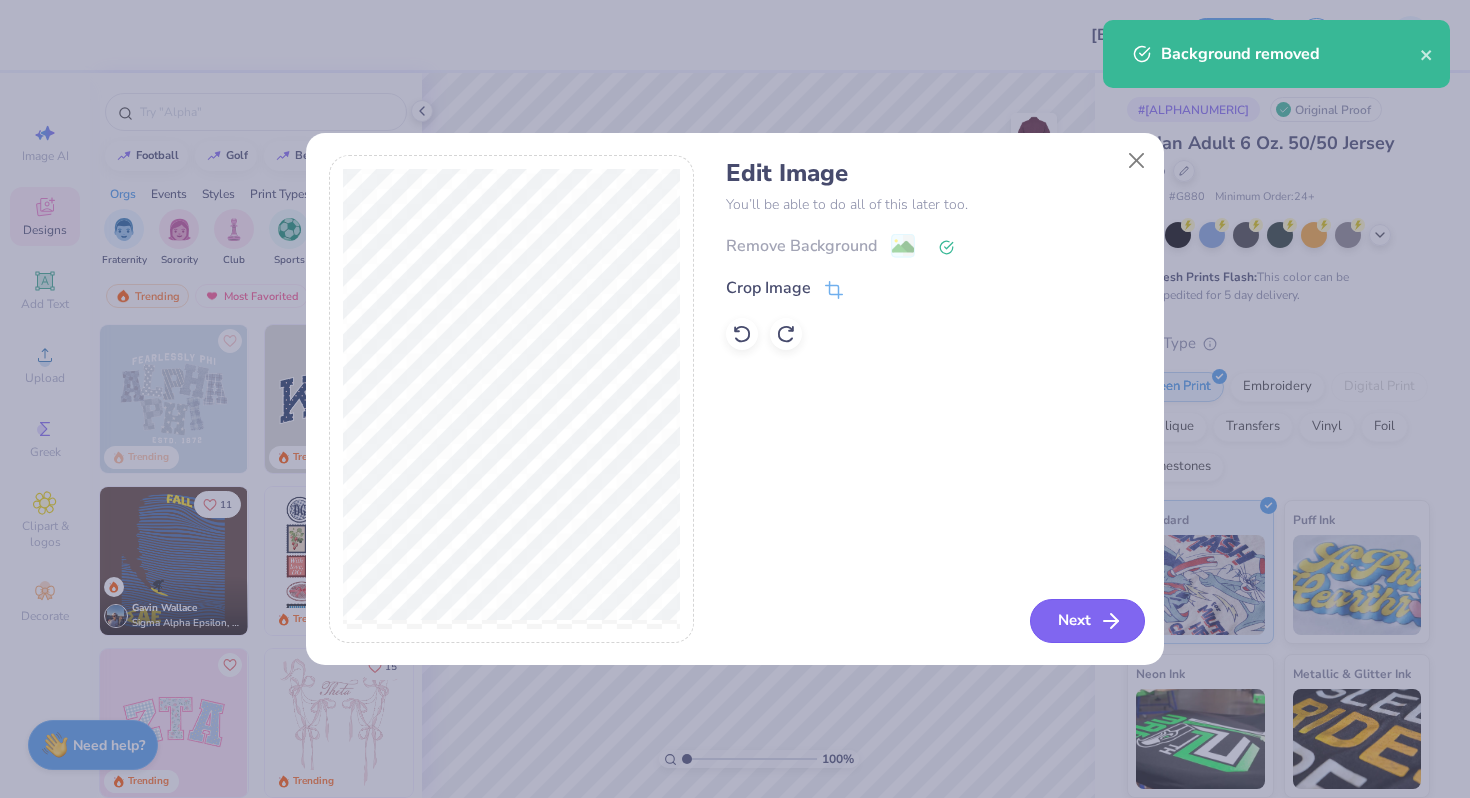 click on "Next" at bounding box center (1087, 621) 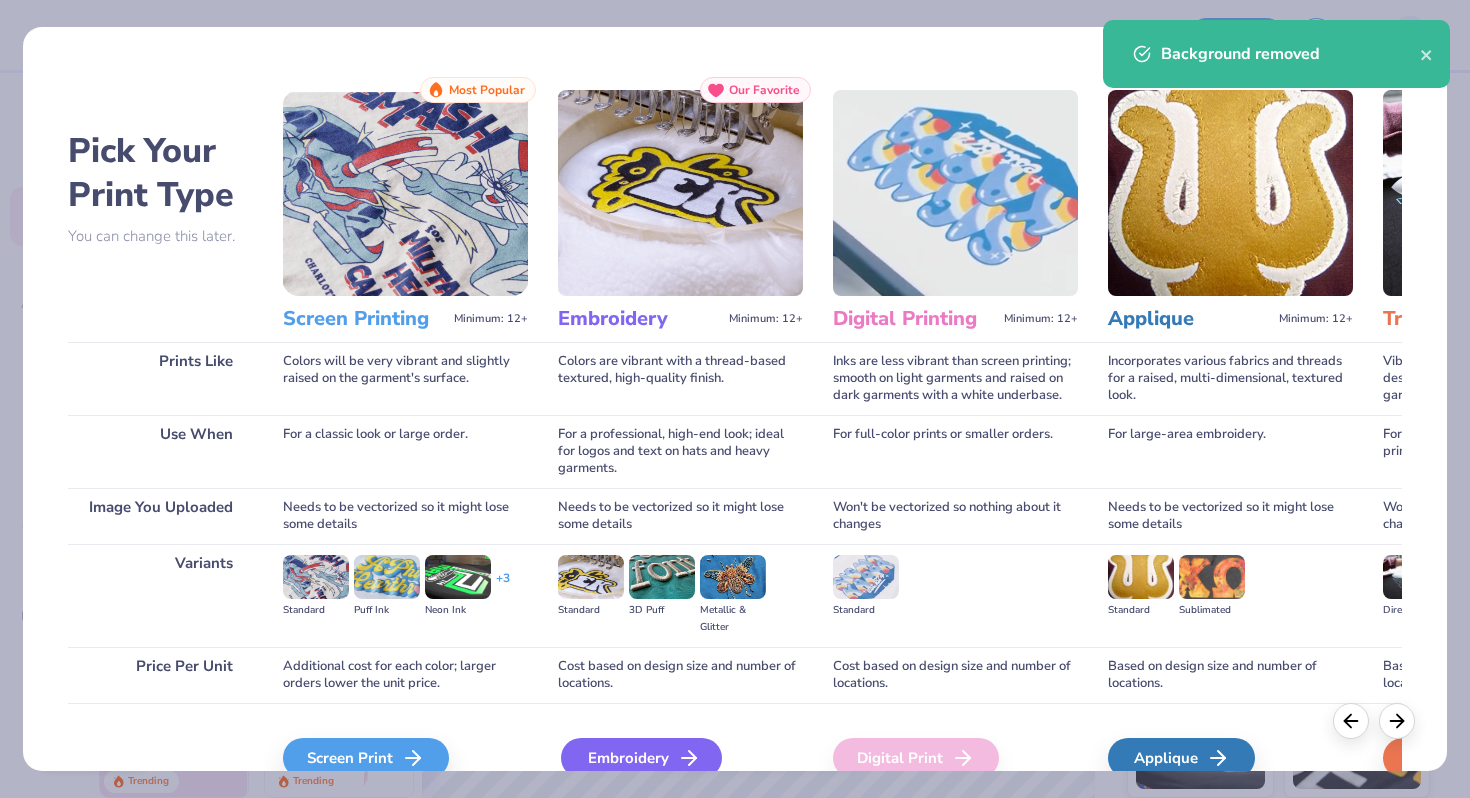 click on "Embroidery" at bounding box center [641, 758] 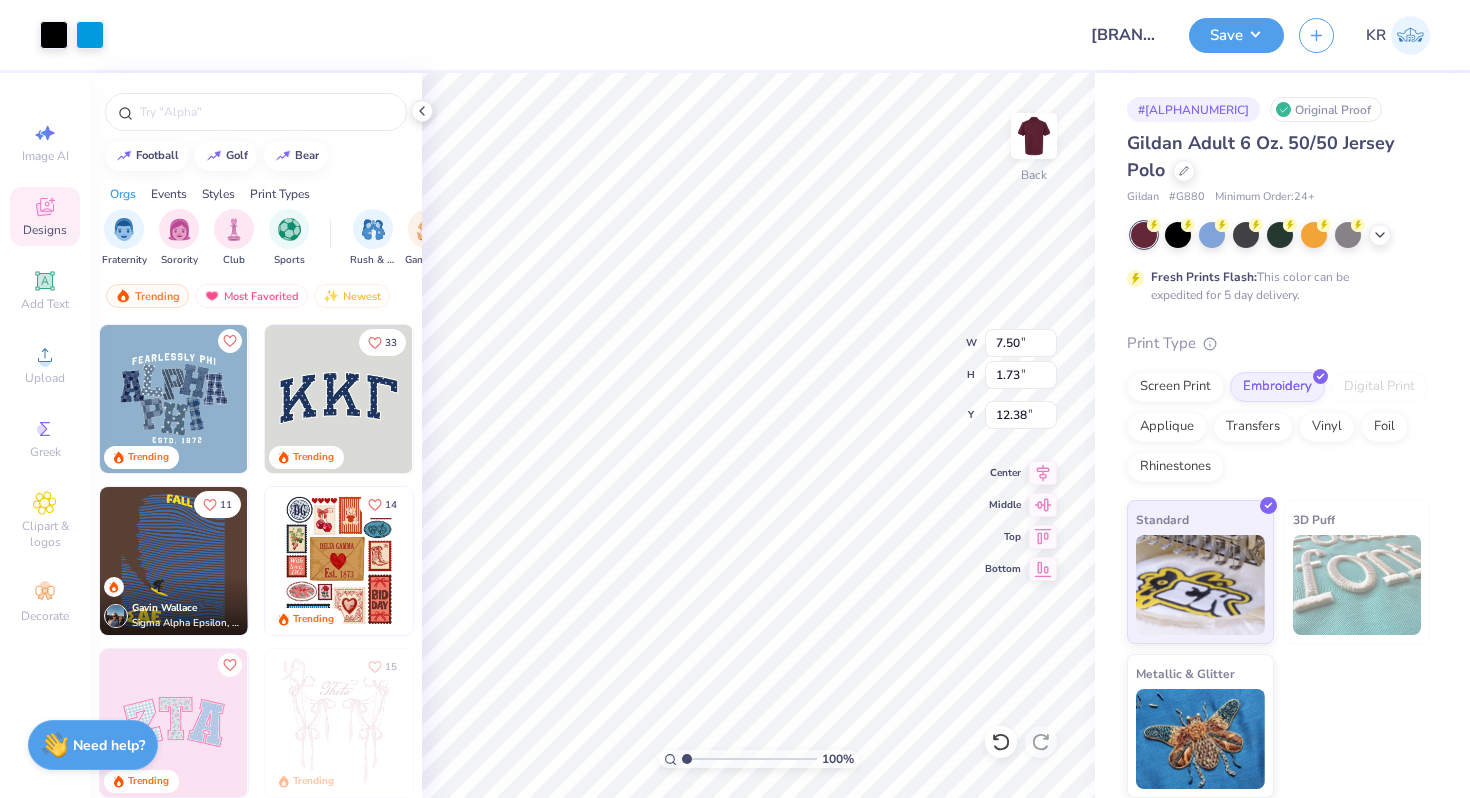 type on "4.79" 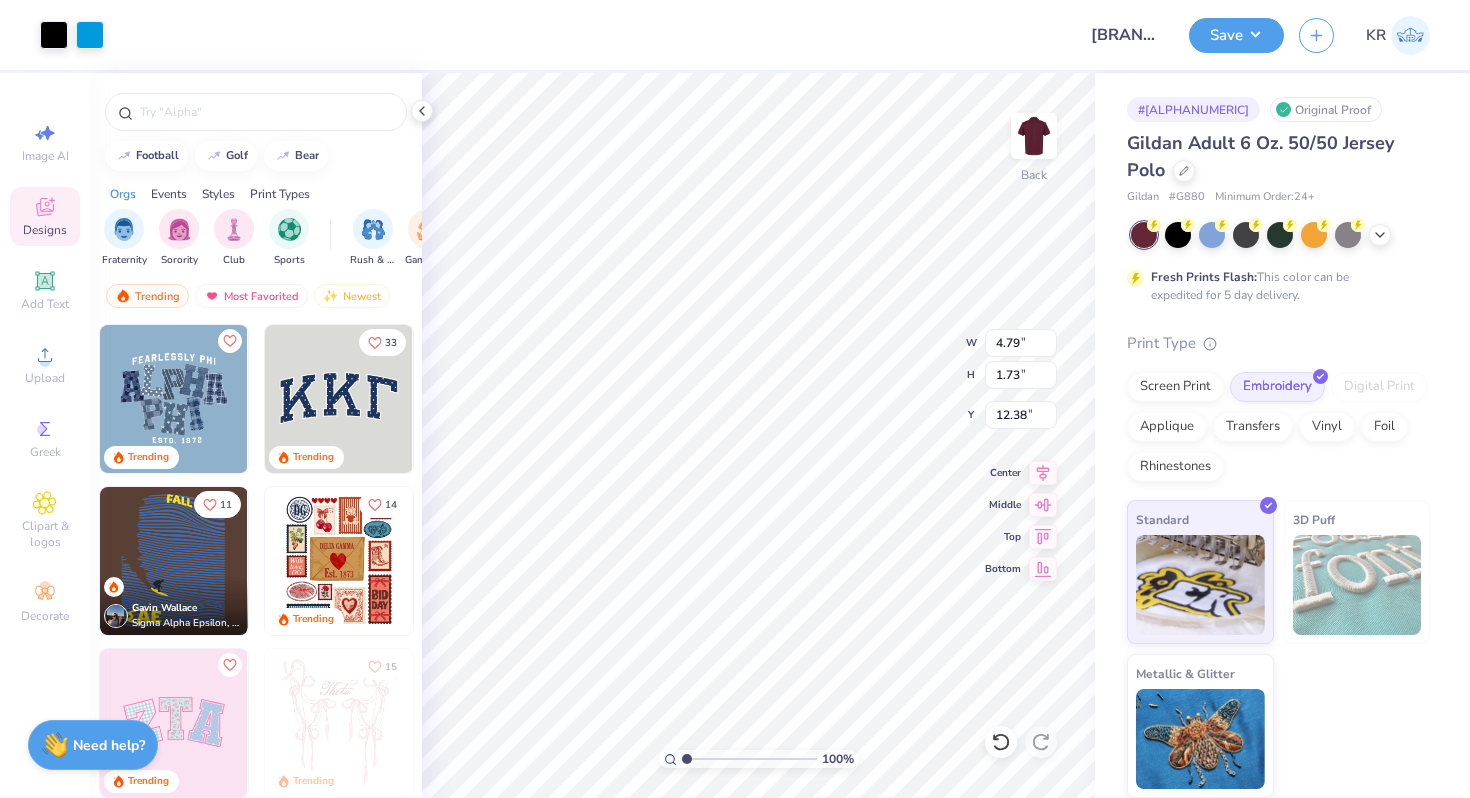 type on "1.10" 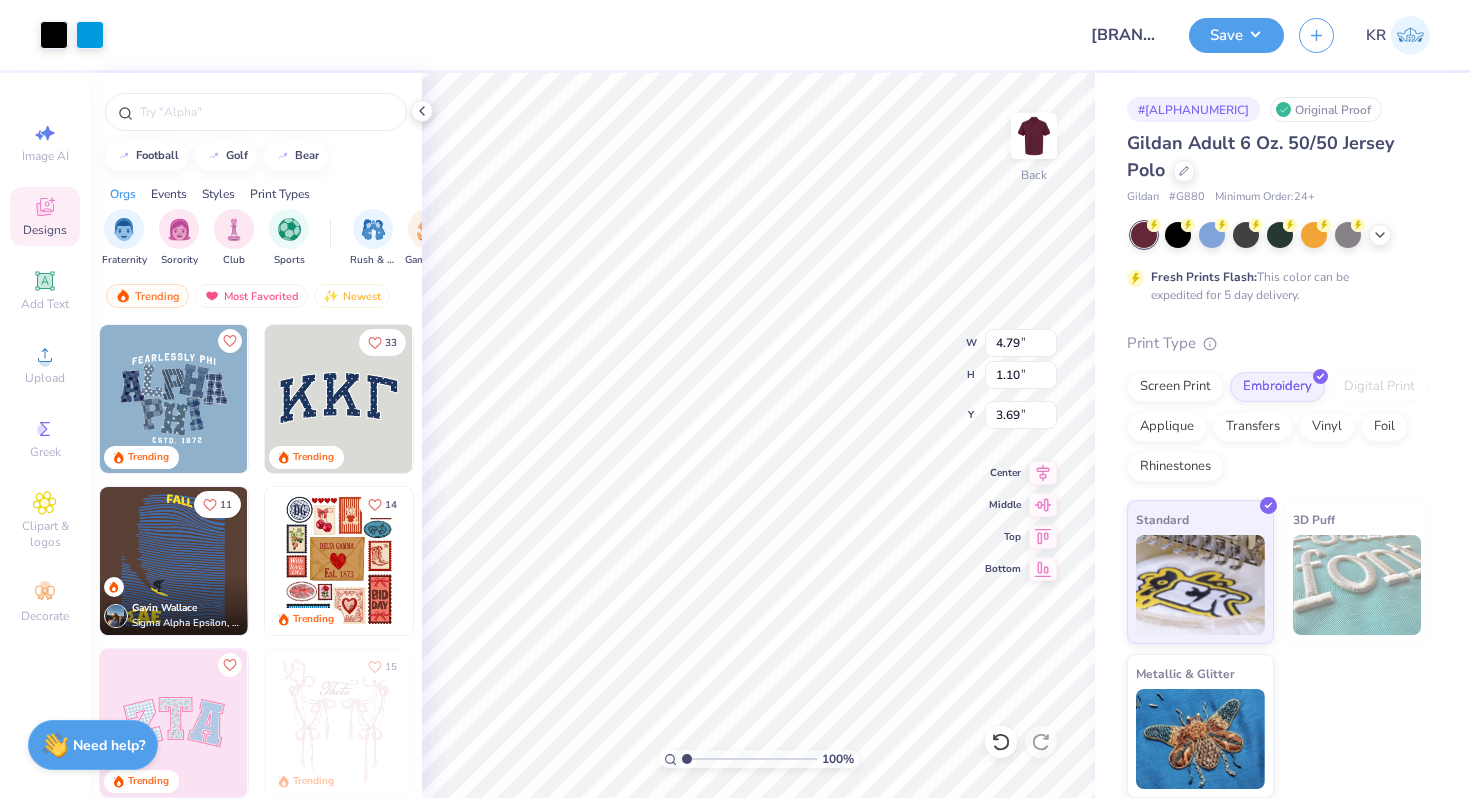 type on "3.00" 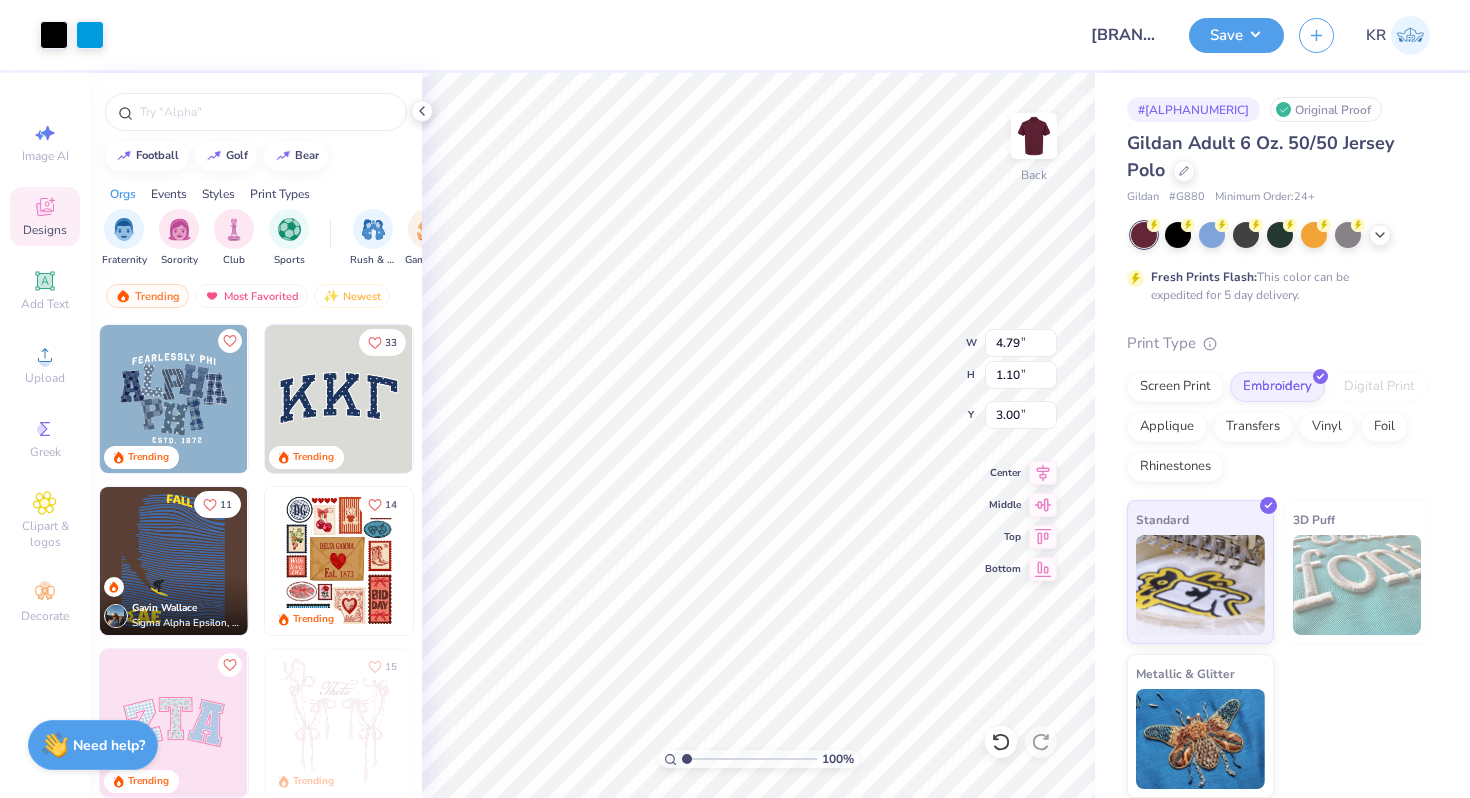 type on "5.49" 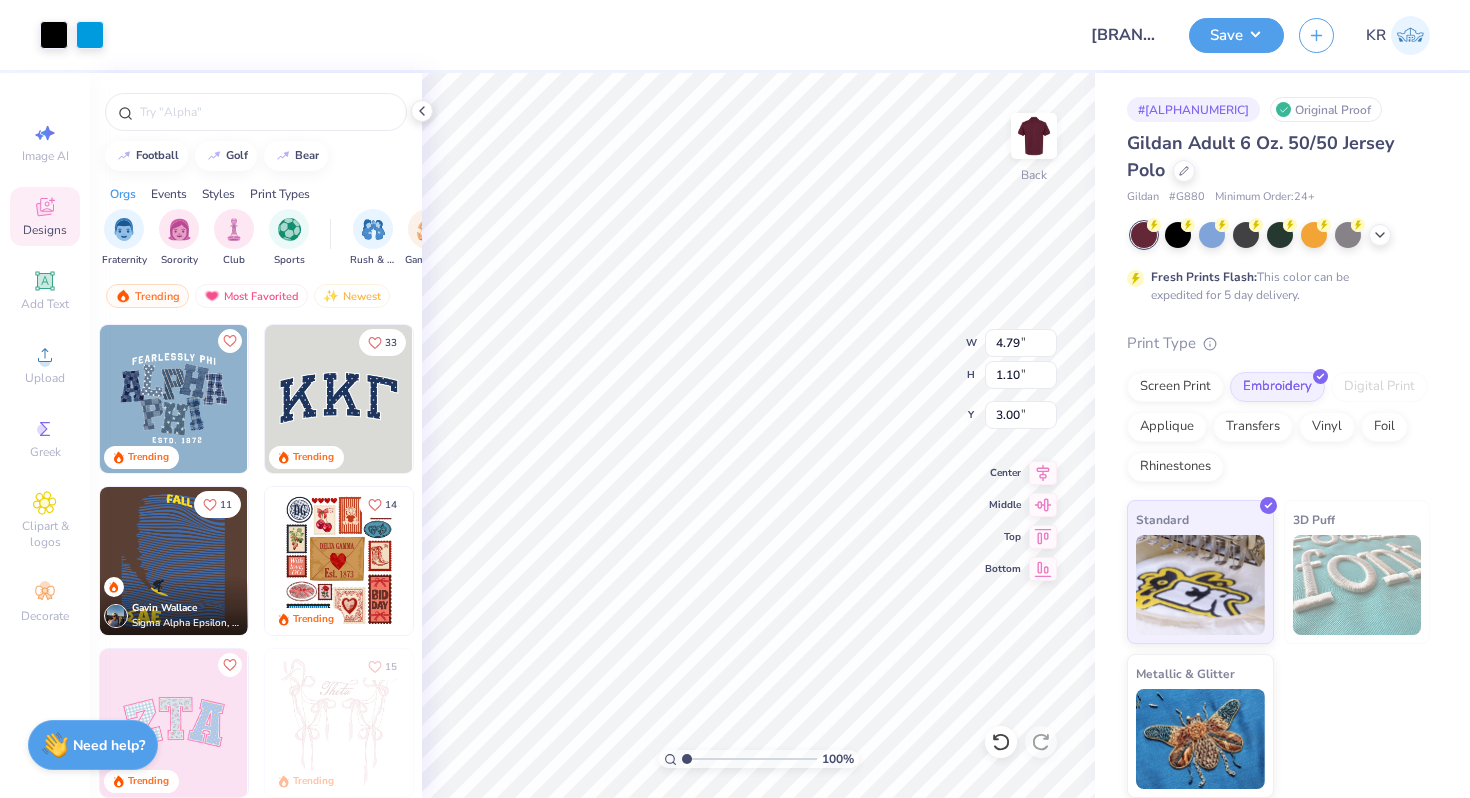 type on "1.26" 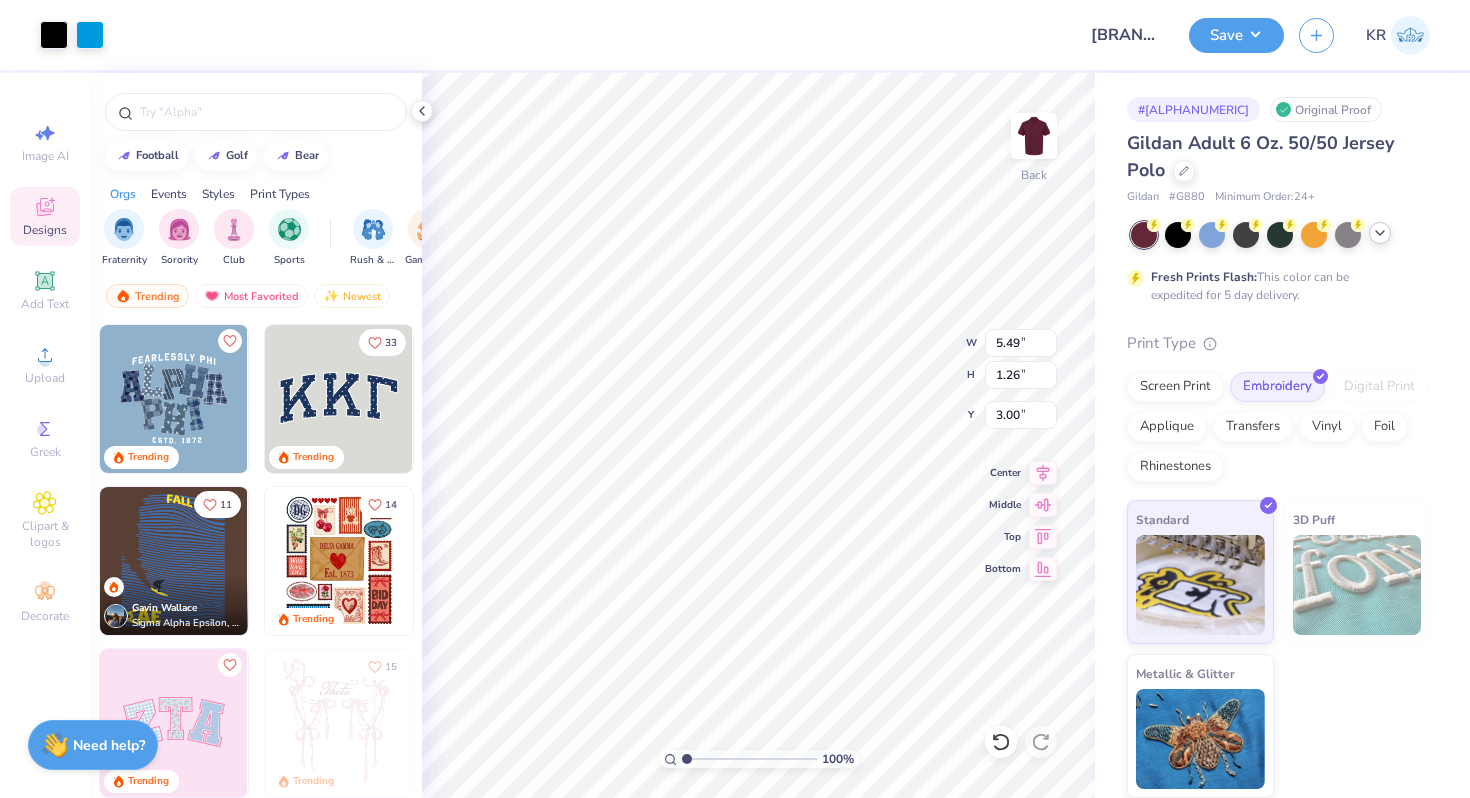 click 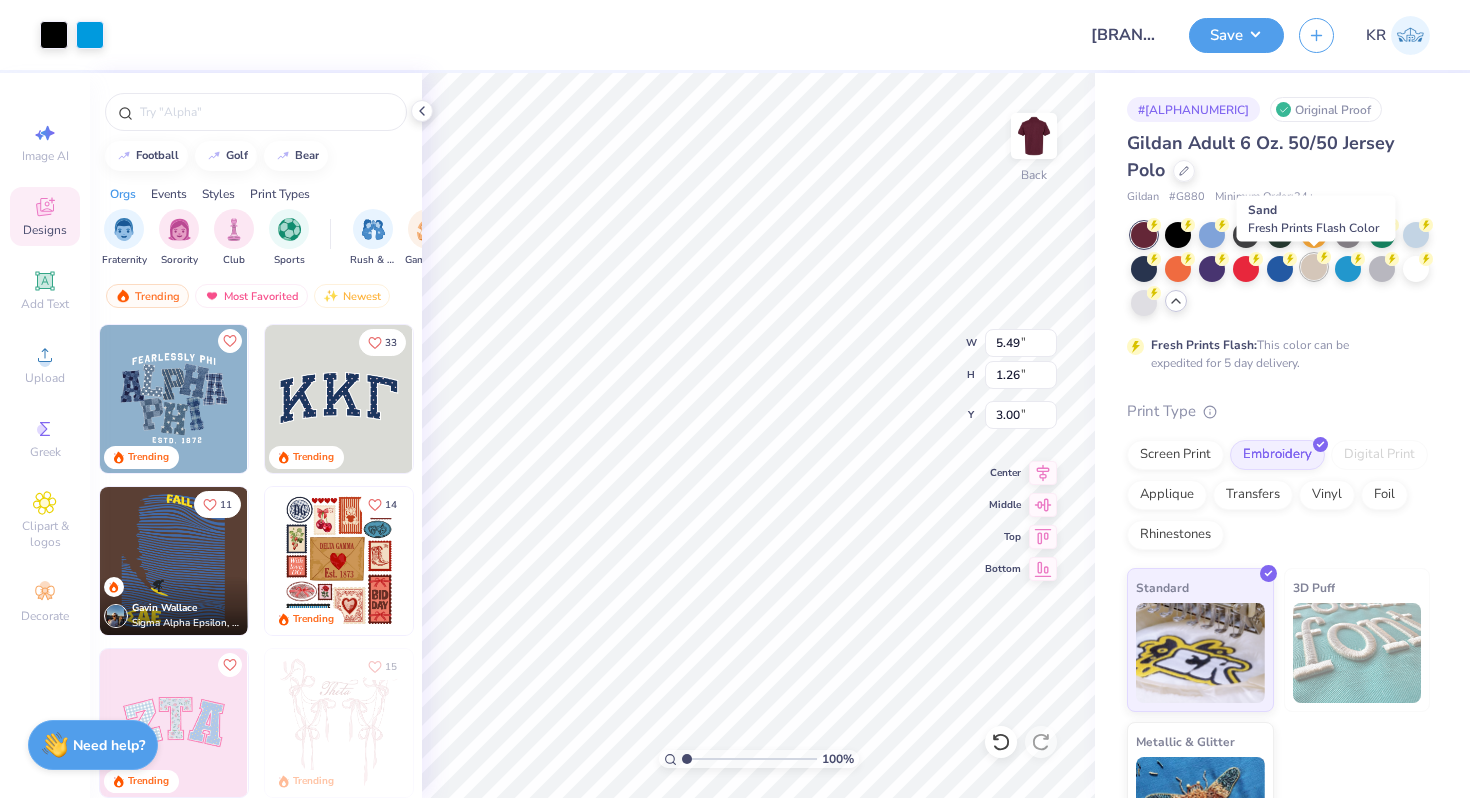 click at bounding box center (1314, 267) 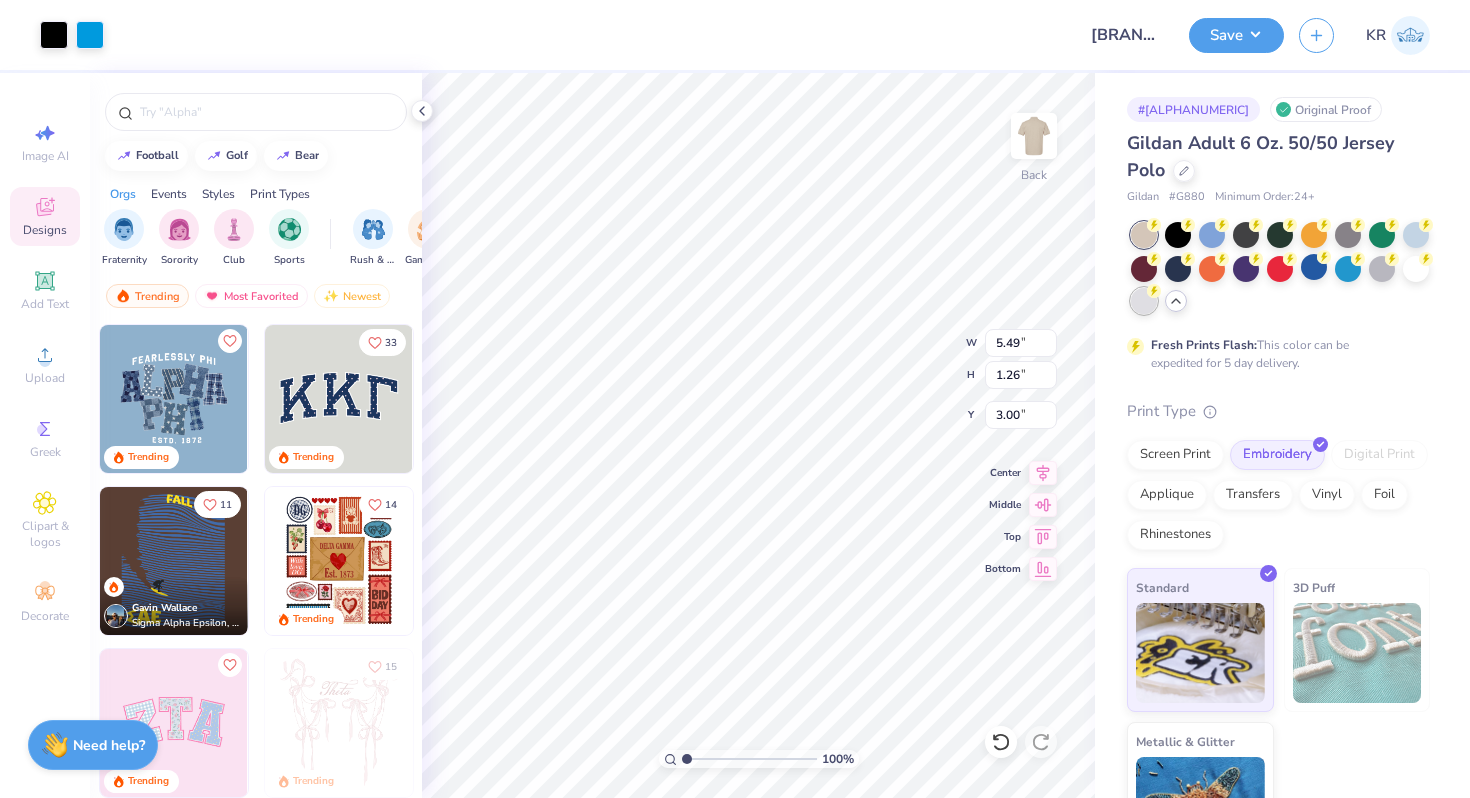 click at bounding box center (1144, 301) 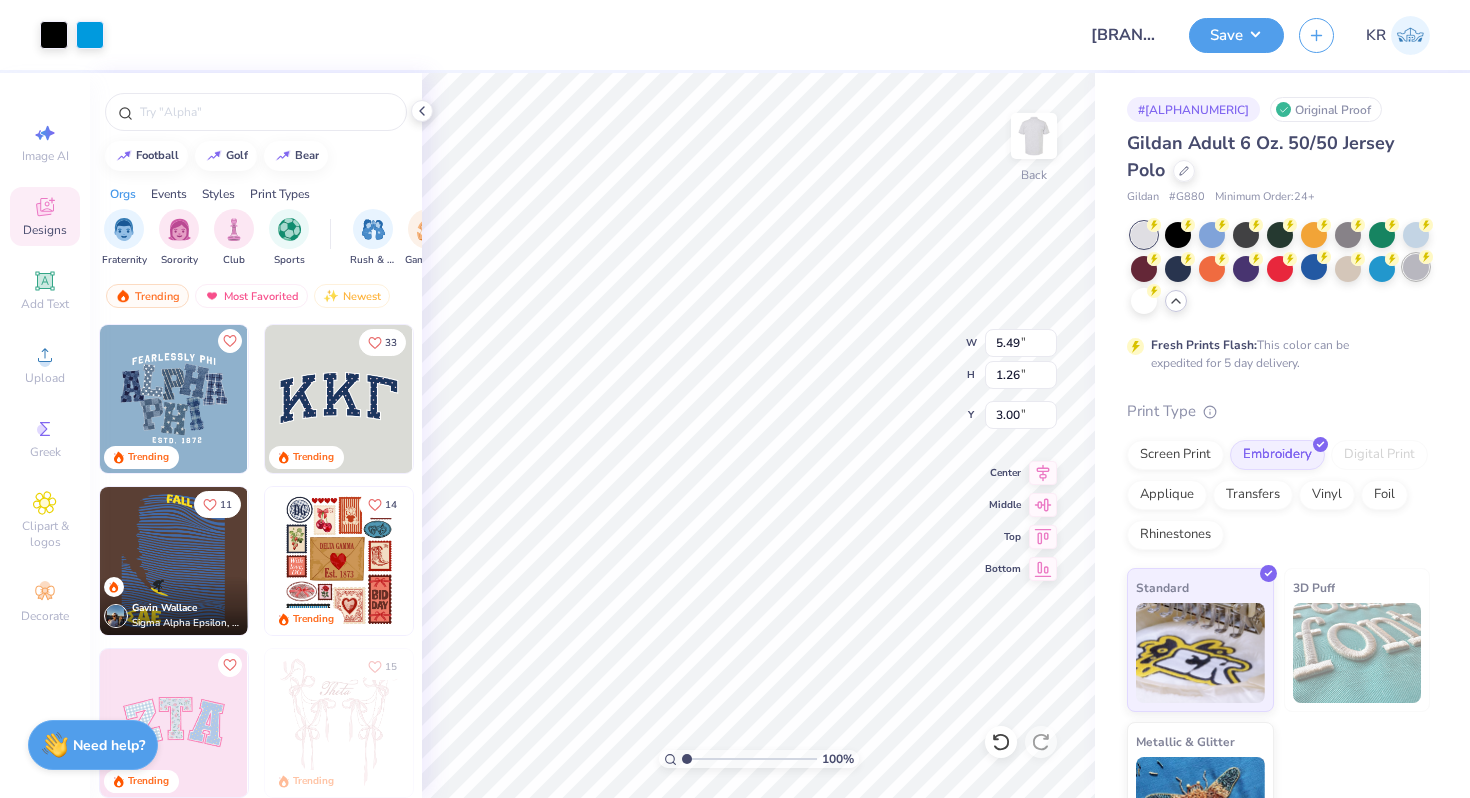 click at bounding box center [1416, 267] 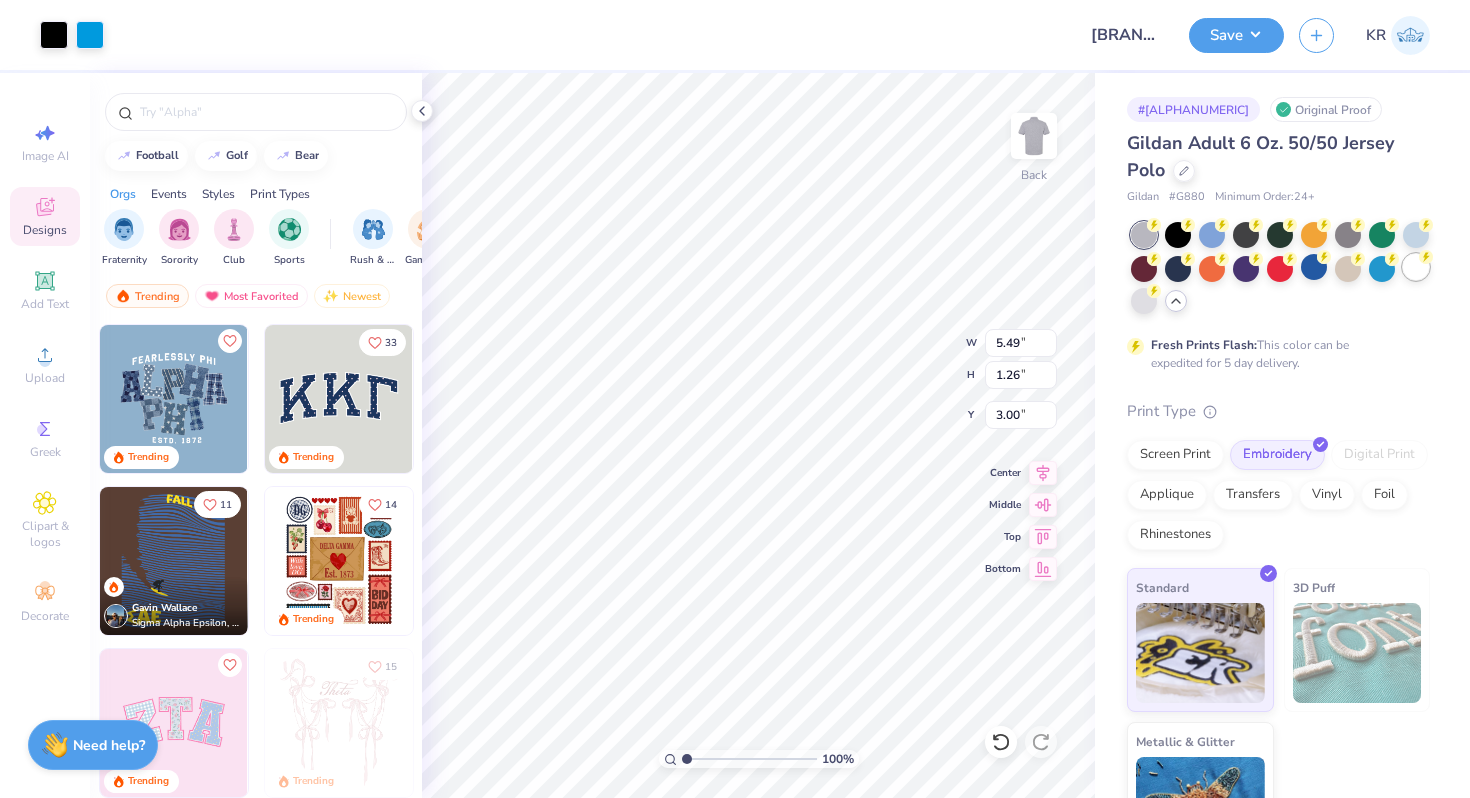 click at bounding box center [1416, 267] 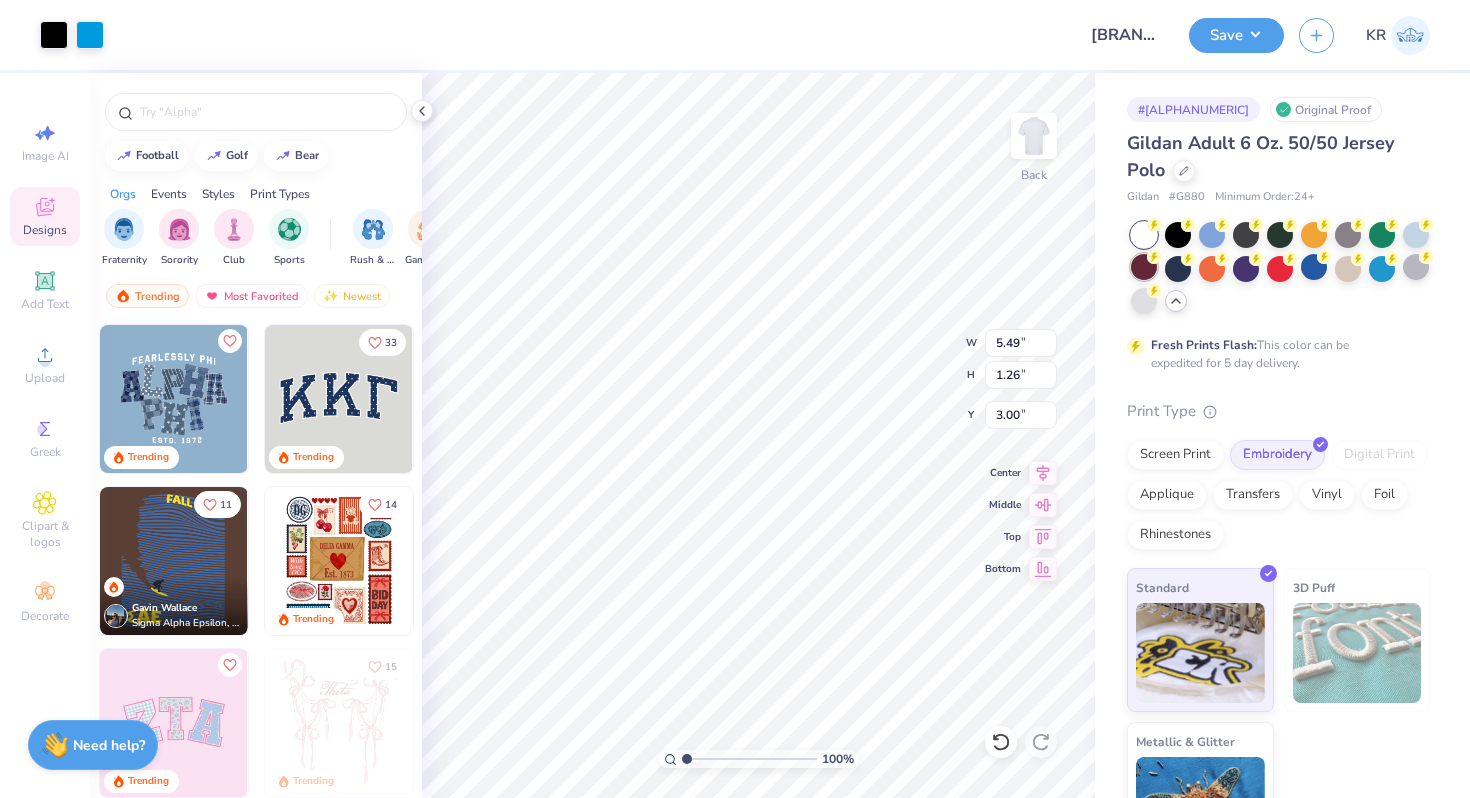 click at bounding box center (1144, 267) 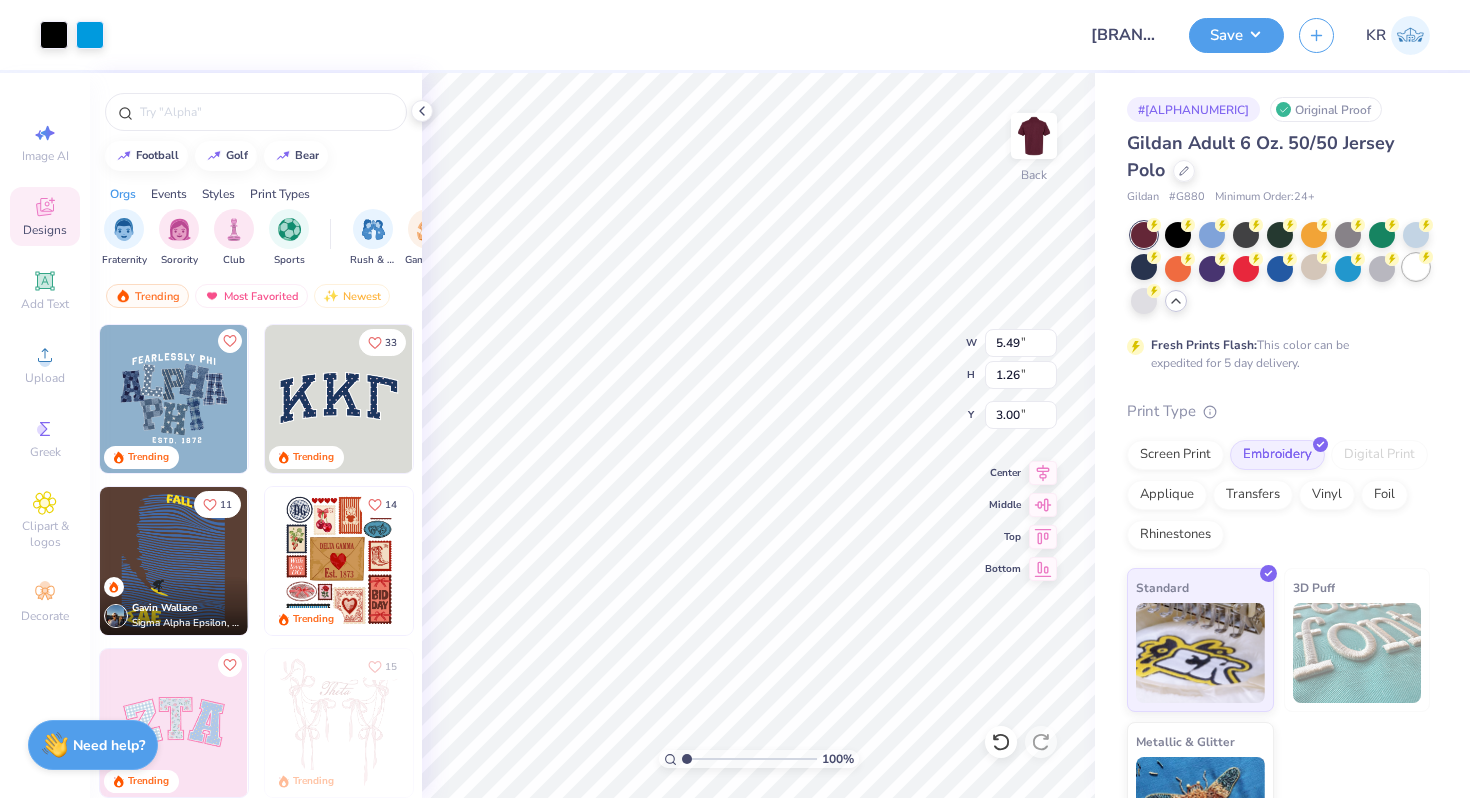 click at bounding box center [1416, 267] 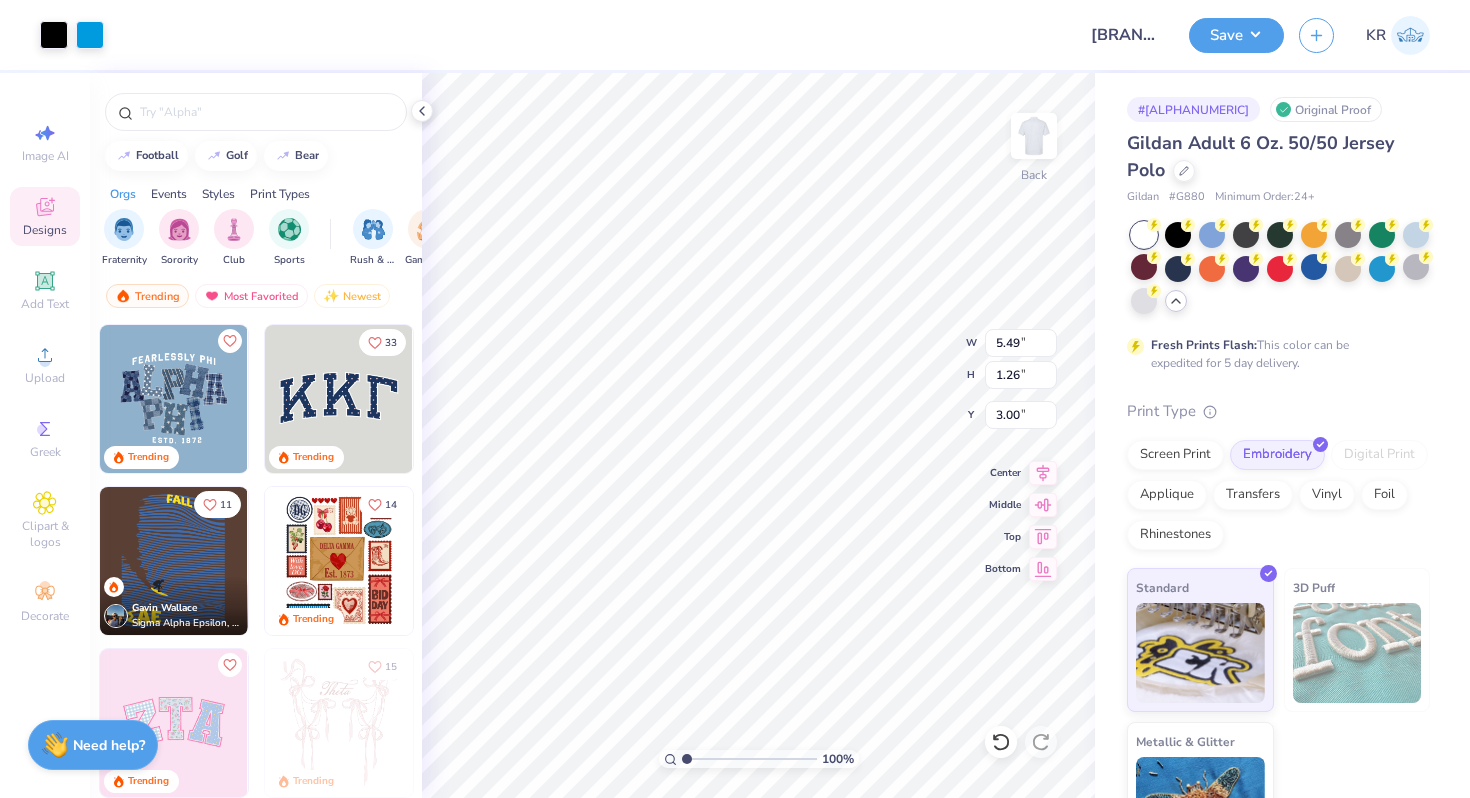 type on "5.35" 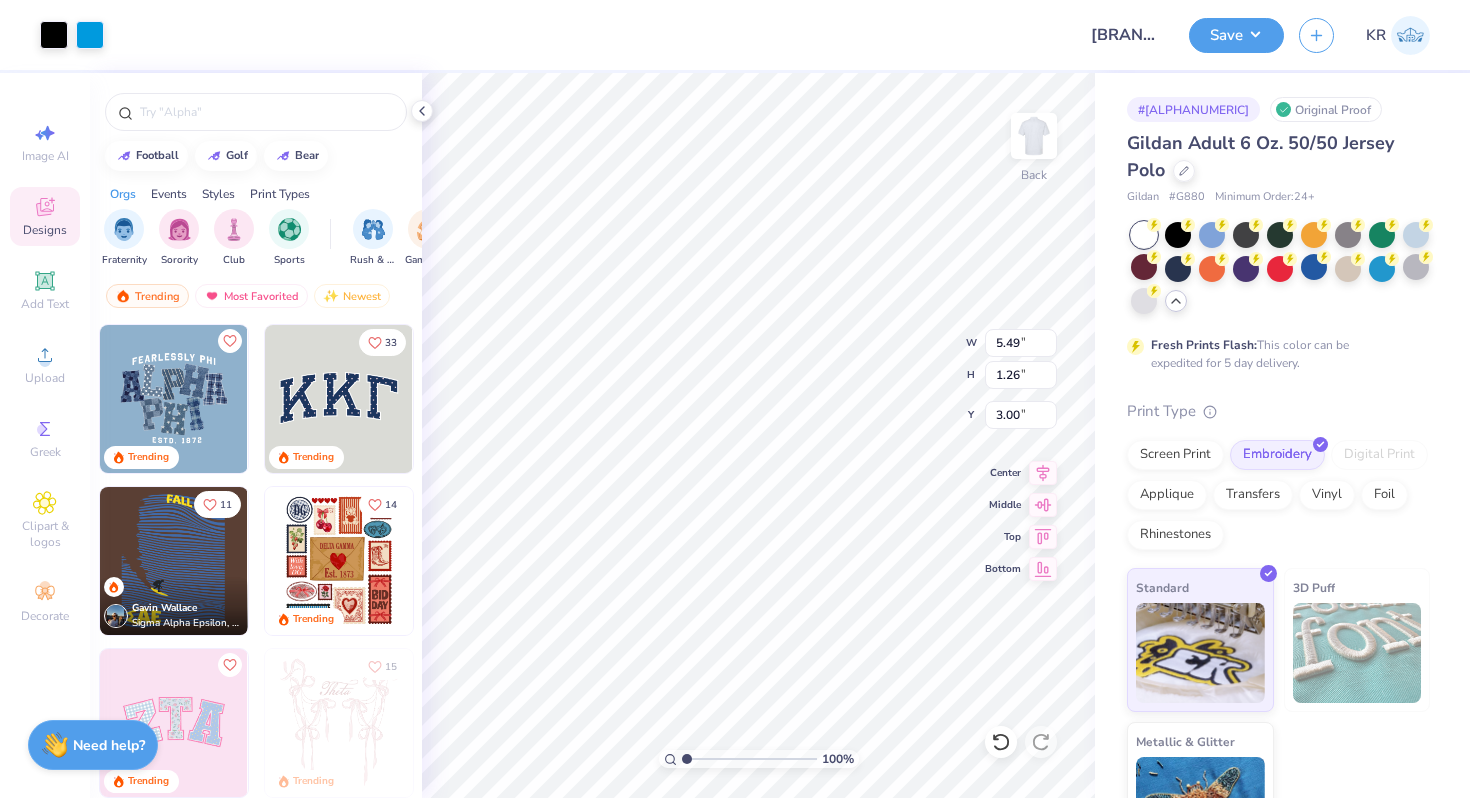 type on "1.23" 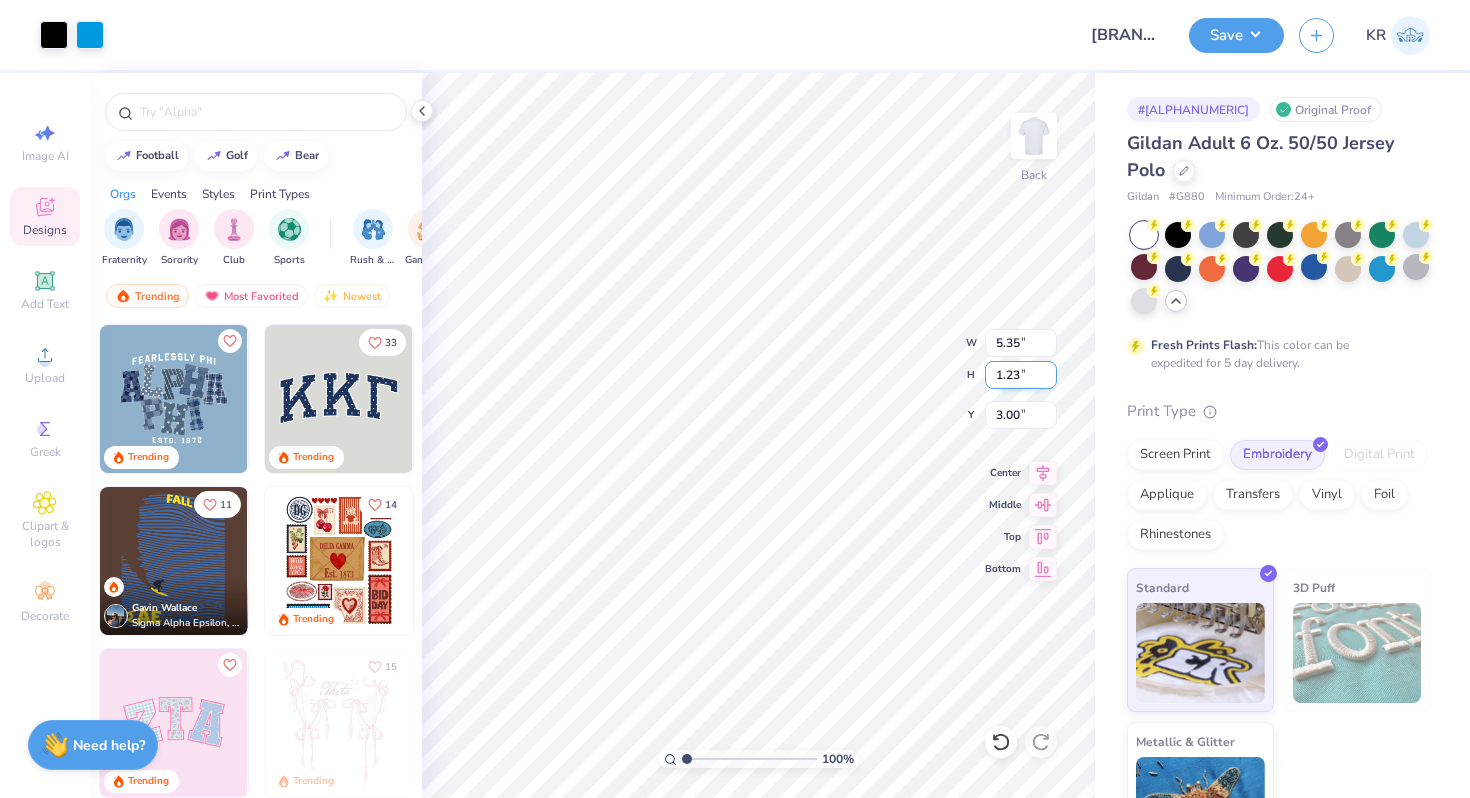 click on "100  % Back W 5.35 5.35 " H 1.23 1.23 " Y 3.00 3.00 " Center Middle Top Bottom" at bounding box center [758, 435] 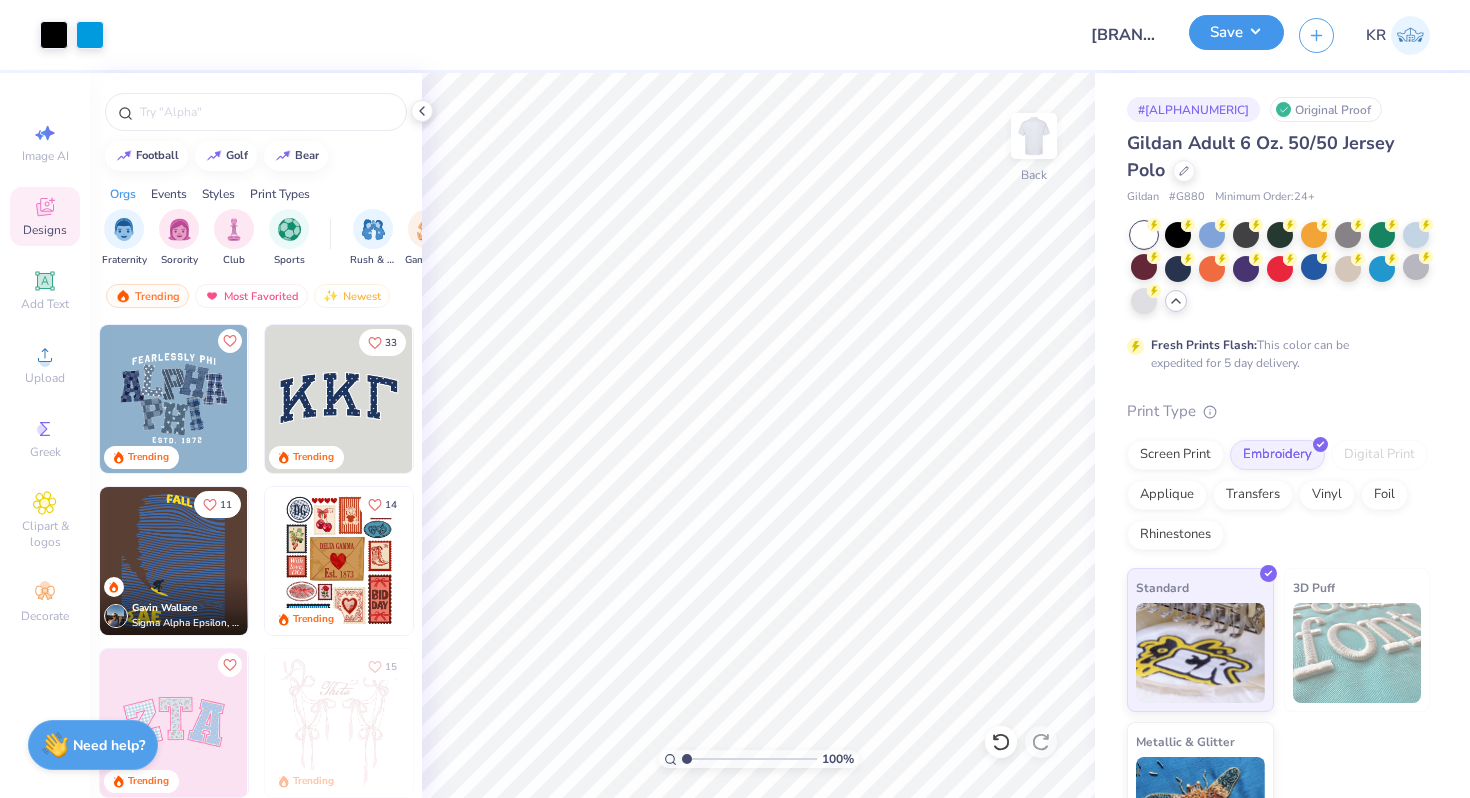 click on "Save" at bounding box center [1236, 32] 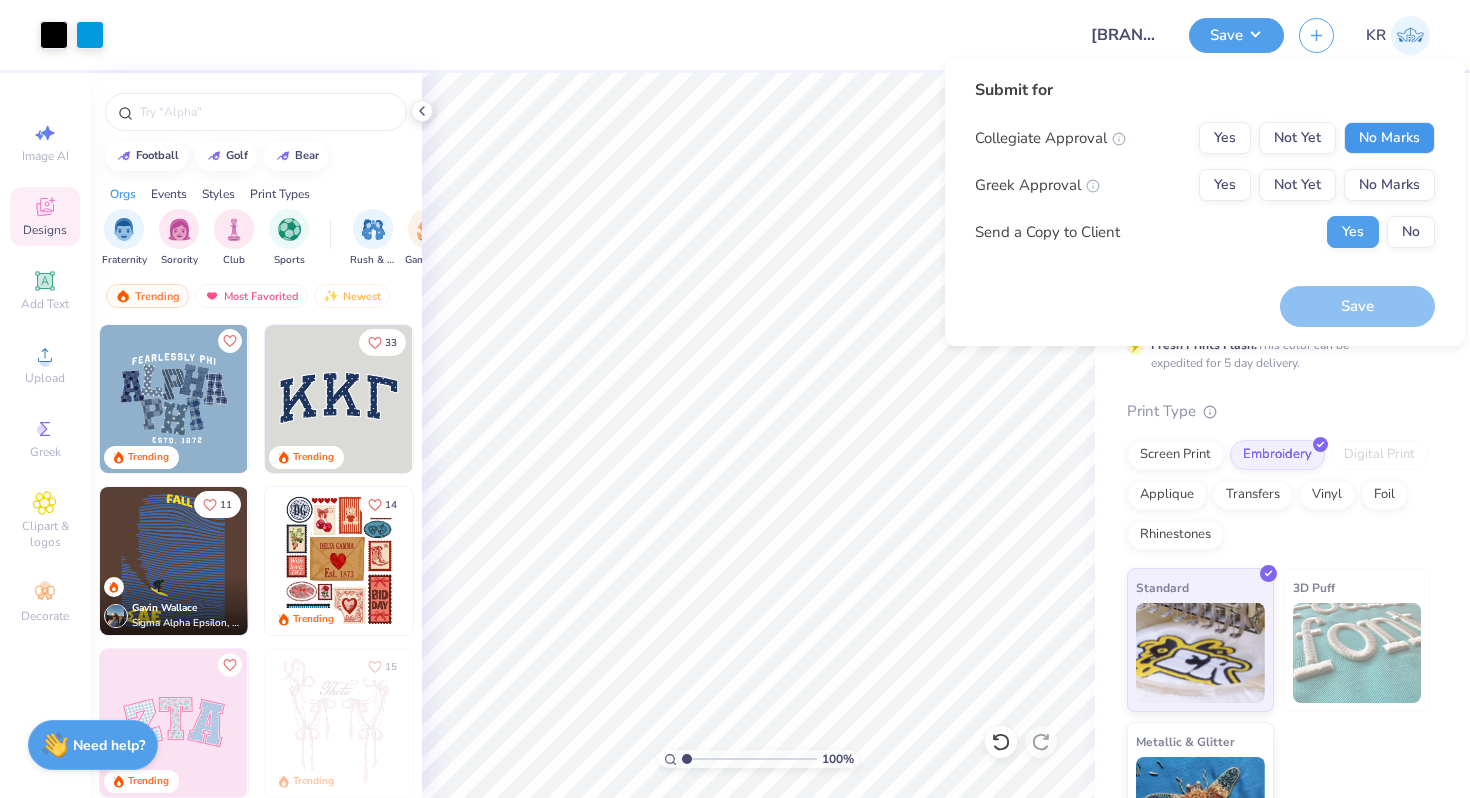 click on "No Marks" at bounding box center [1389, 138] 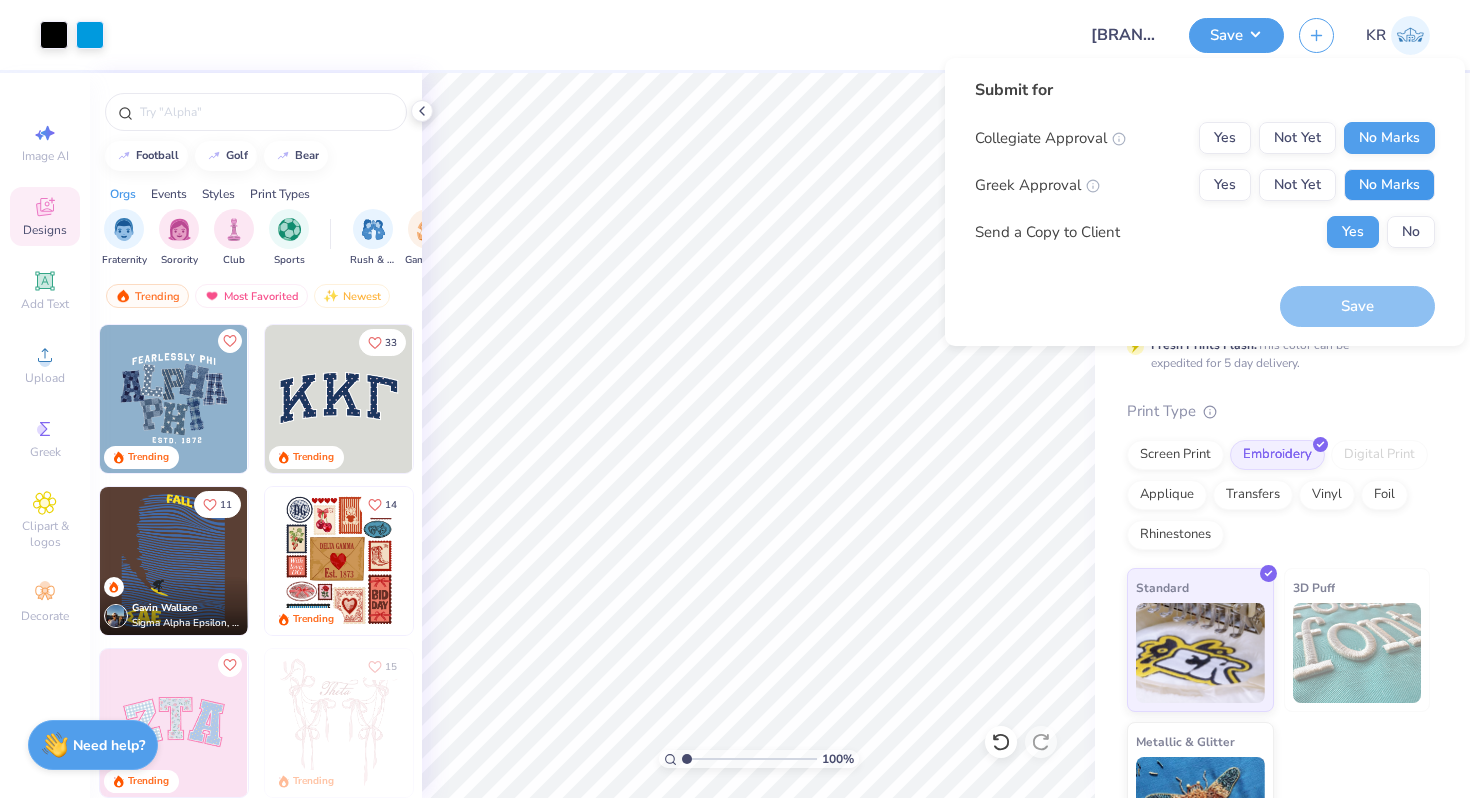 click on "No Marks" at bounding box center [1389, 185] 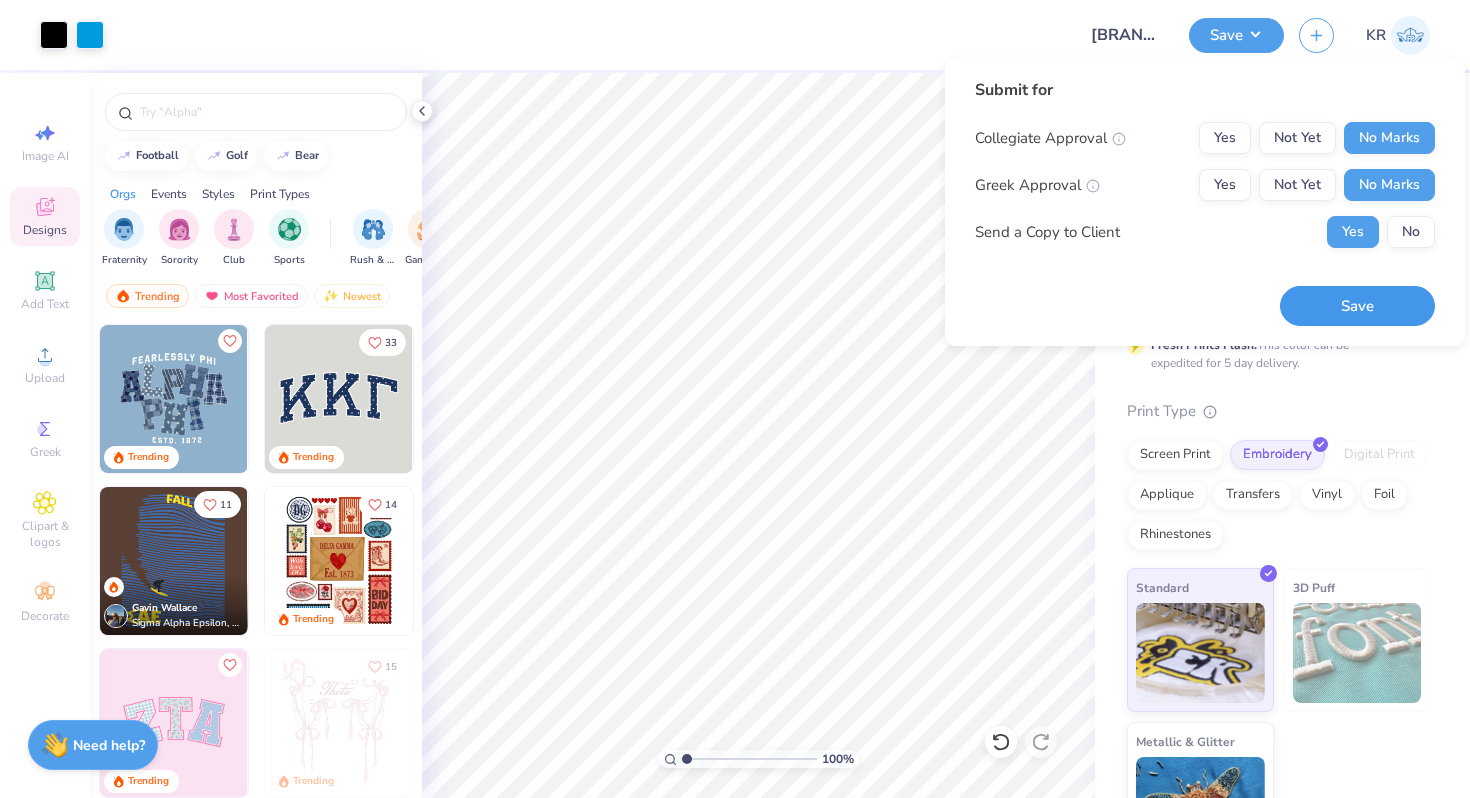 click on "Save" at bounding box center (1357, 306) 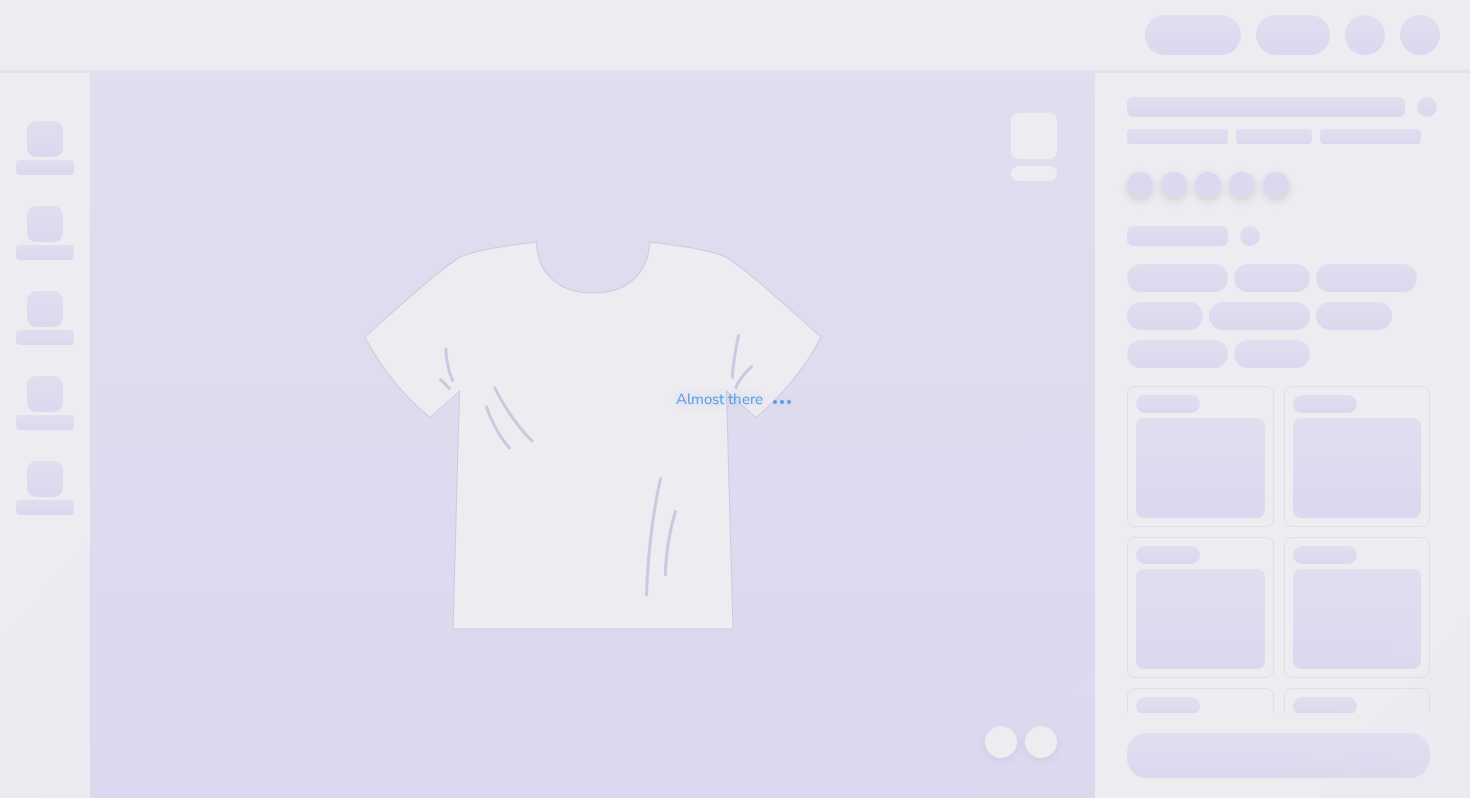 scroll, scrollTop: 0, scrollLeft: 0, axis: both 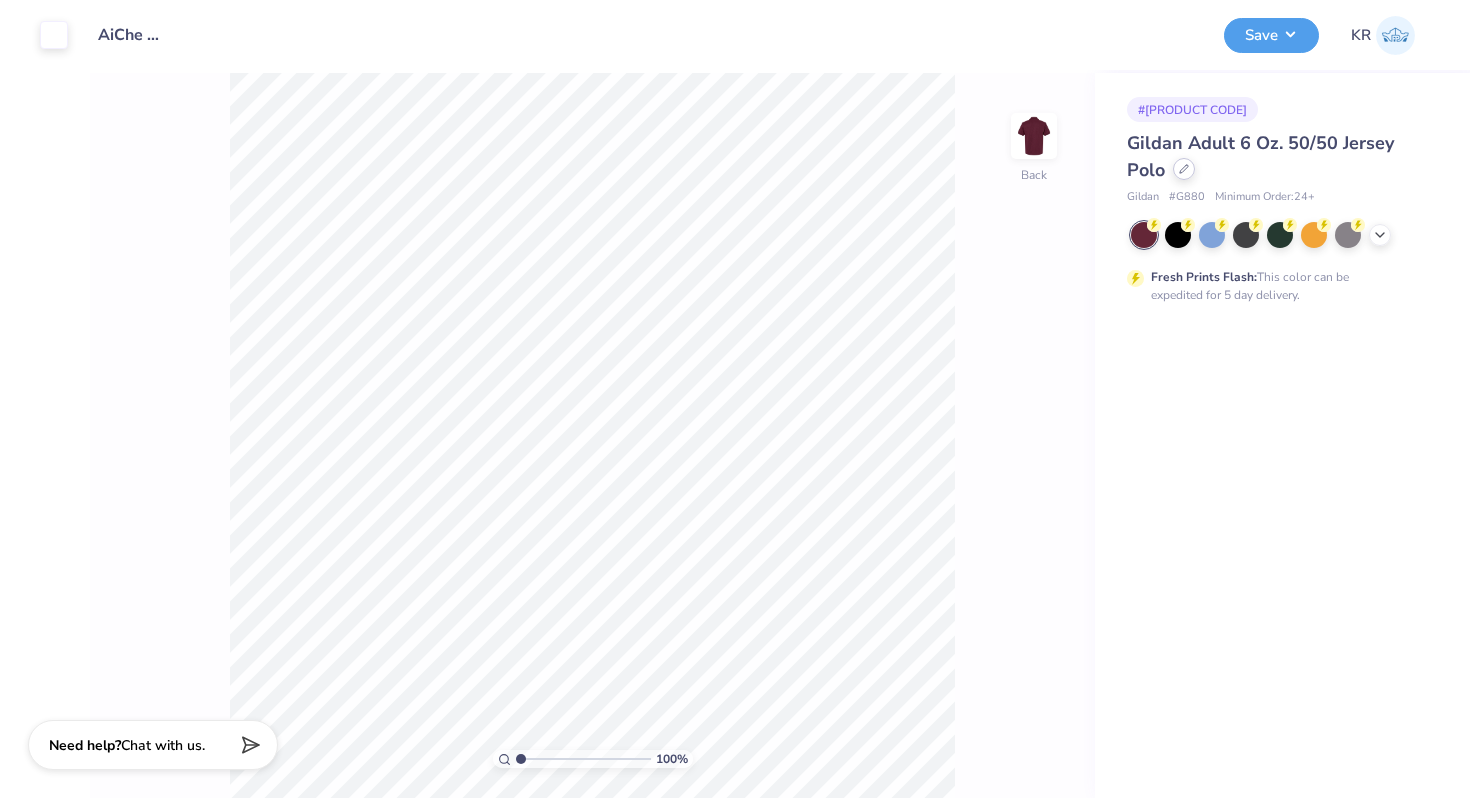 click 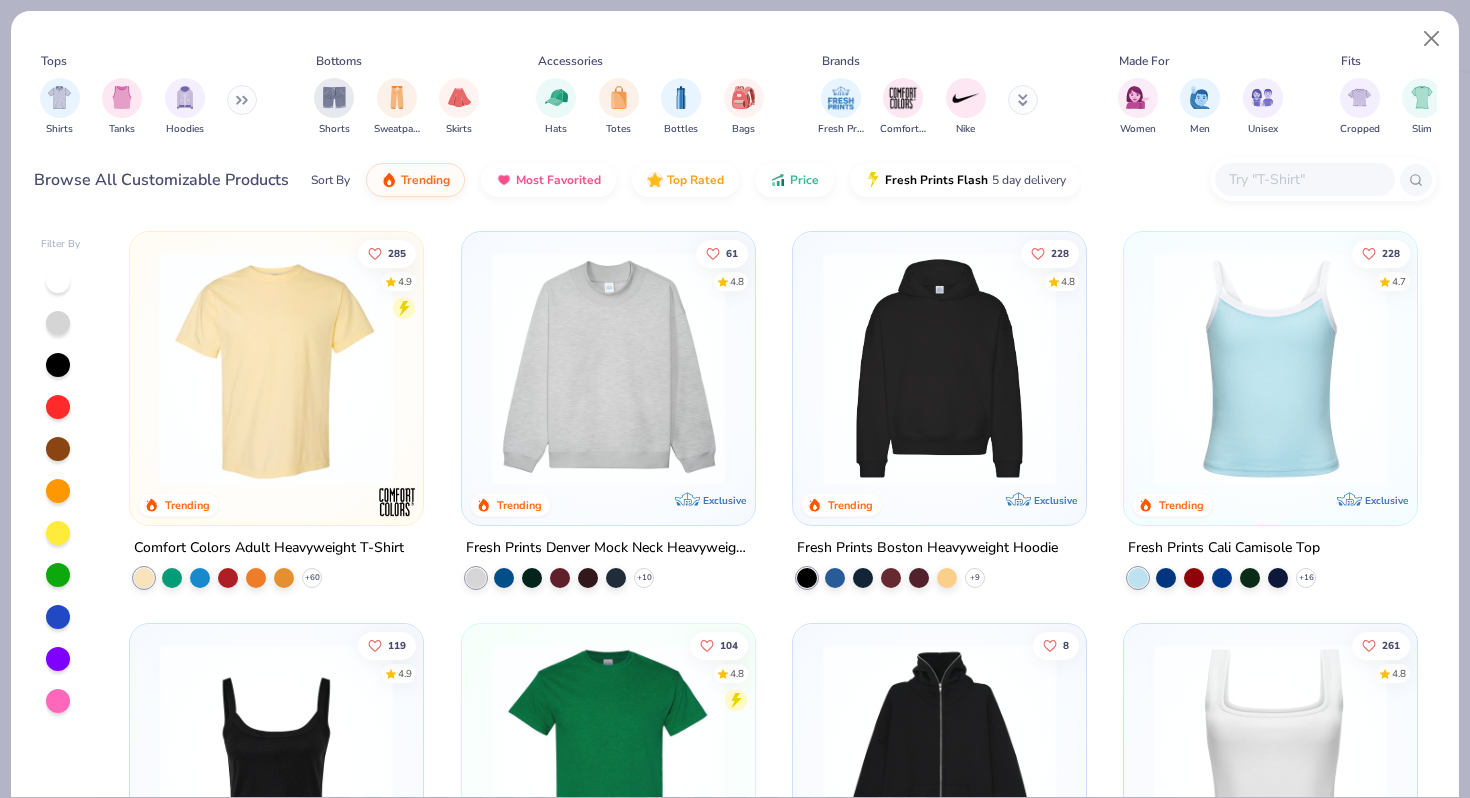 click at bounding box center (1305, 179) 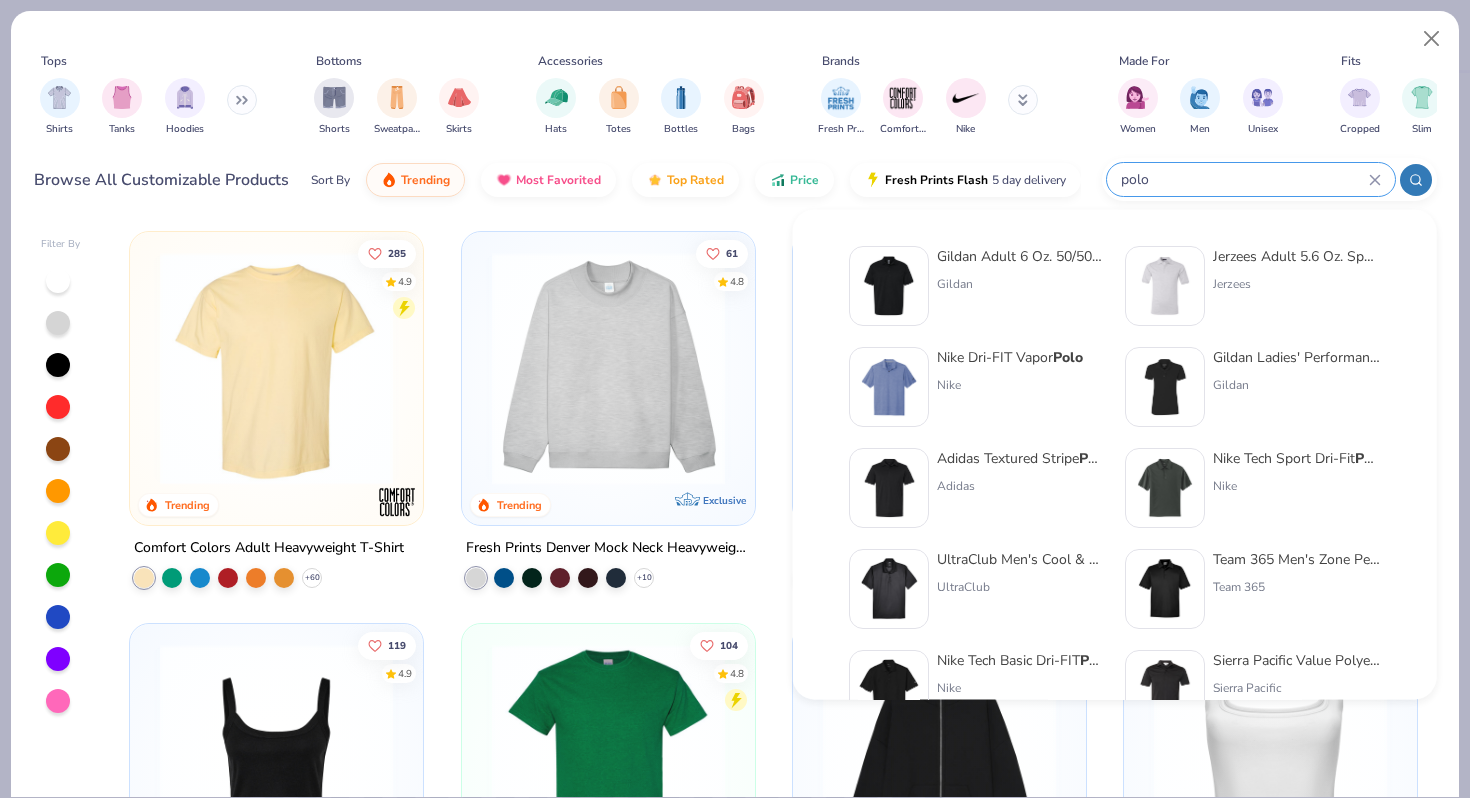 type on "polo" 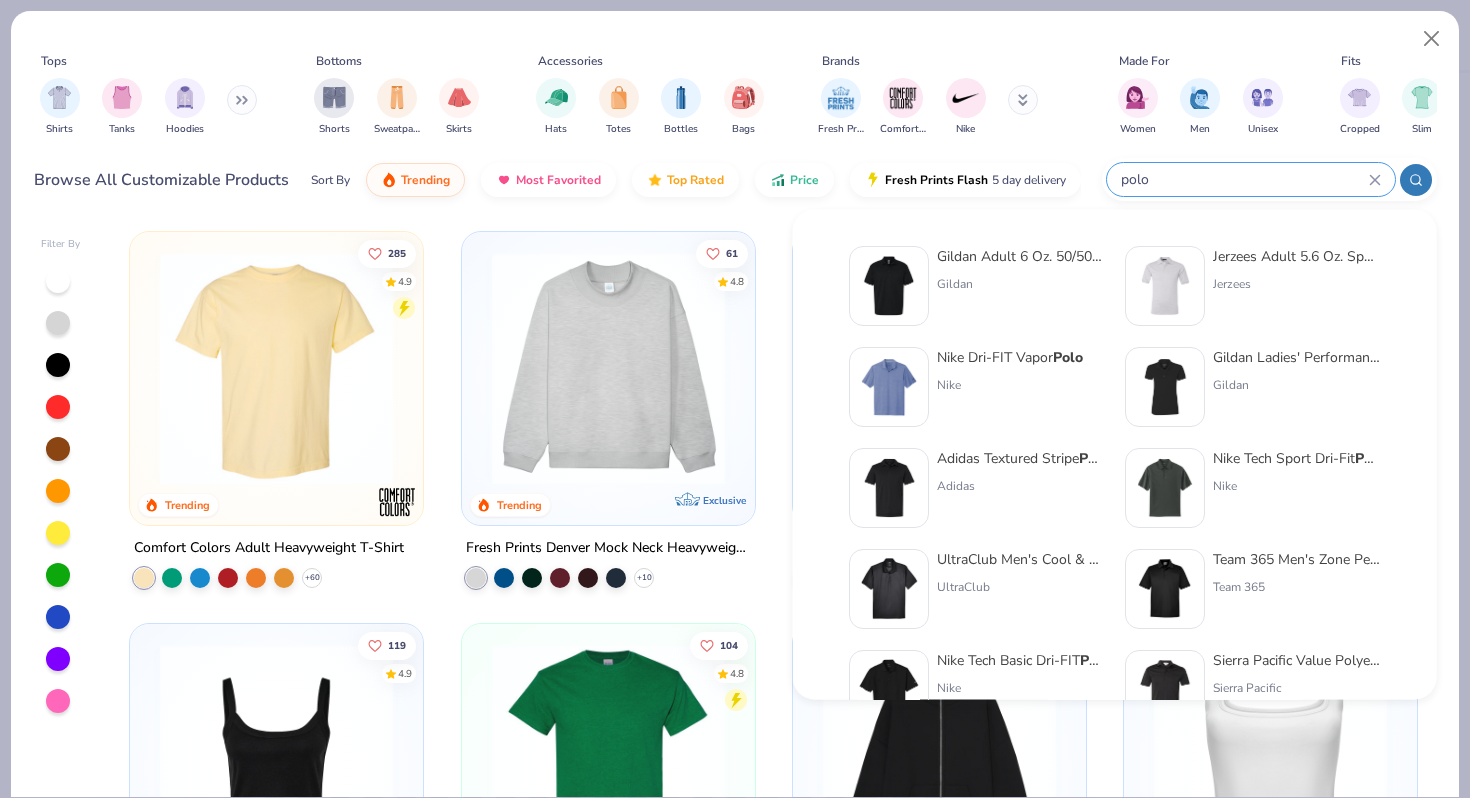 click on "Jerzees Adult 5.6 Oz. Spotshield Jersey  Polo" at bounding box center [1297, 256] 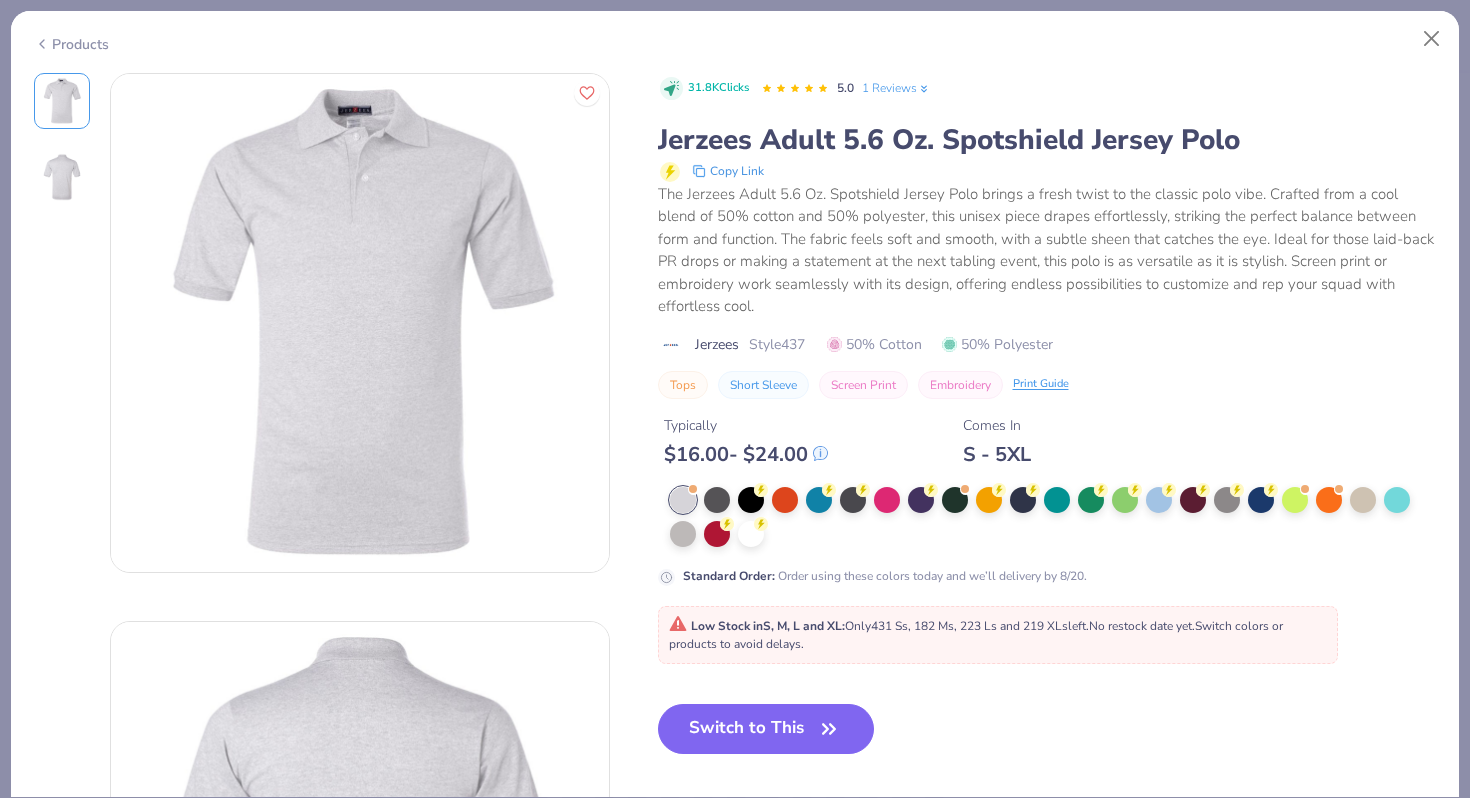 click on "Products" at bounding box center (71, 44) 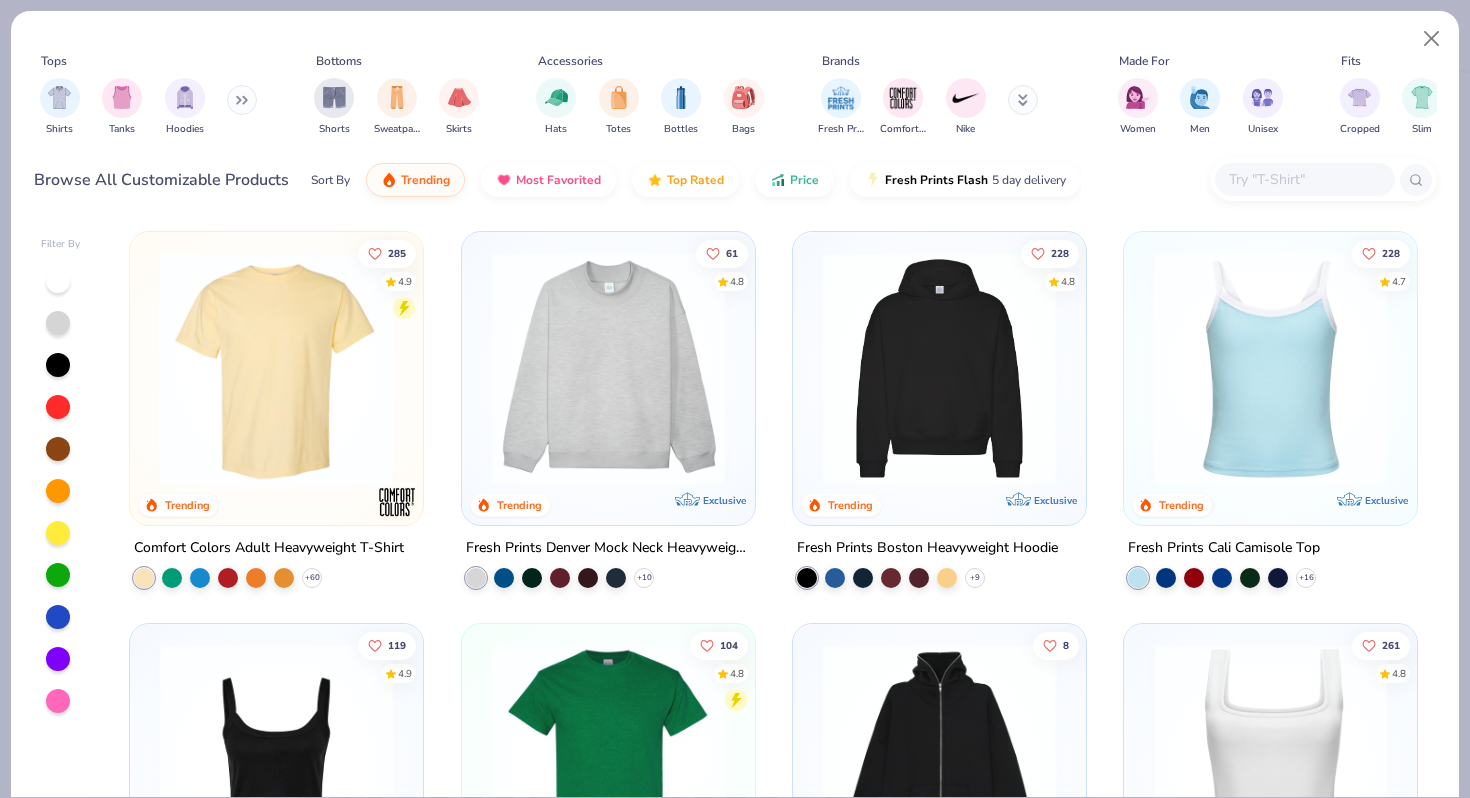 click at bounding box center (1304, 179) 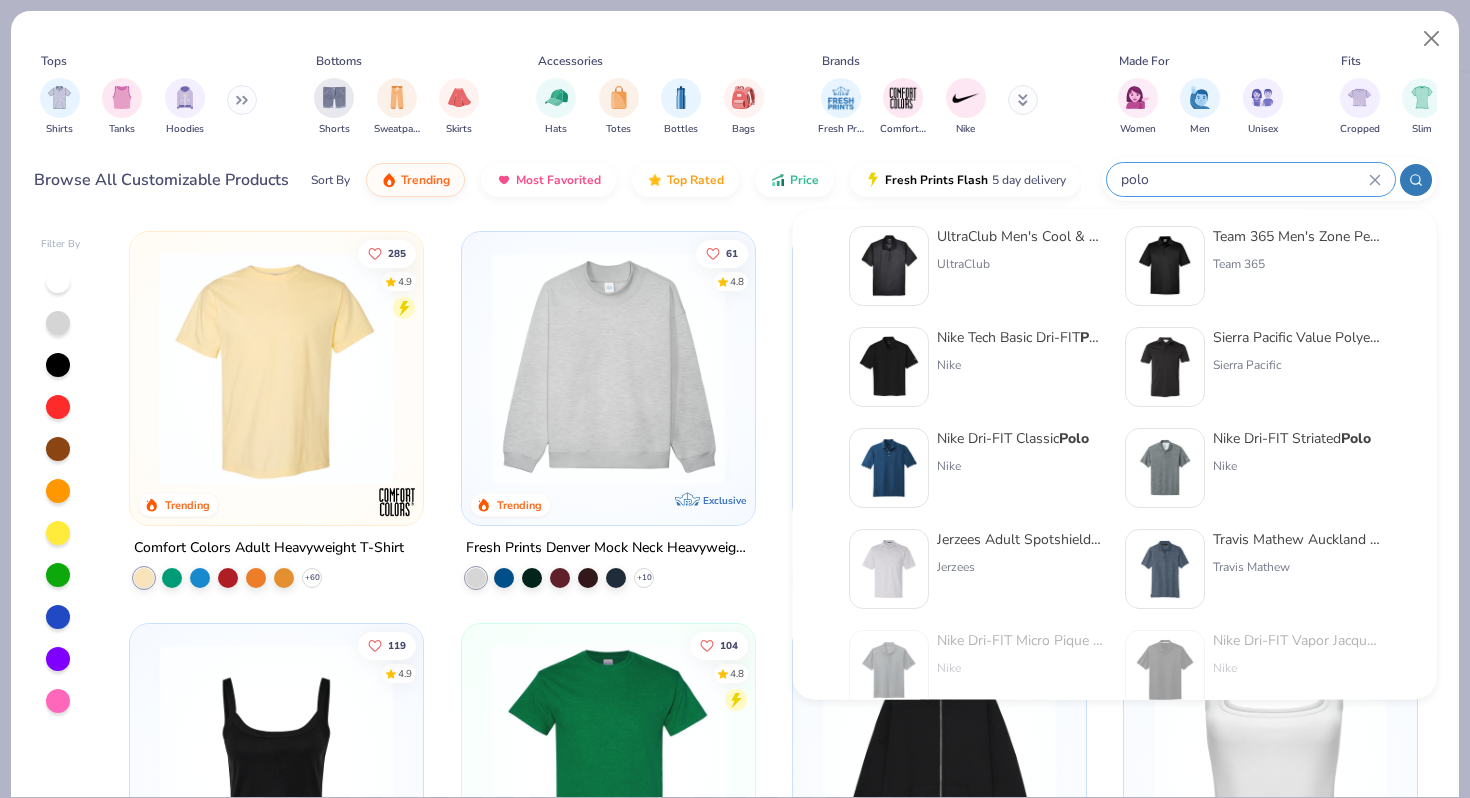 scroll, scrollTop: 323, scrollLeft: 0, axis: vertical 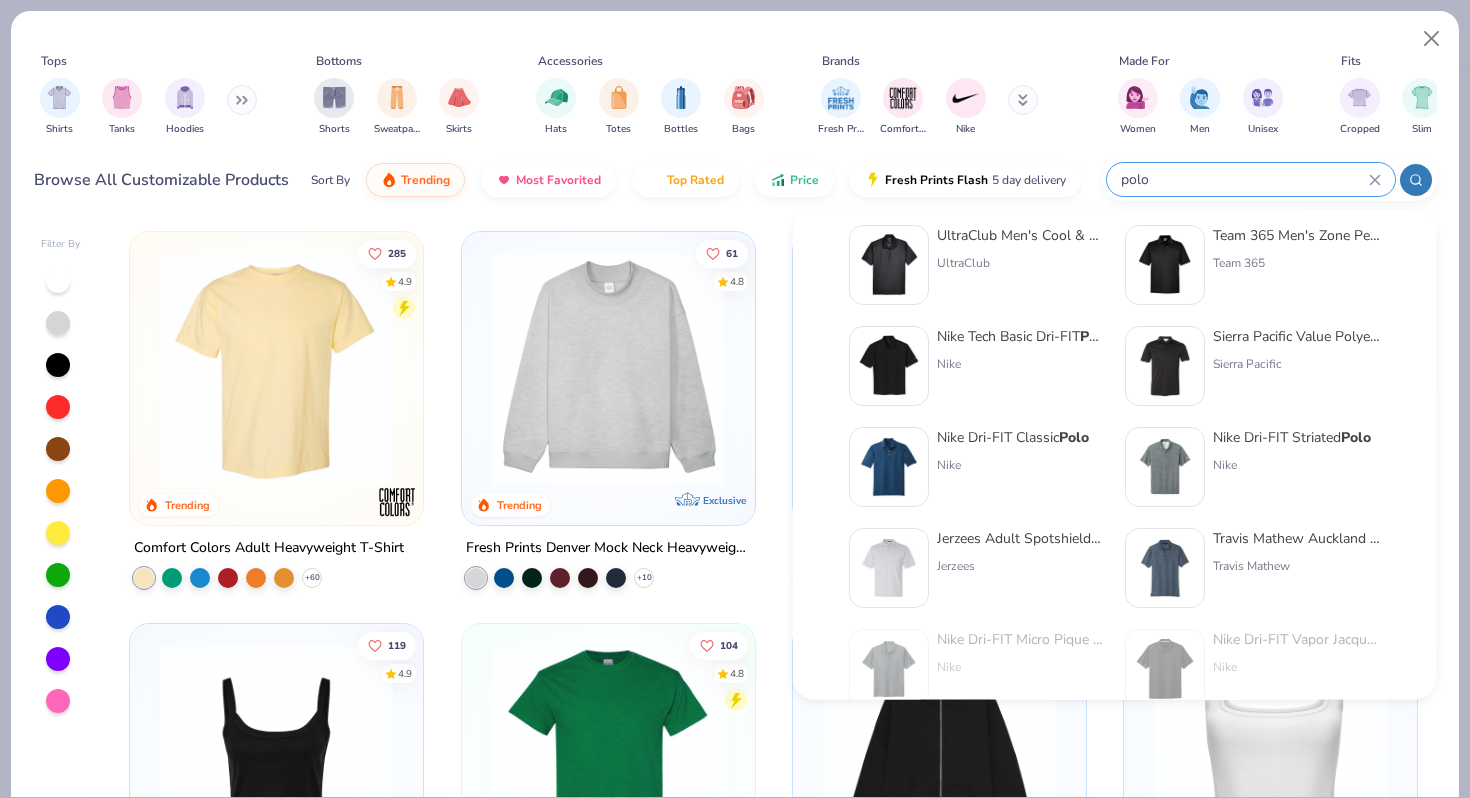 type on "polo" 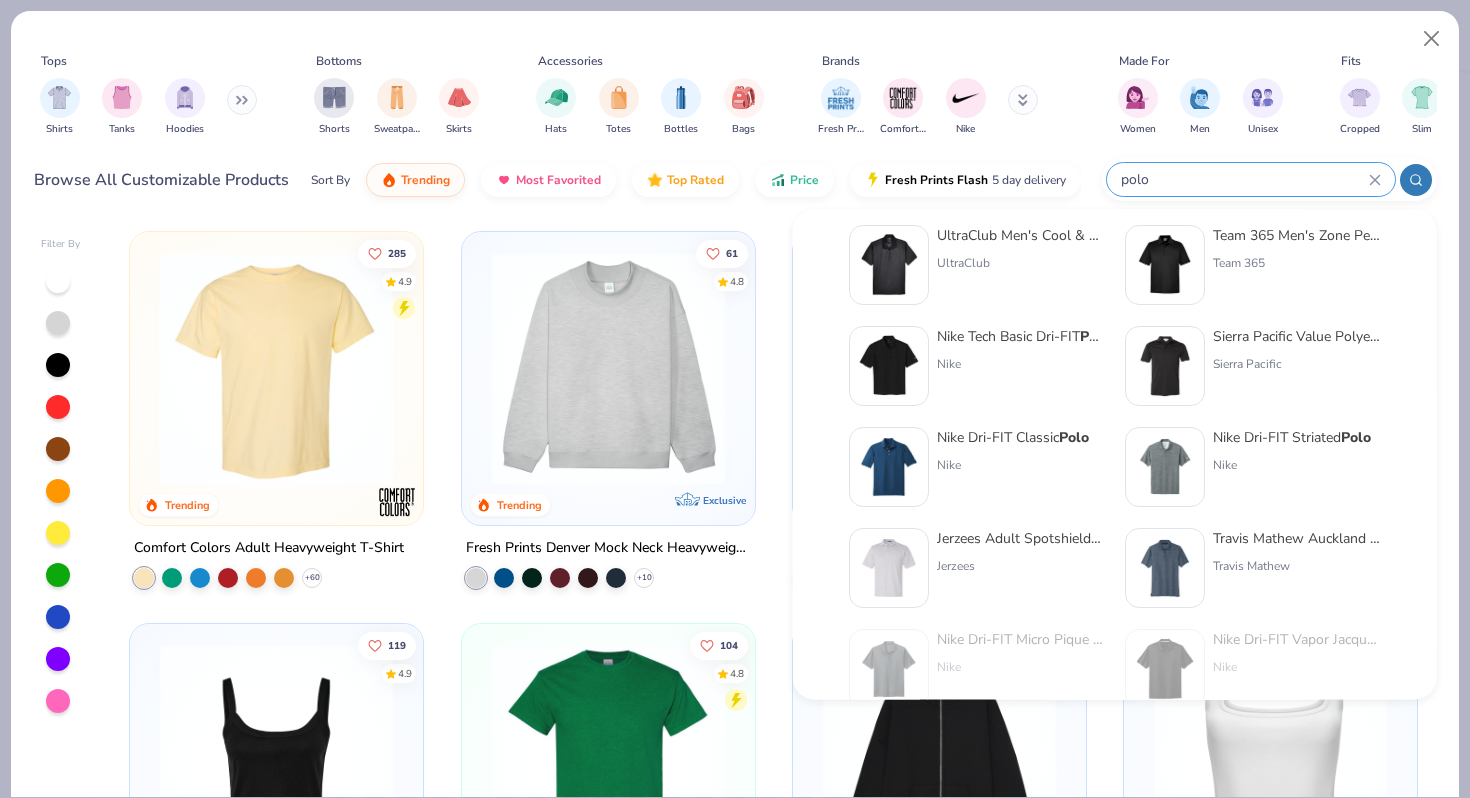 click on "Nike Dri-FIT Classic  Polo" at bounding box center [1013, 438] 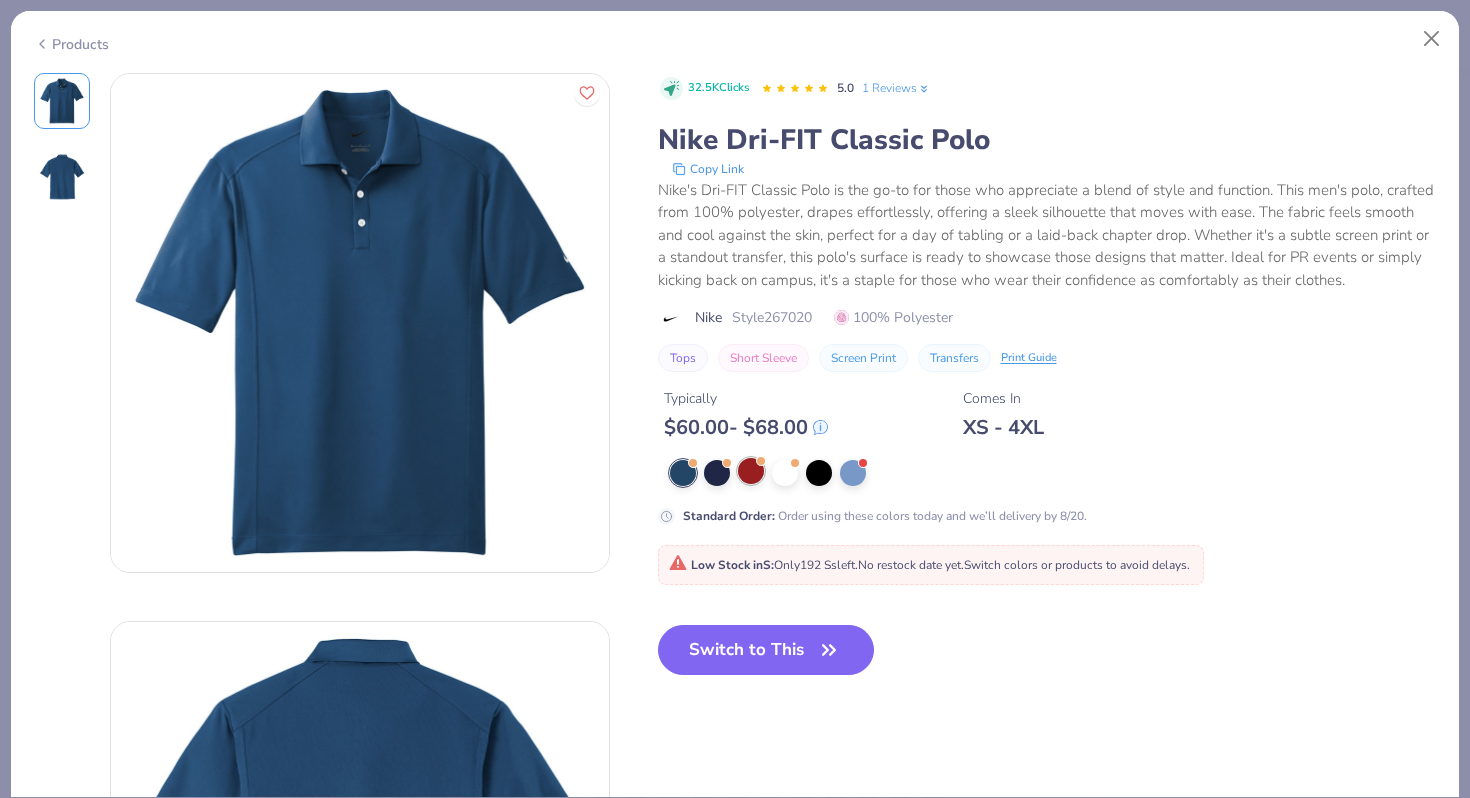 click at bounding box center (751, 471) 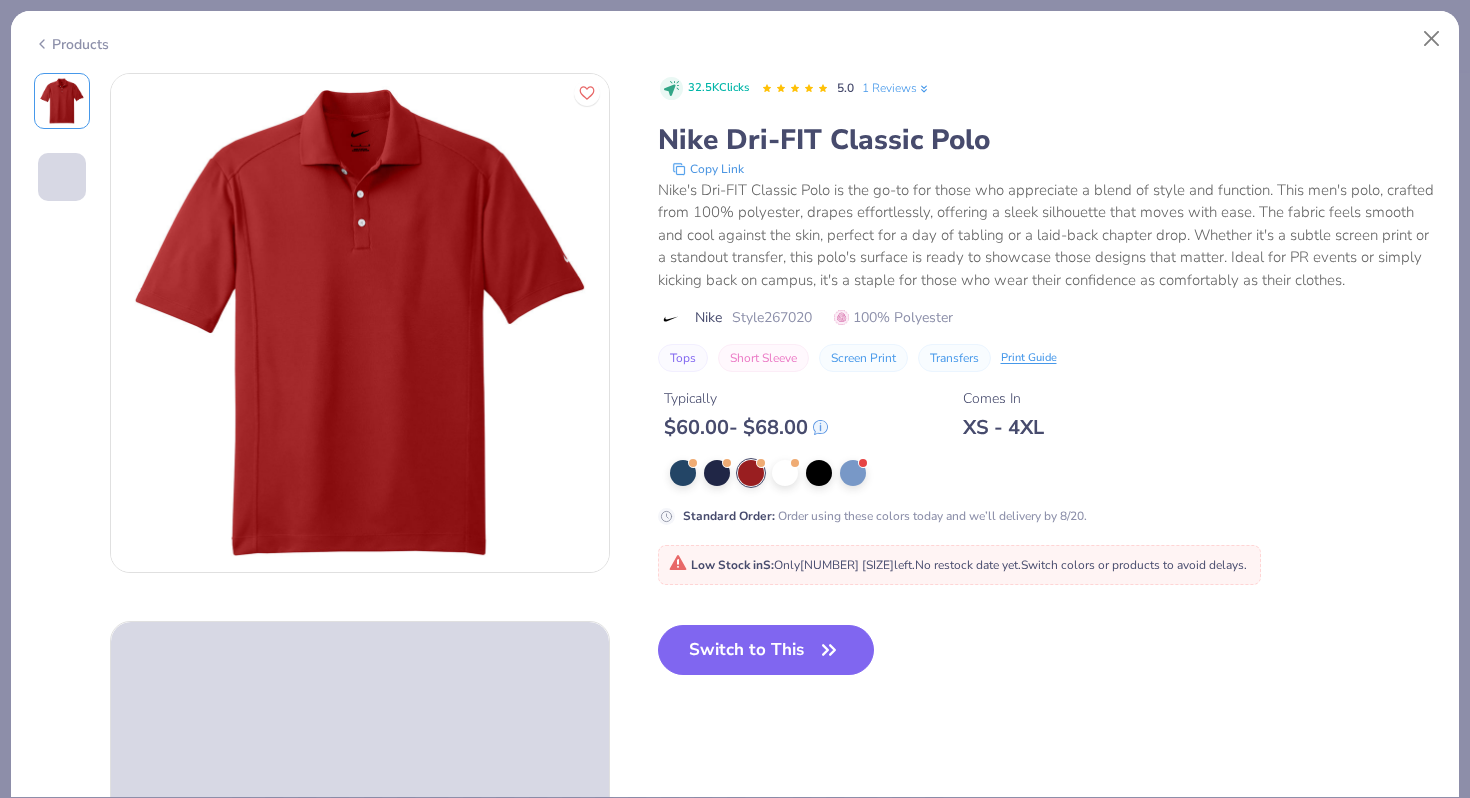 click on "Products" at bounding box center (71, 44) 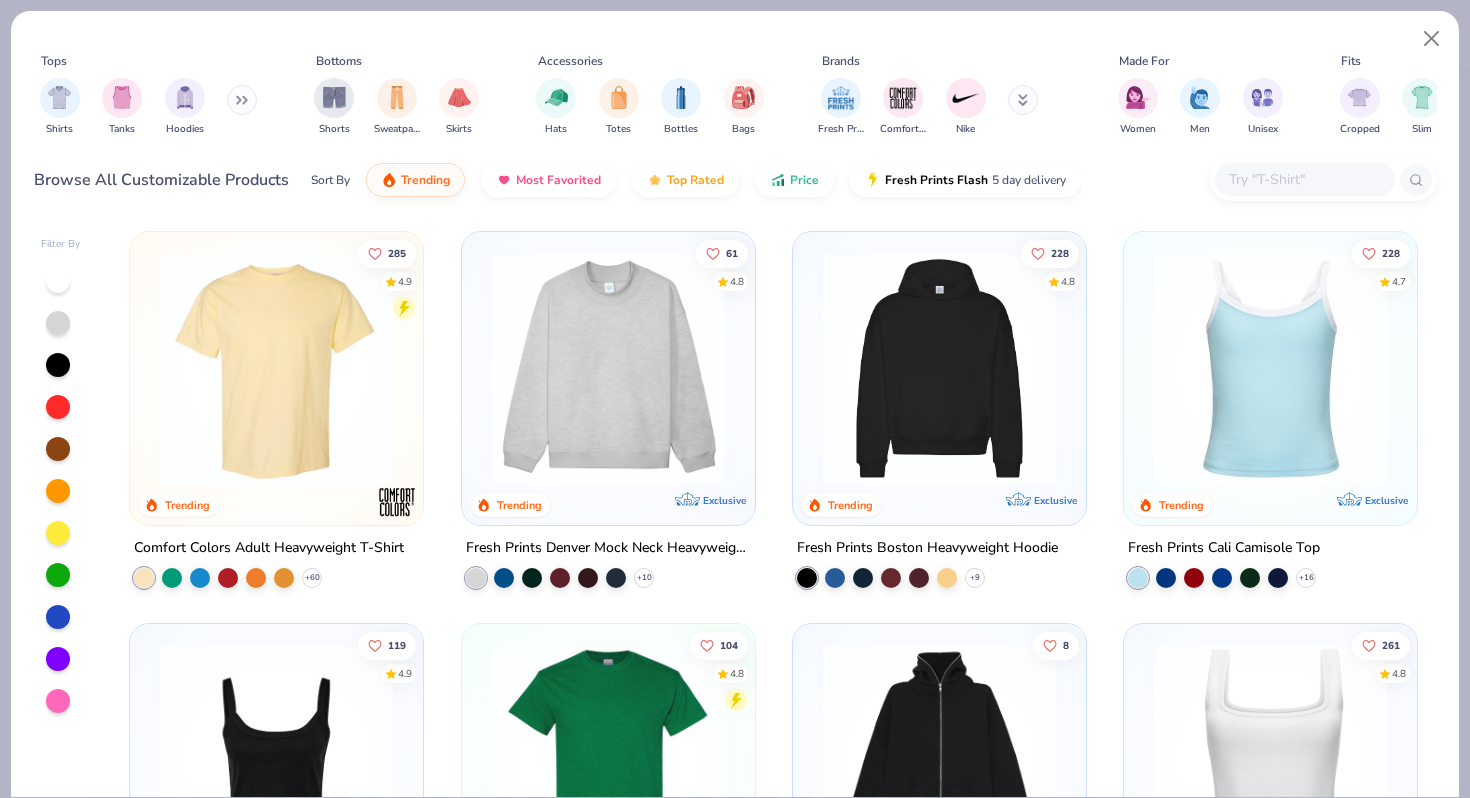 click at bounding box center (1304, 179) 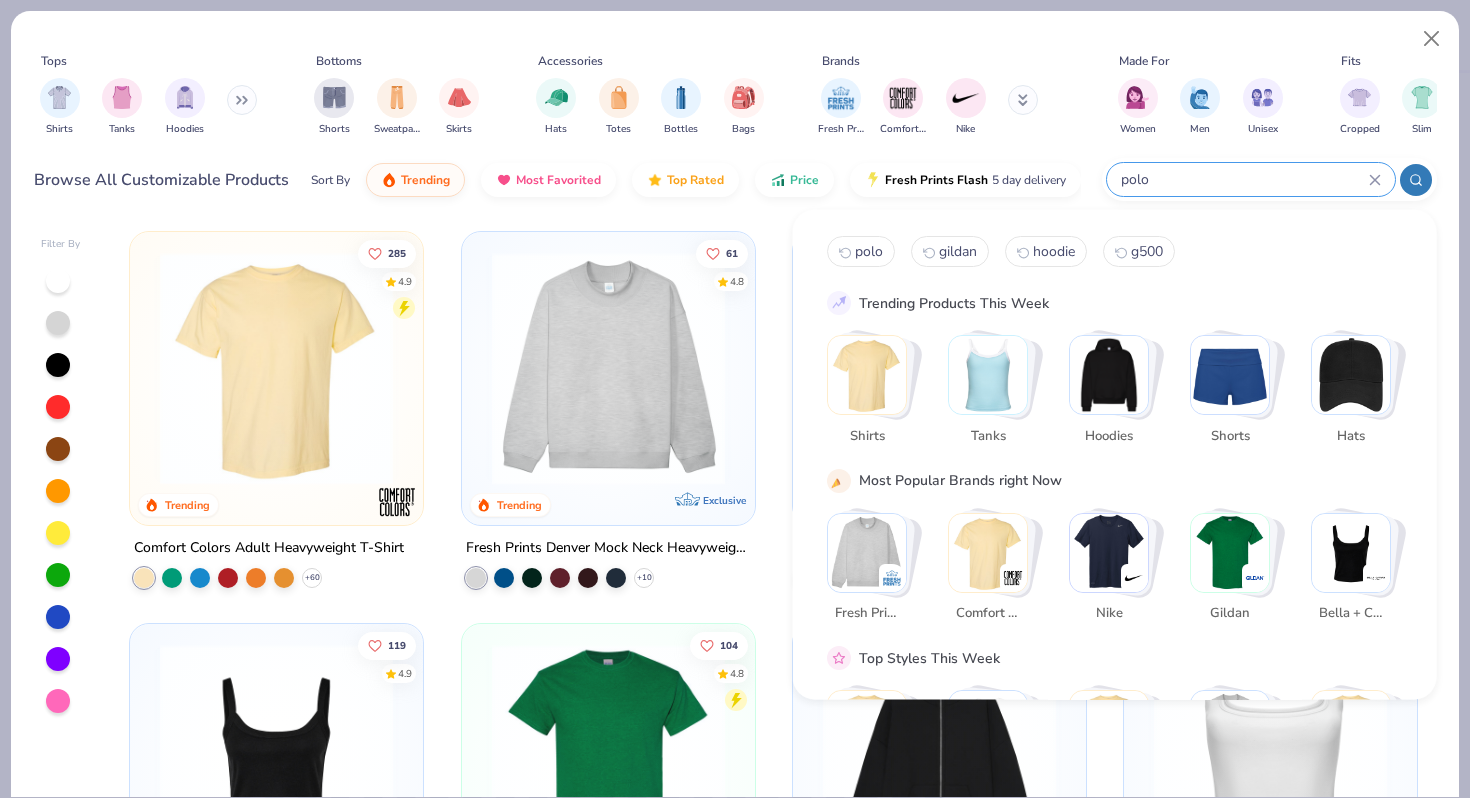 type on "polo" 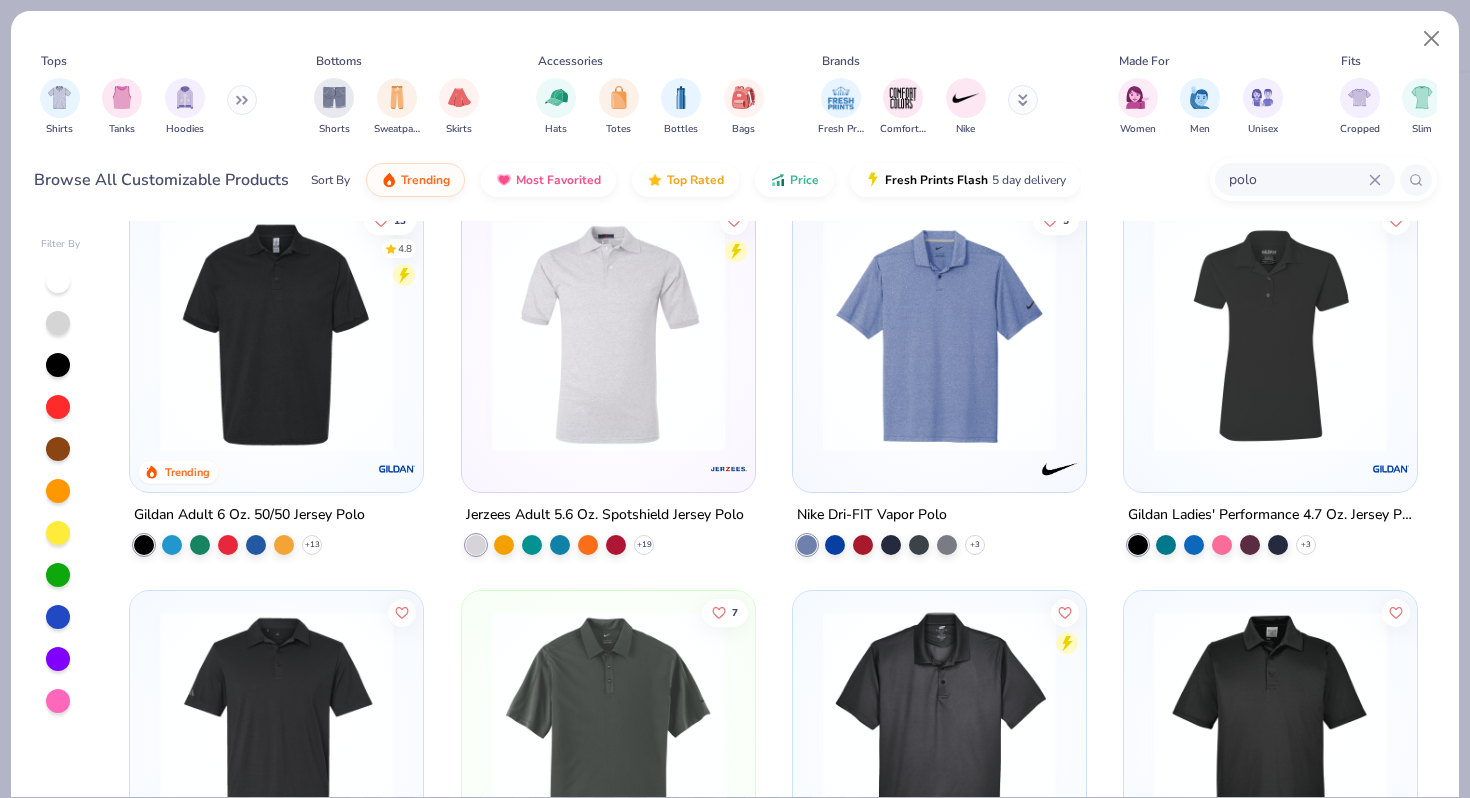 scroll, scrollTop: 35, scrollLeft: 0, axis: vertical 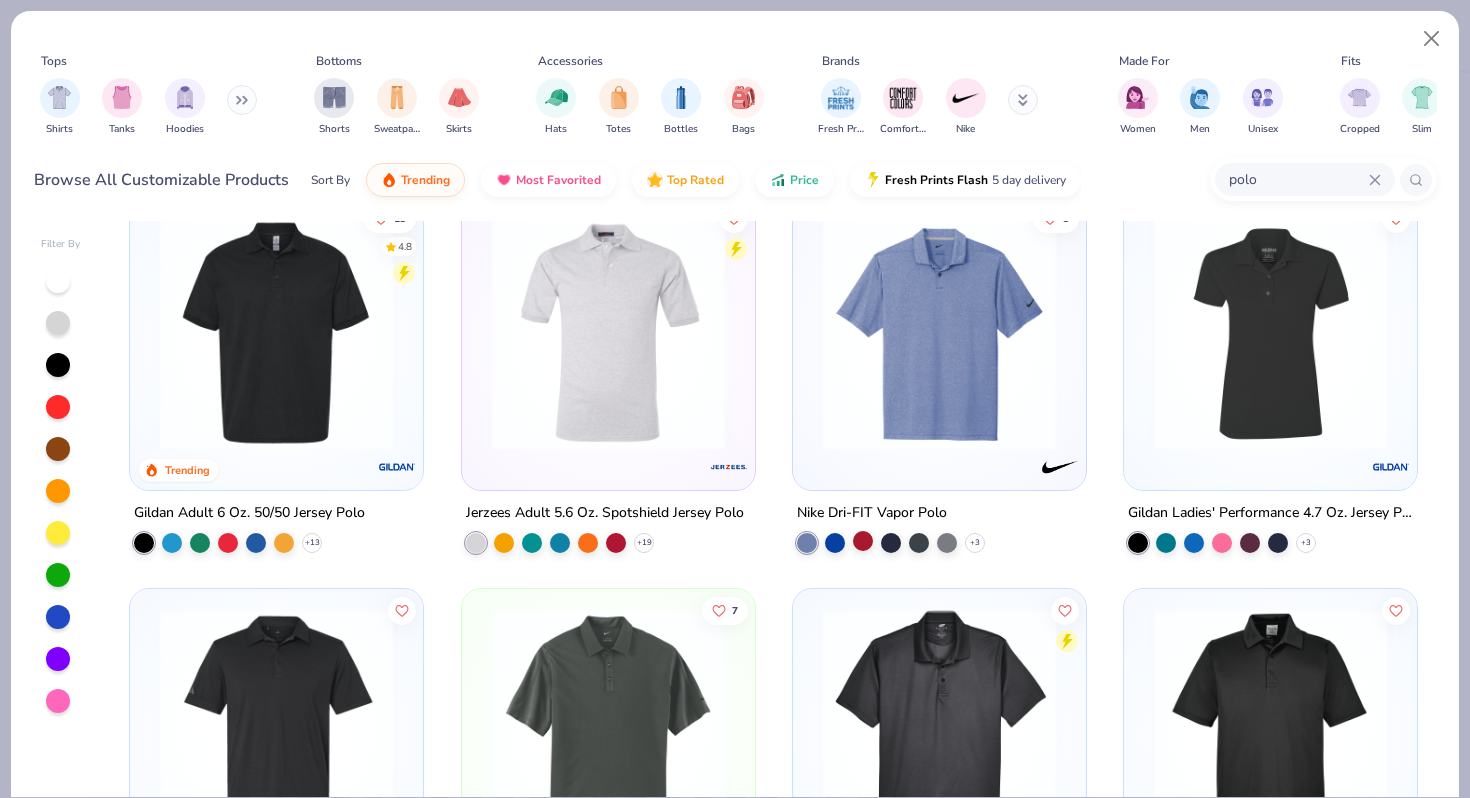 click at bounding box center [863, 541] 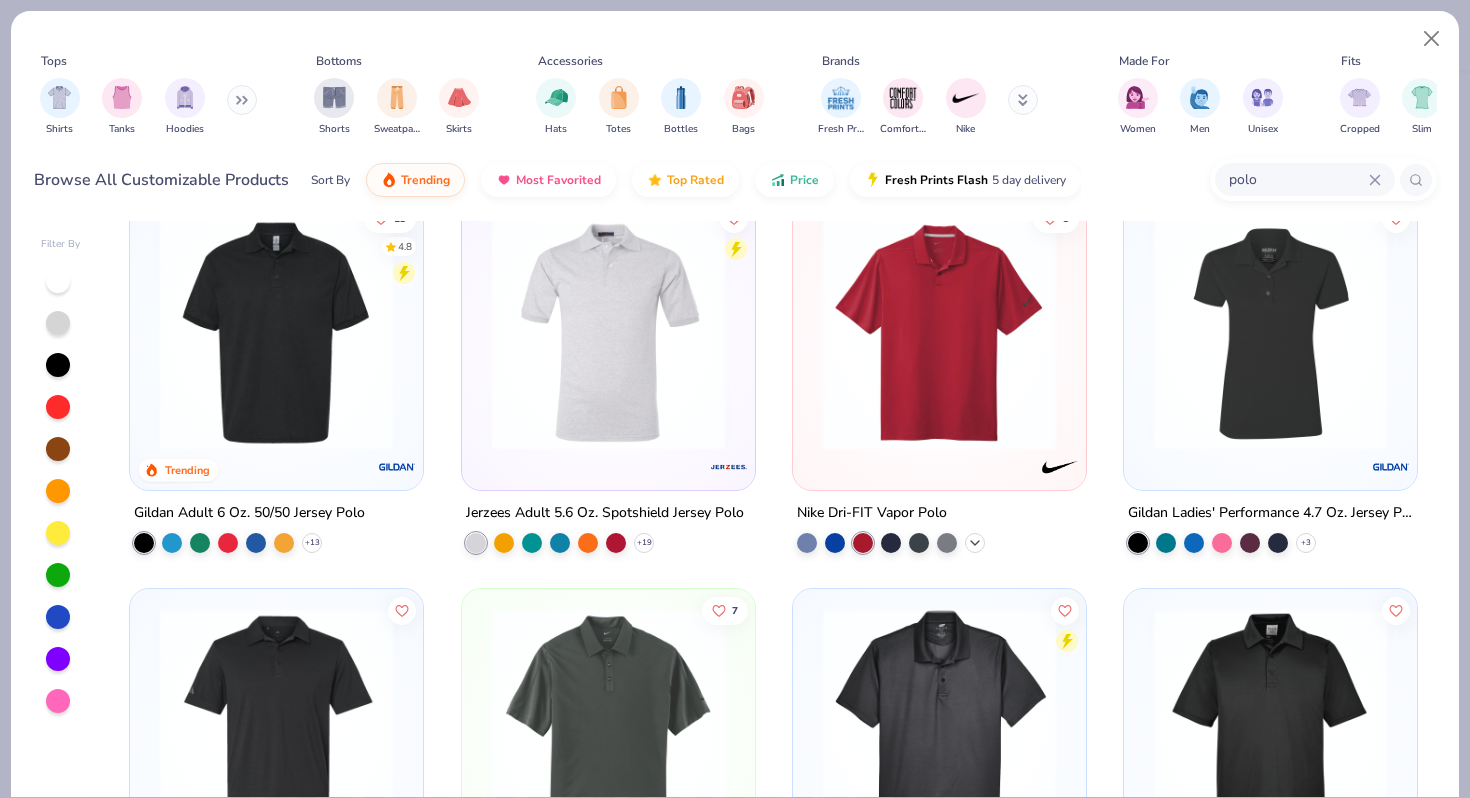click on "+ 3" at bounding box center [975, 543] 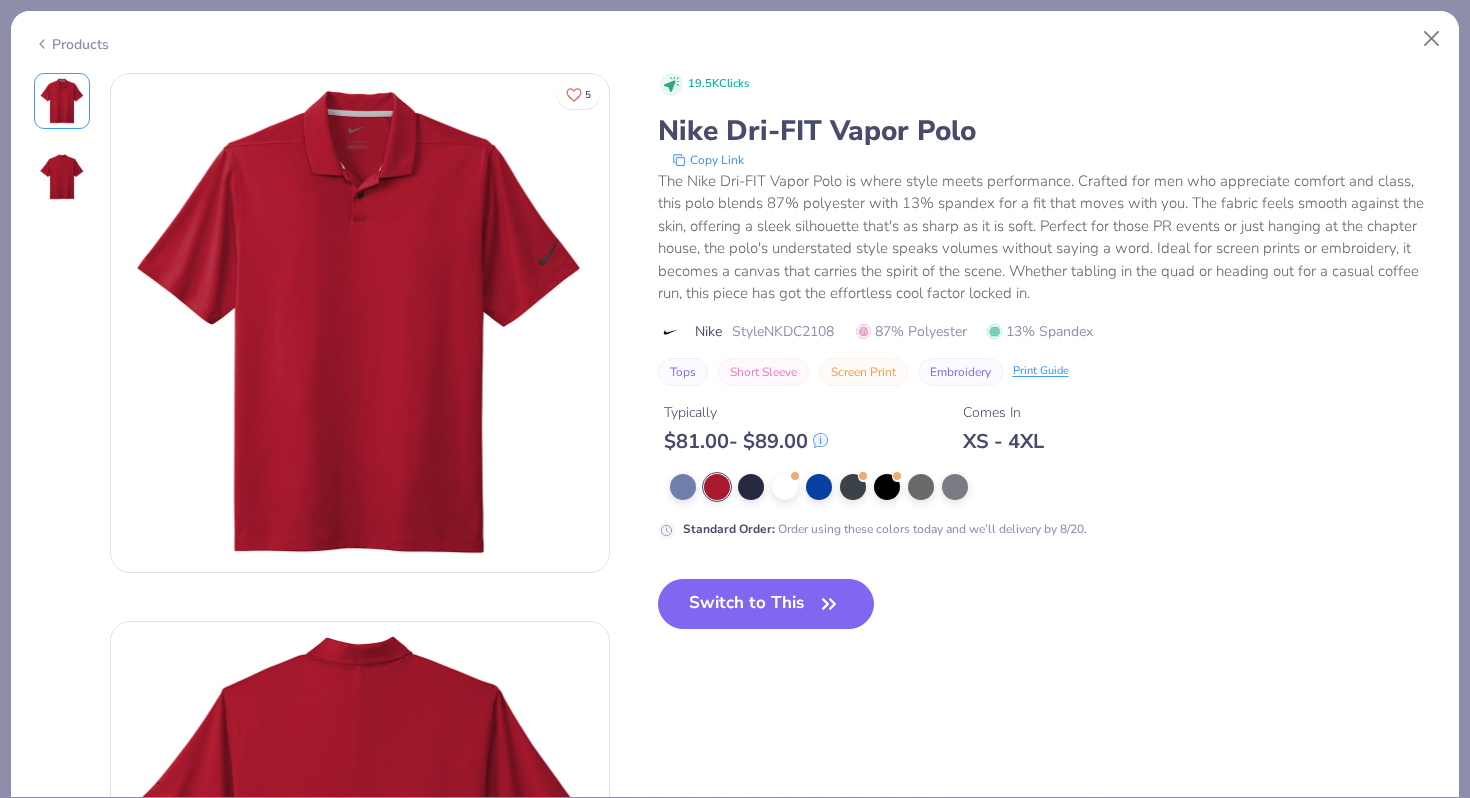 click on "Products" at bounding box center (71, 44) 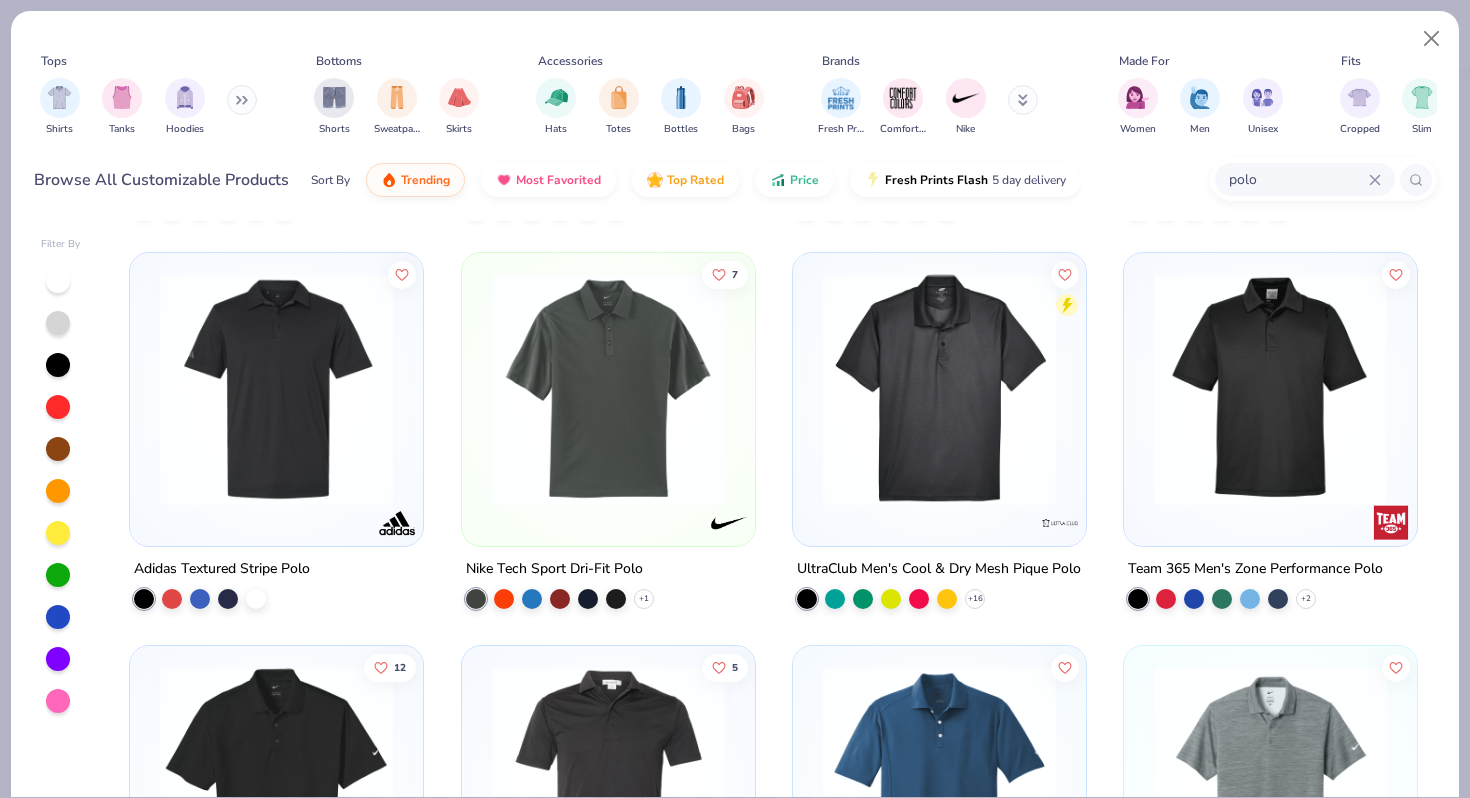 scroll, scrollTop: 380, scrollLeft: 0, axis: vertical 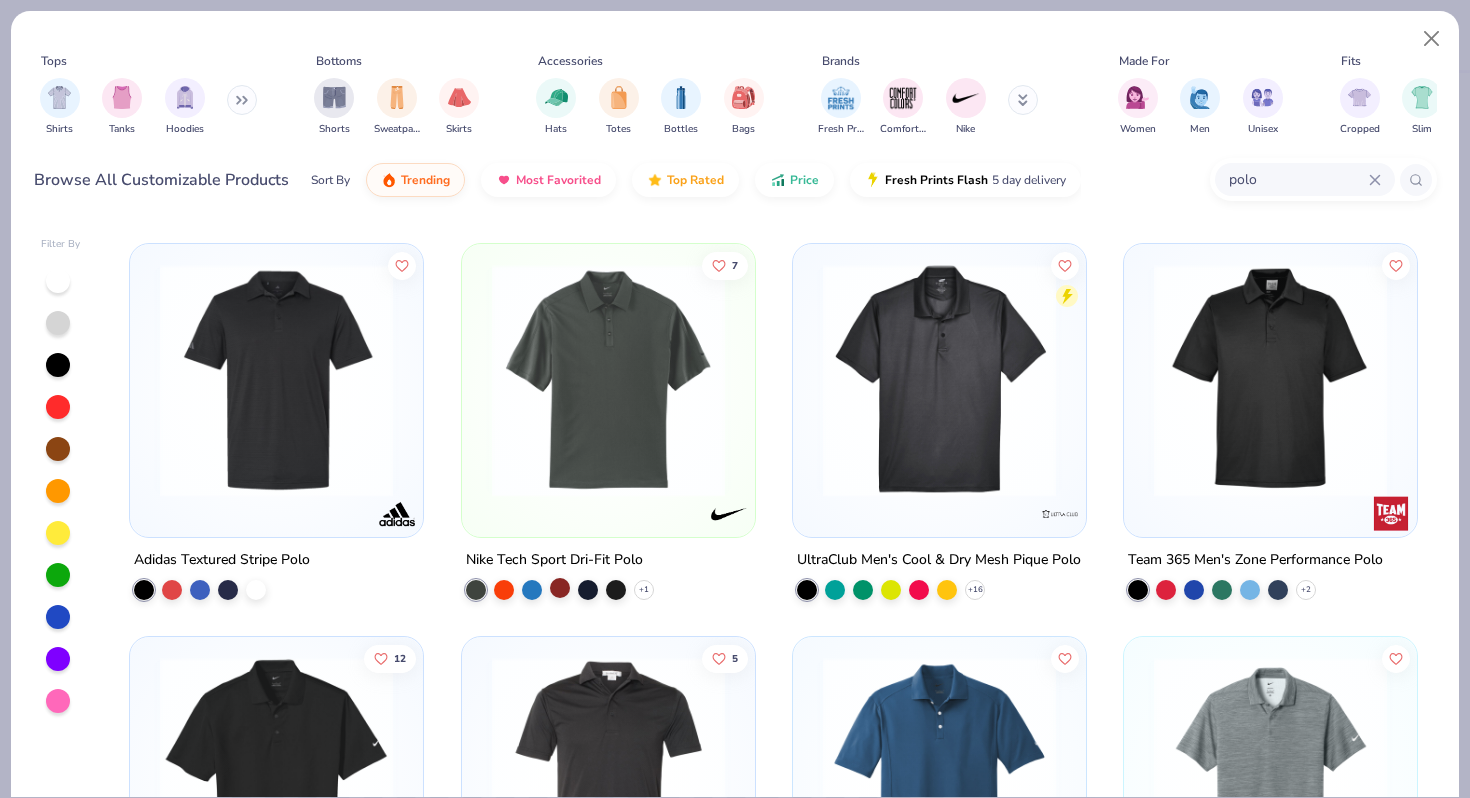 click at bounding box center (560, 588) 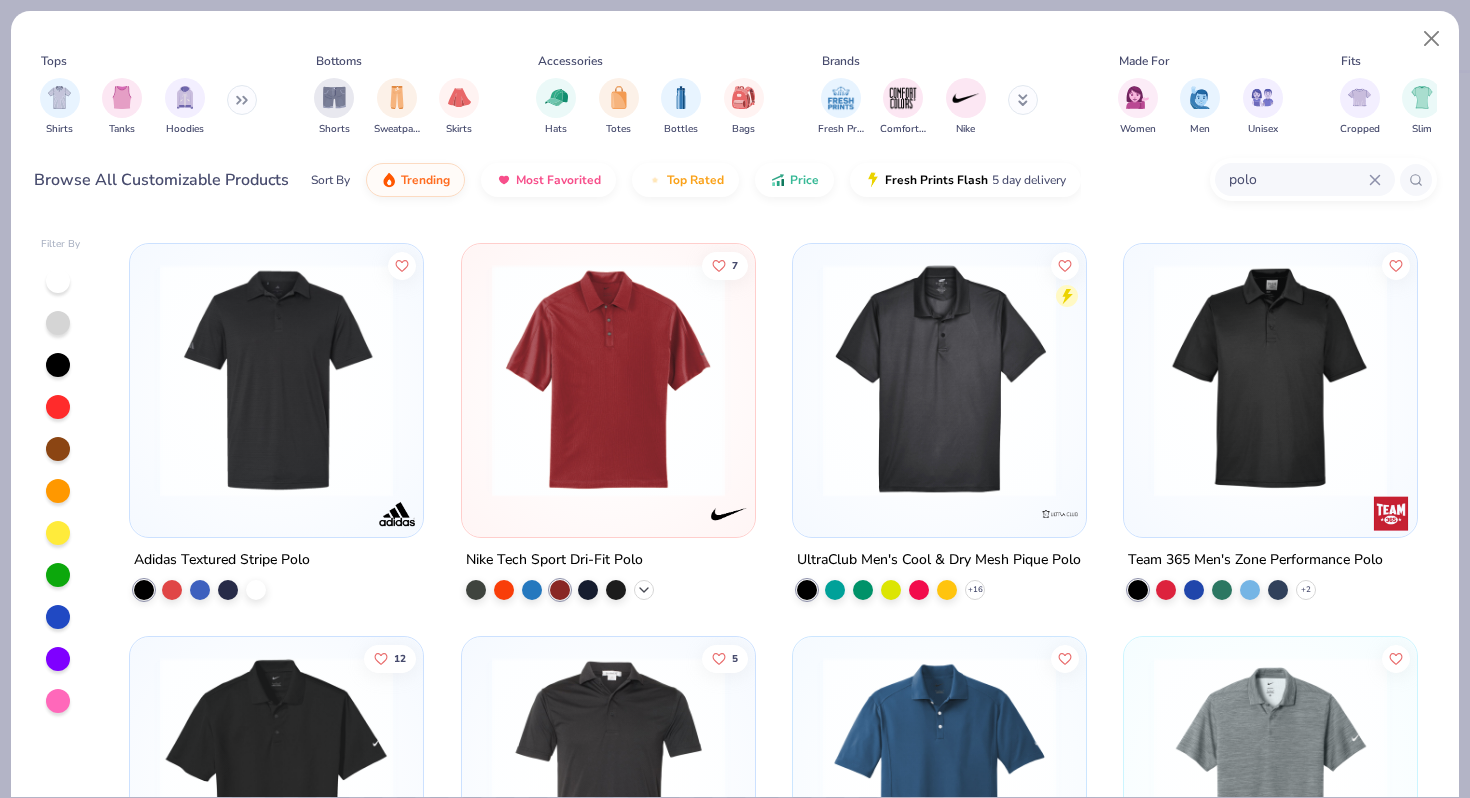 click 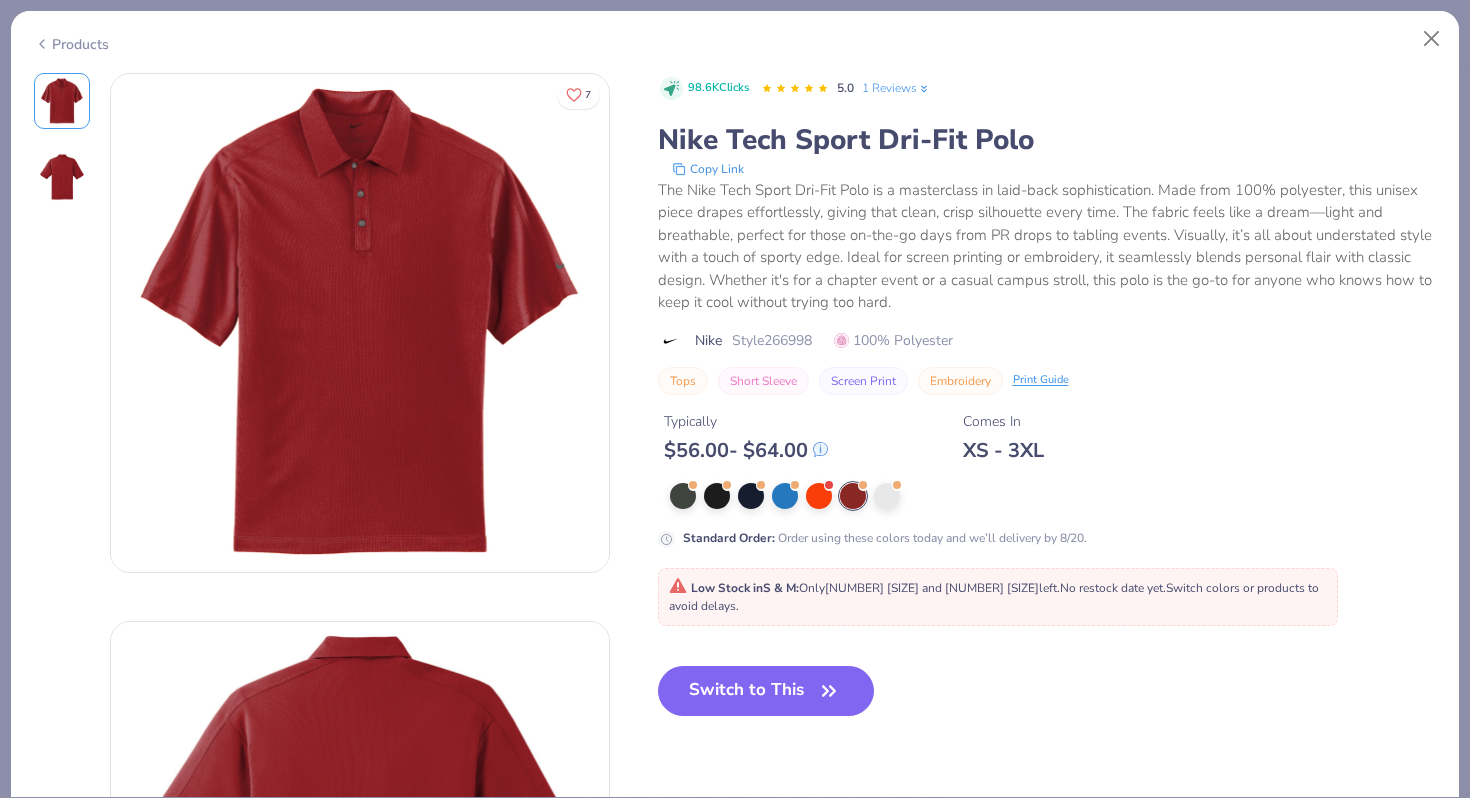 click on "Products" at bounding box center (71, 44) 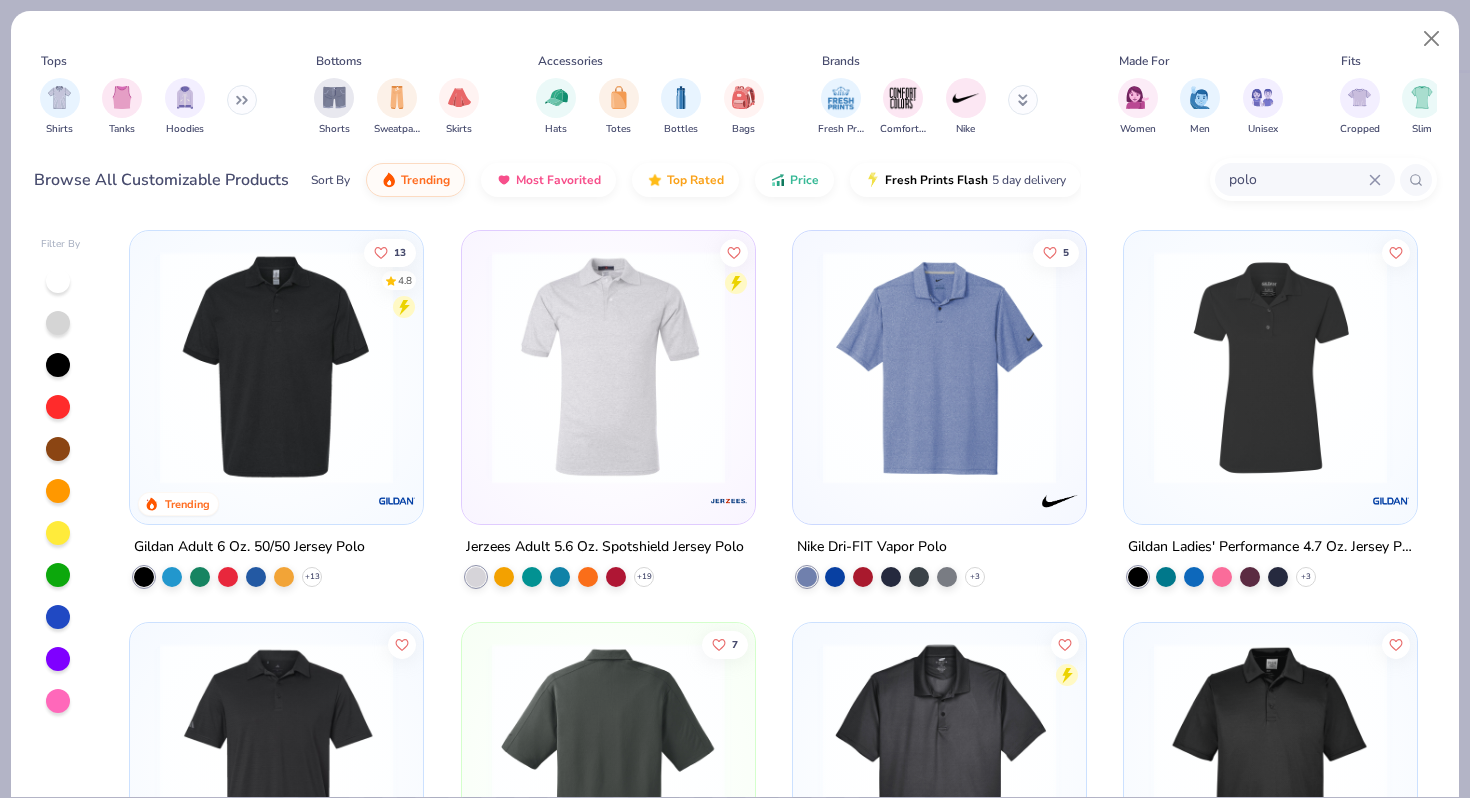 scroll, scrollTop: 0, scrollLeft: 0, axis: both 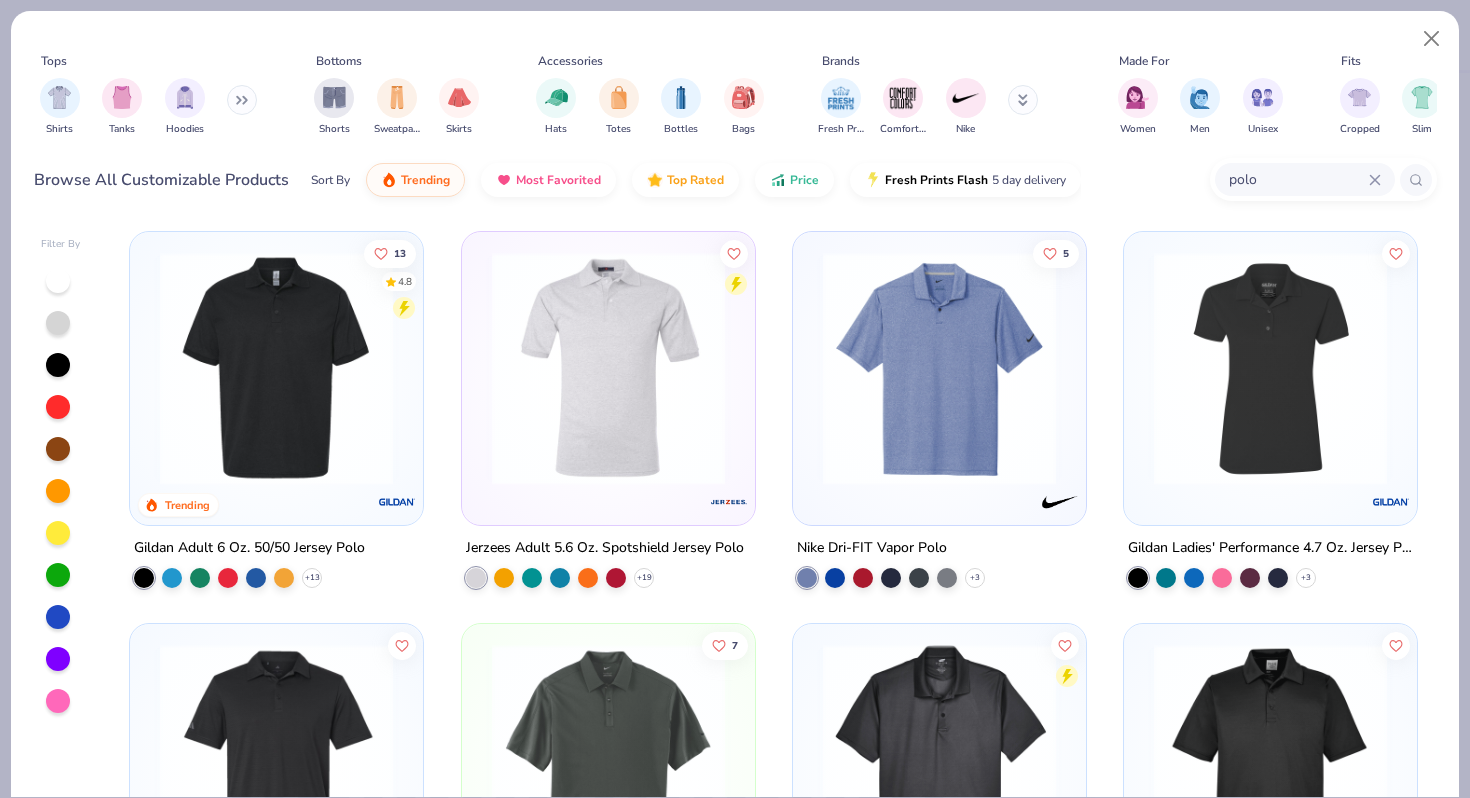 click at bounding box center [1270, 760] 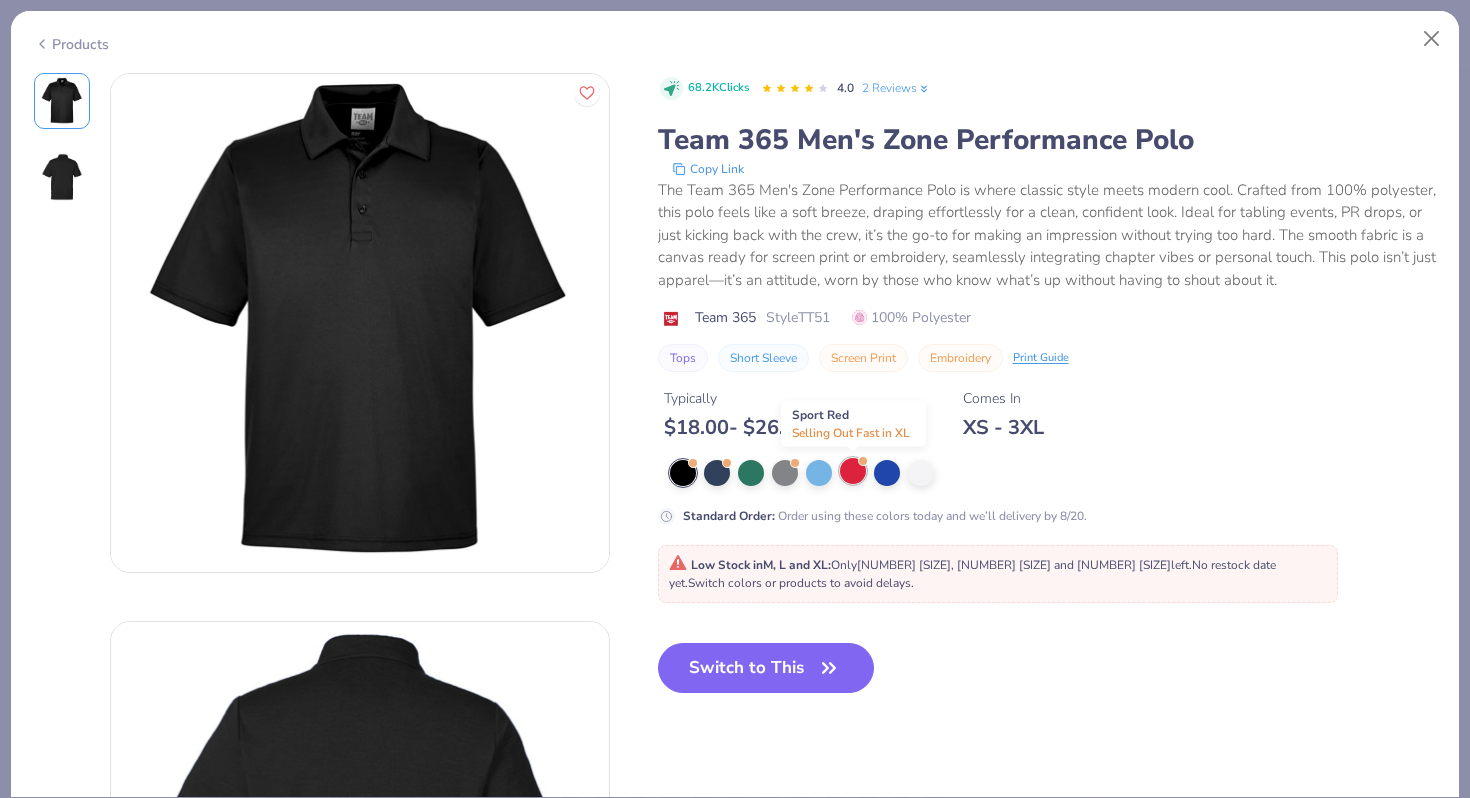 click at bounding box center (853, 471) 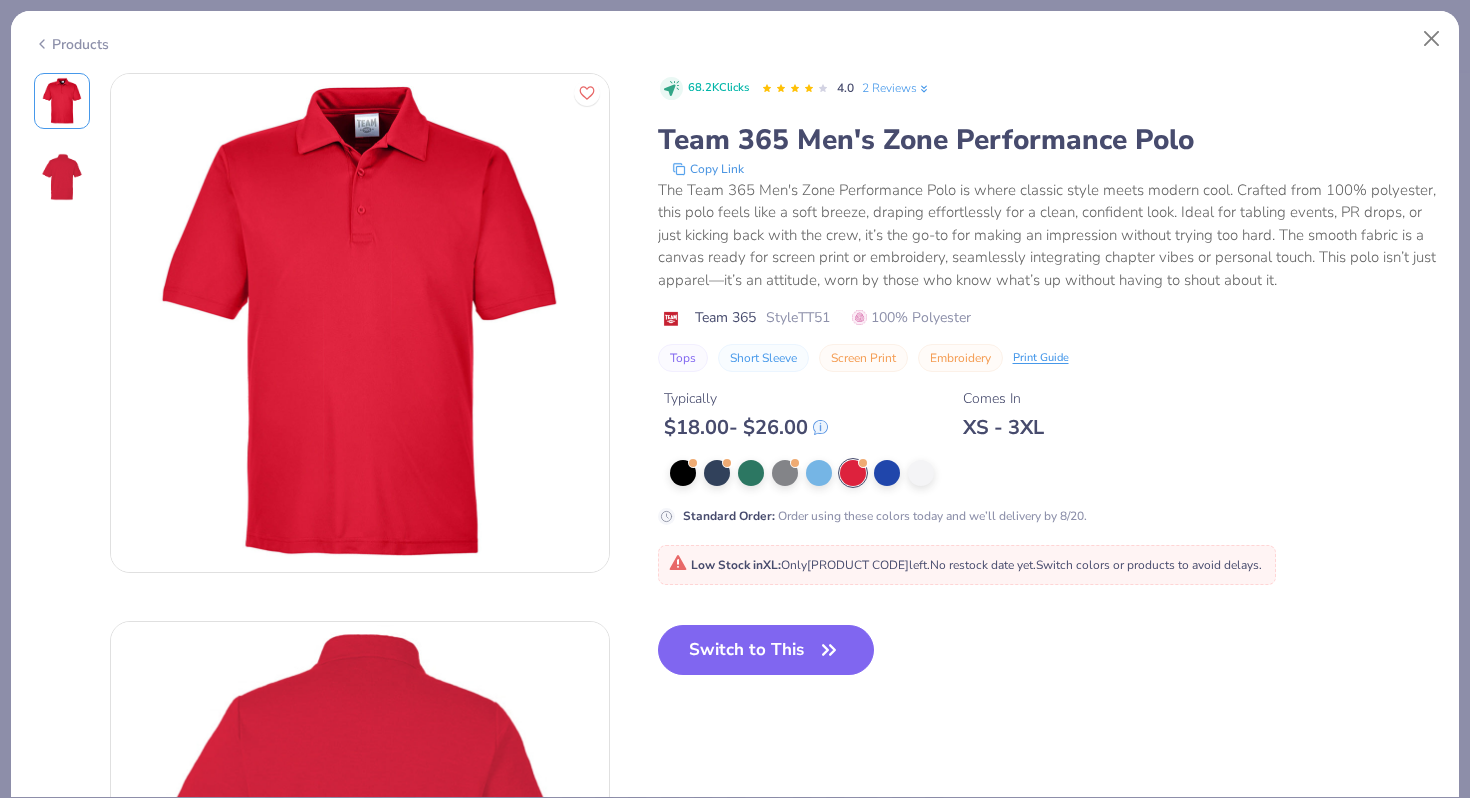 click 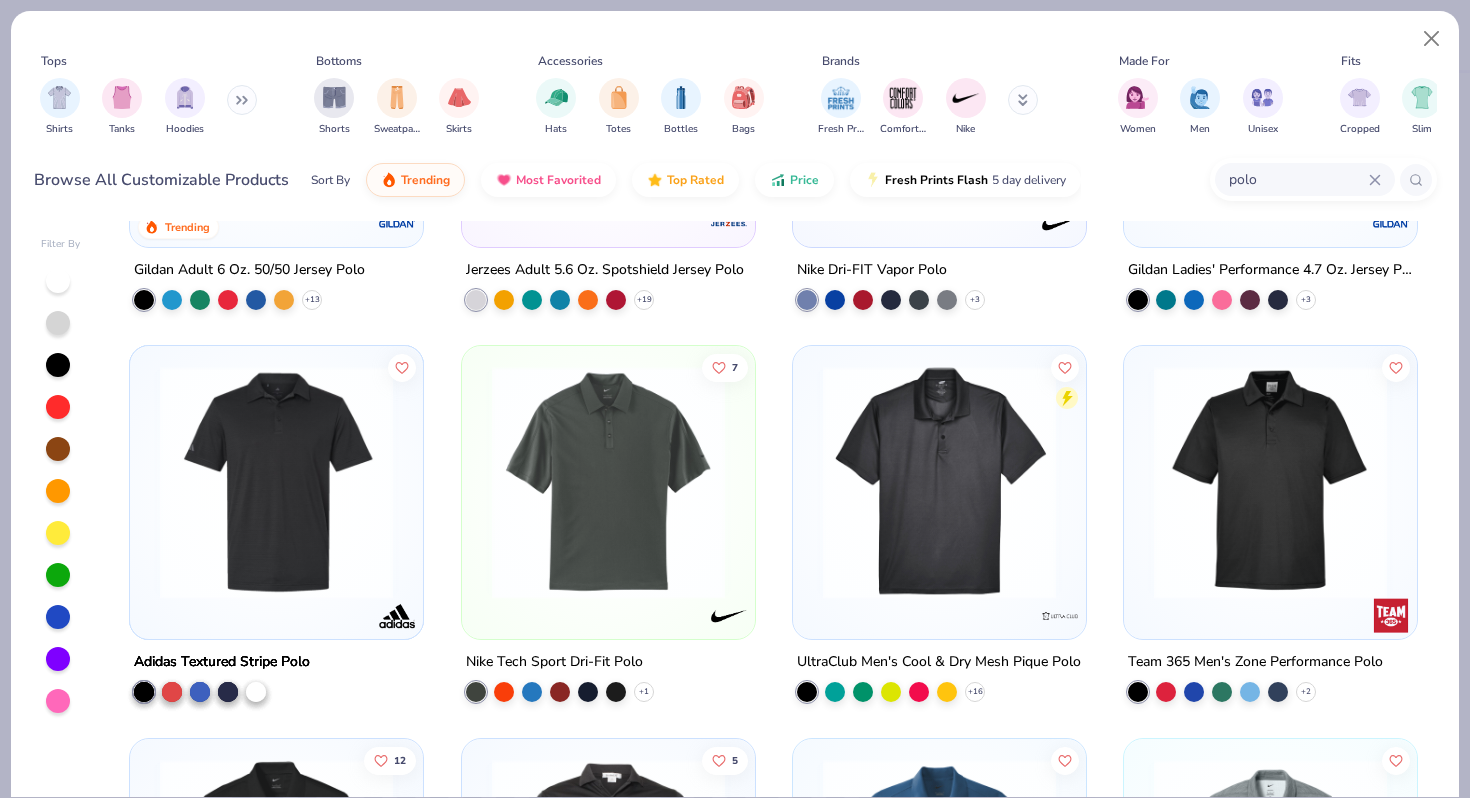 scroll, scrollTop: 320, scrollLeft: 0, axis: vertical 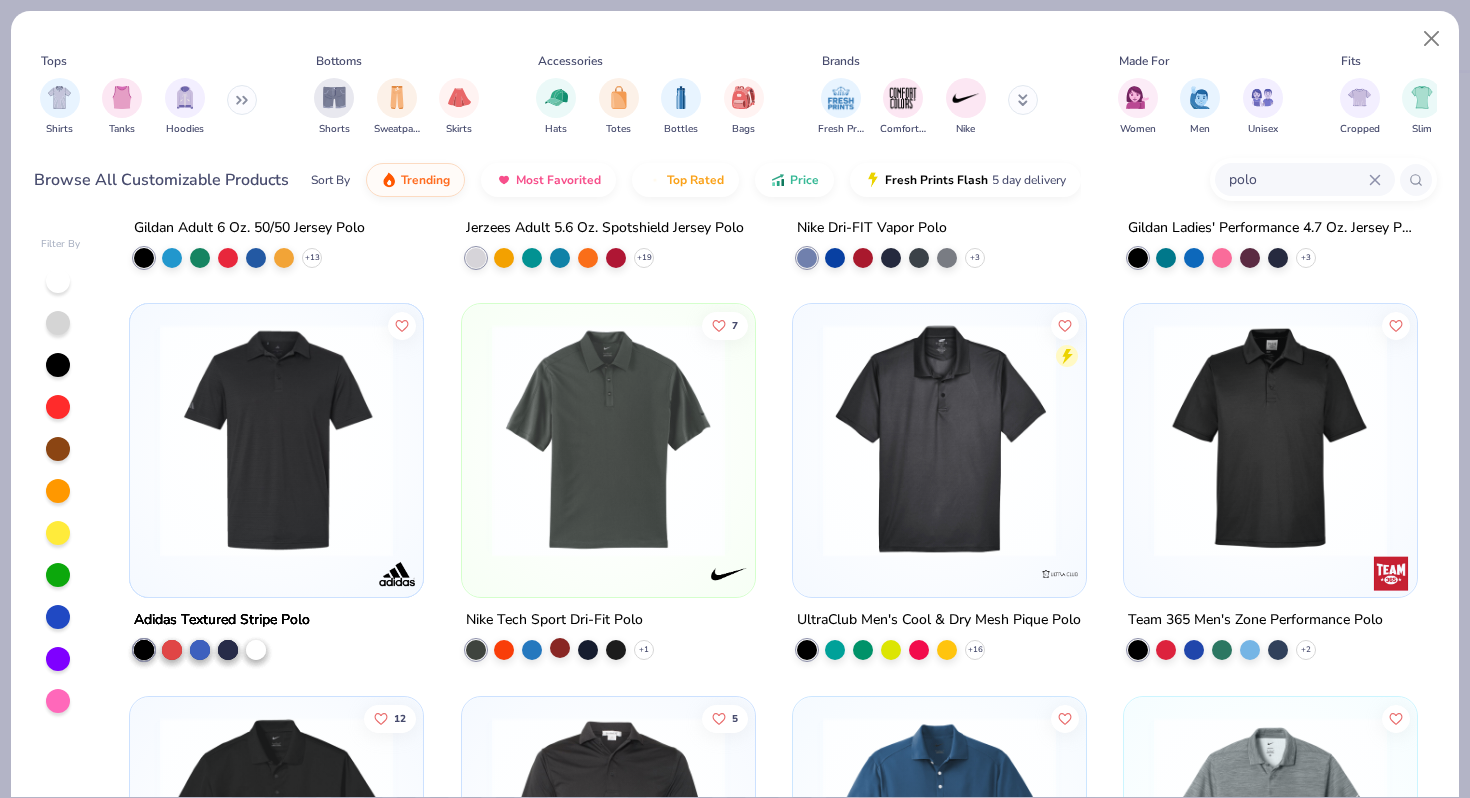 click at bounding box center (560, 648) 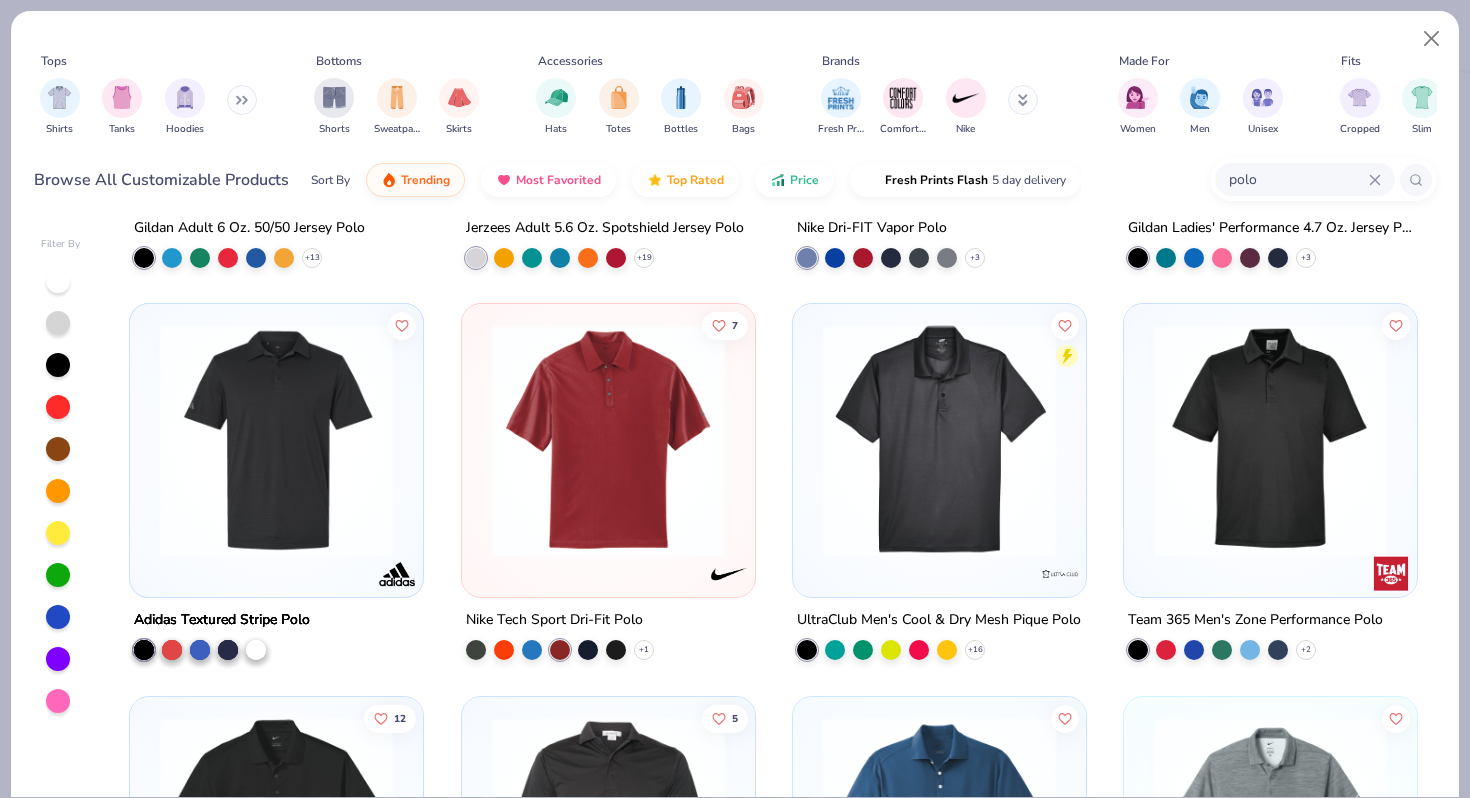 click at bounding box center [608, 445] 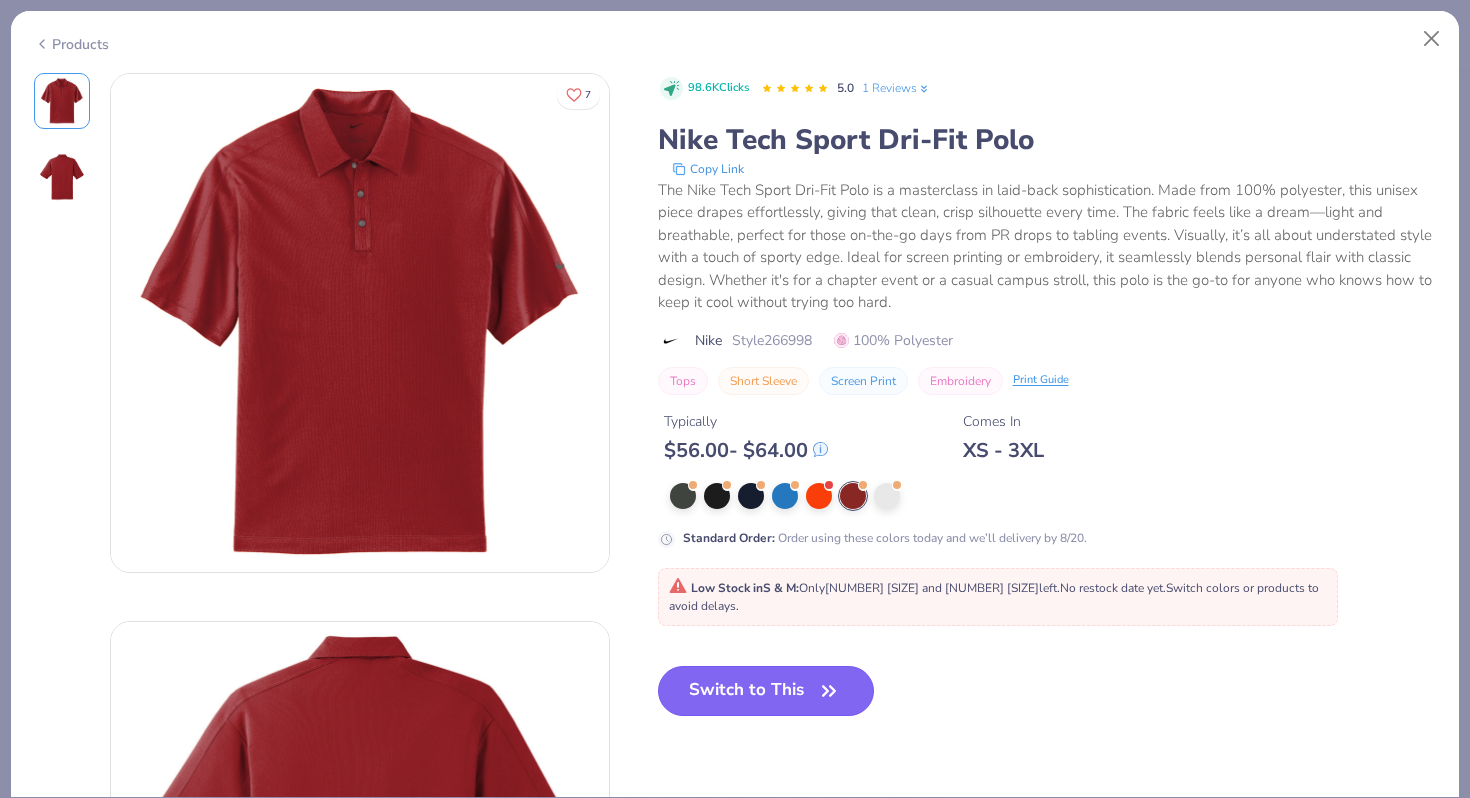 click on "Switch to This" at bounding box center (766, 691) 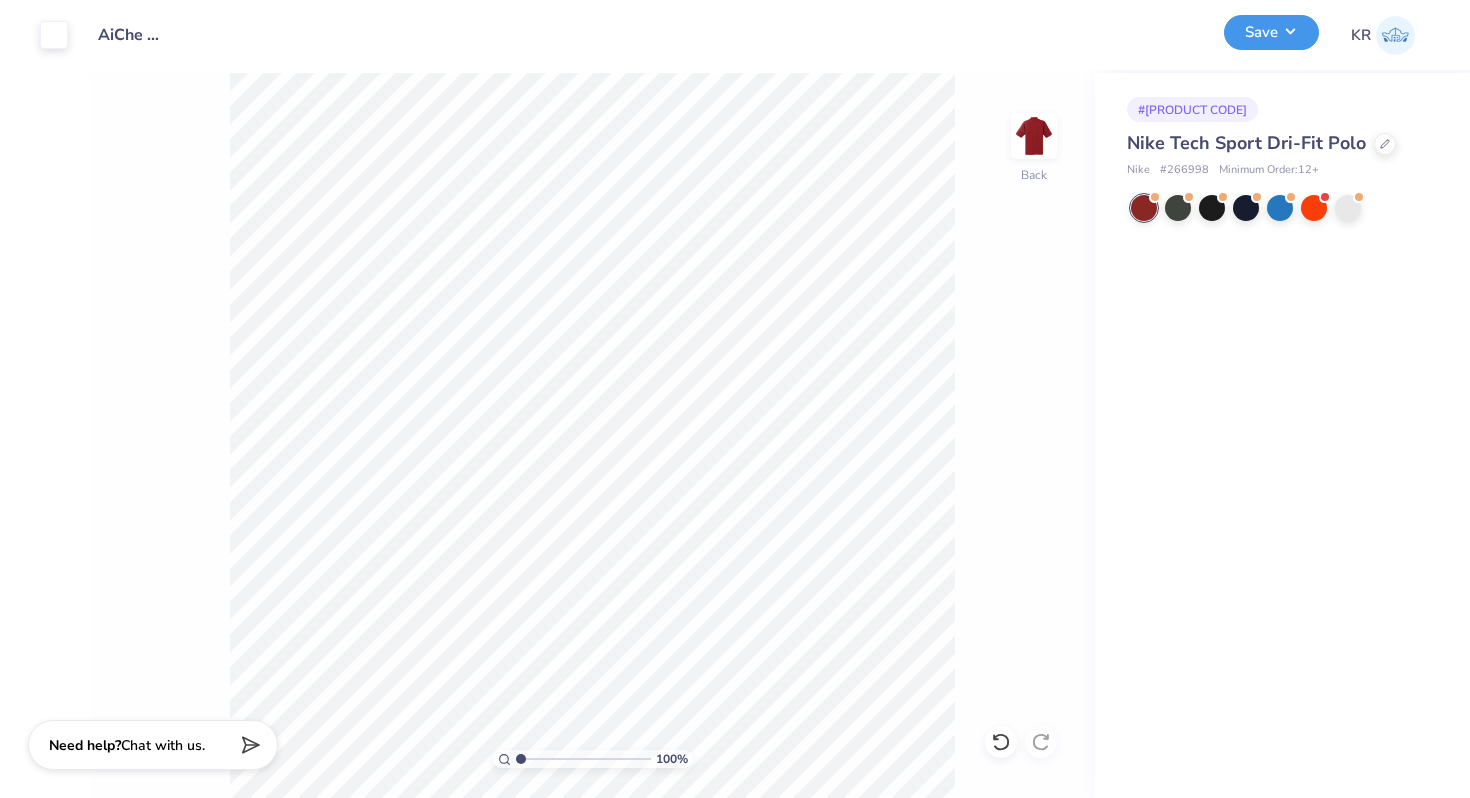 click on "Save" at bounding box center [1271, 32] 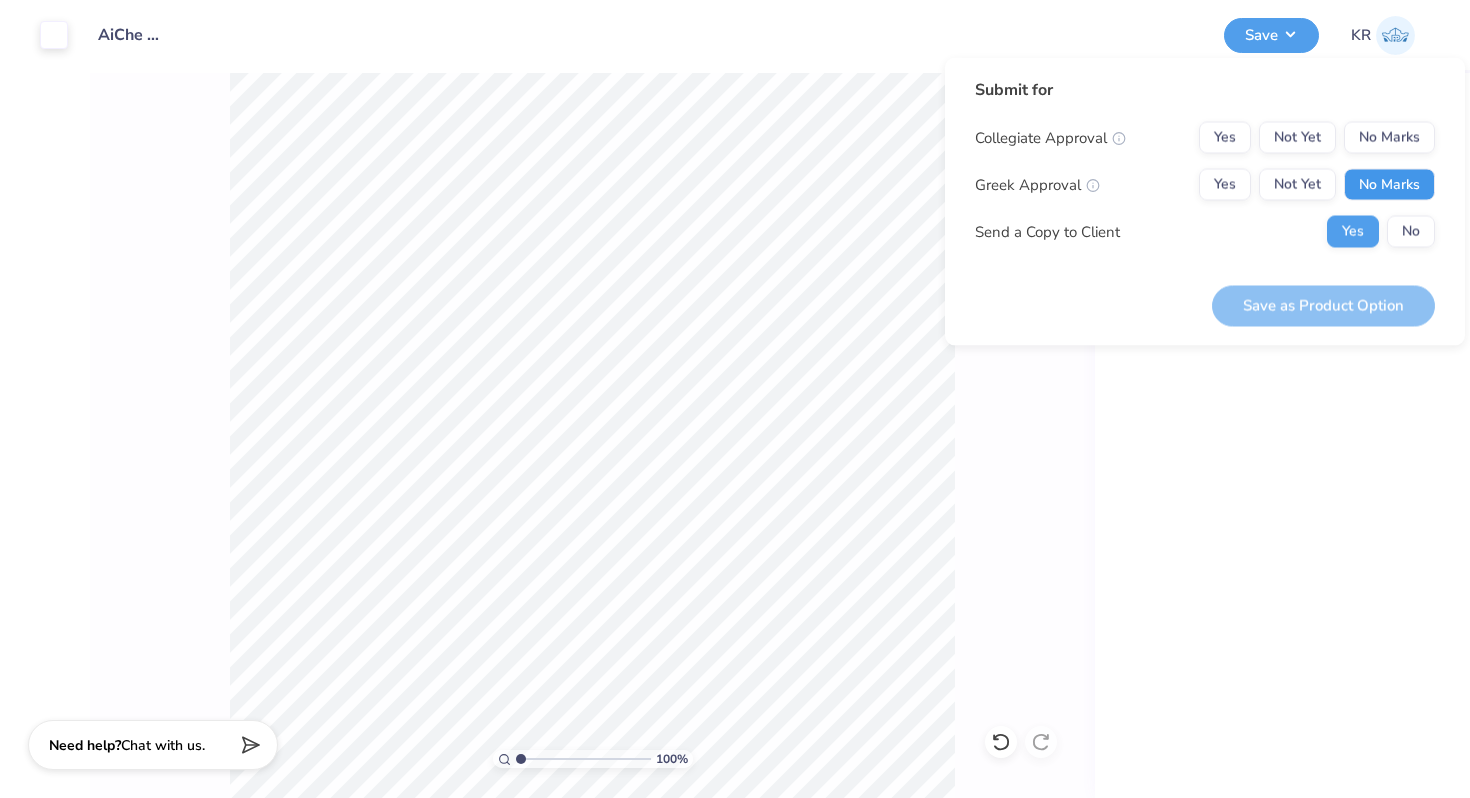 click on "No Marks" at bounding box center [1389, 185] 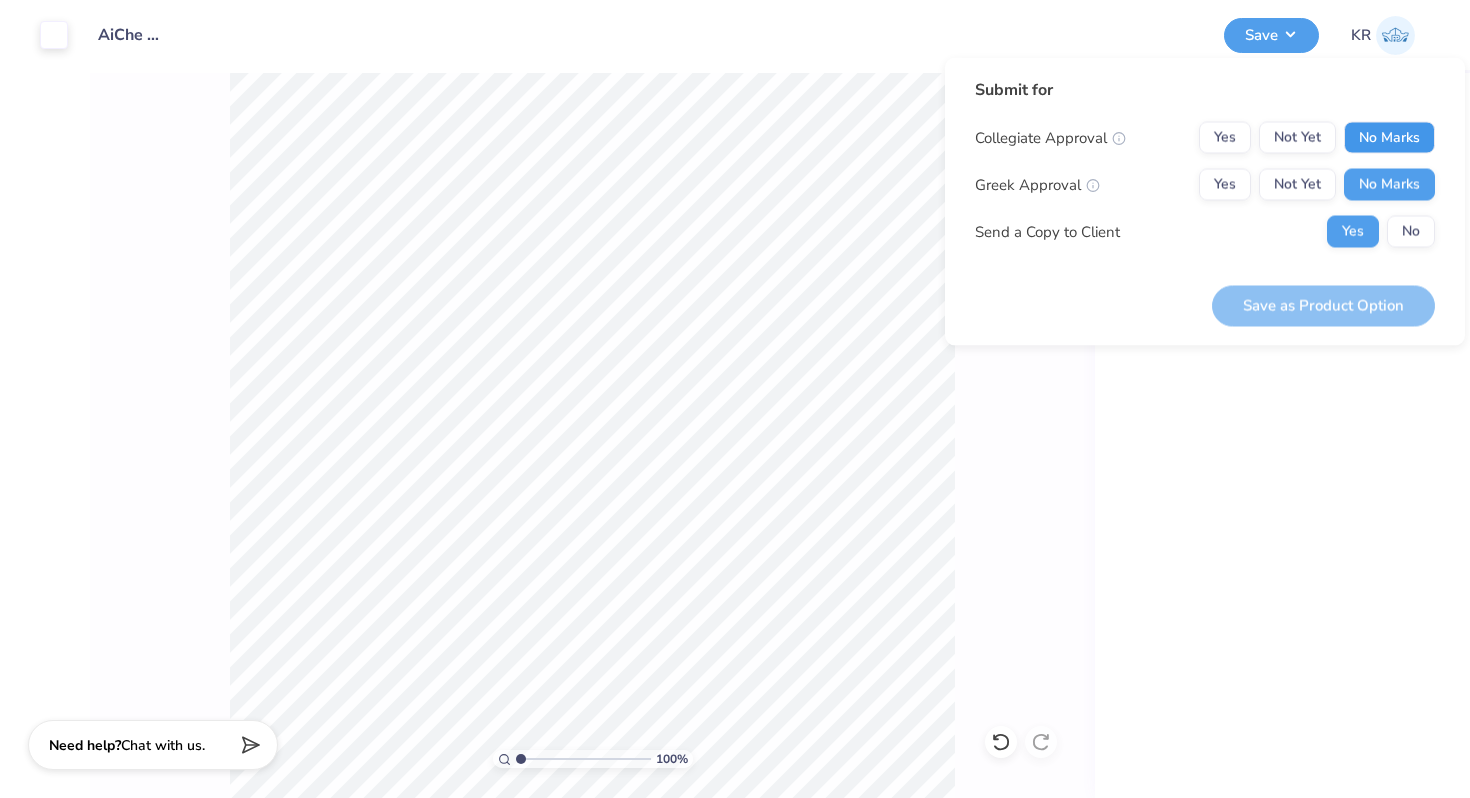 click on "No Marks" at bounding box center [1389, 138] 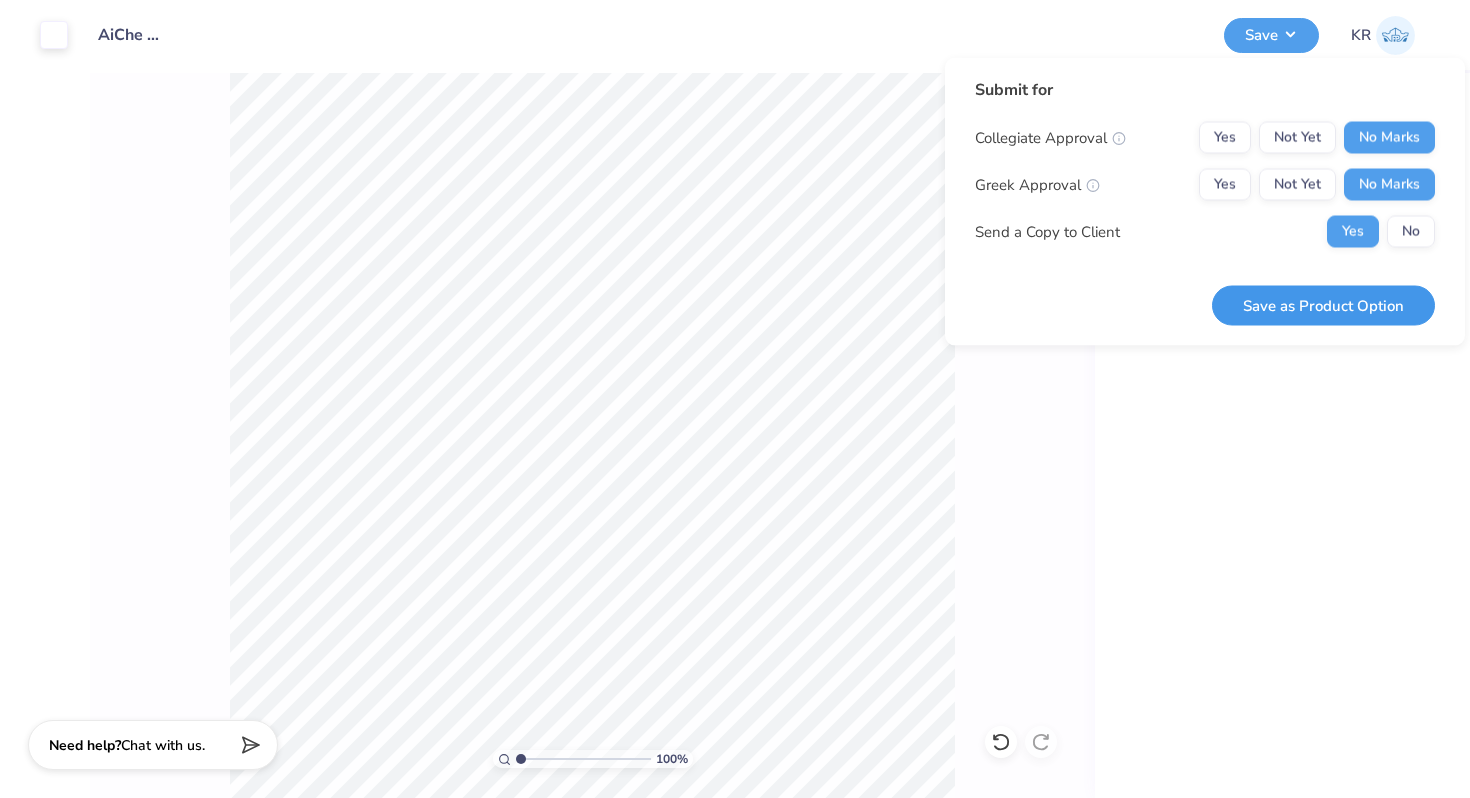 click on "Save as Product Option" at bounding box center (1323, 305) 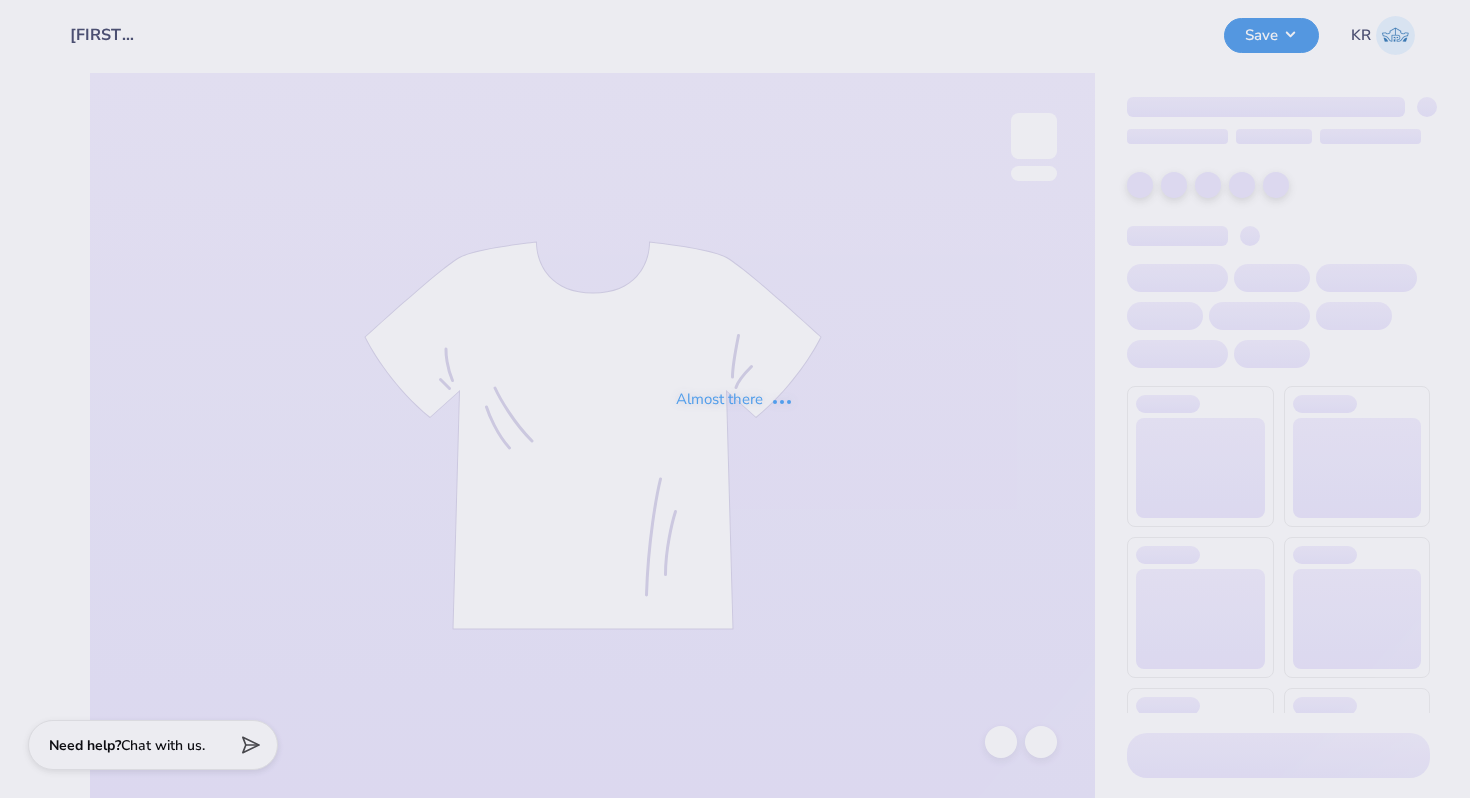 scroll, scrollTop: 0, scrollLeft: 0, axis: both 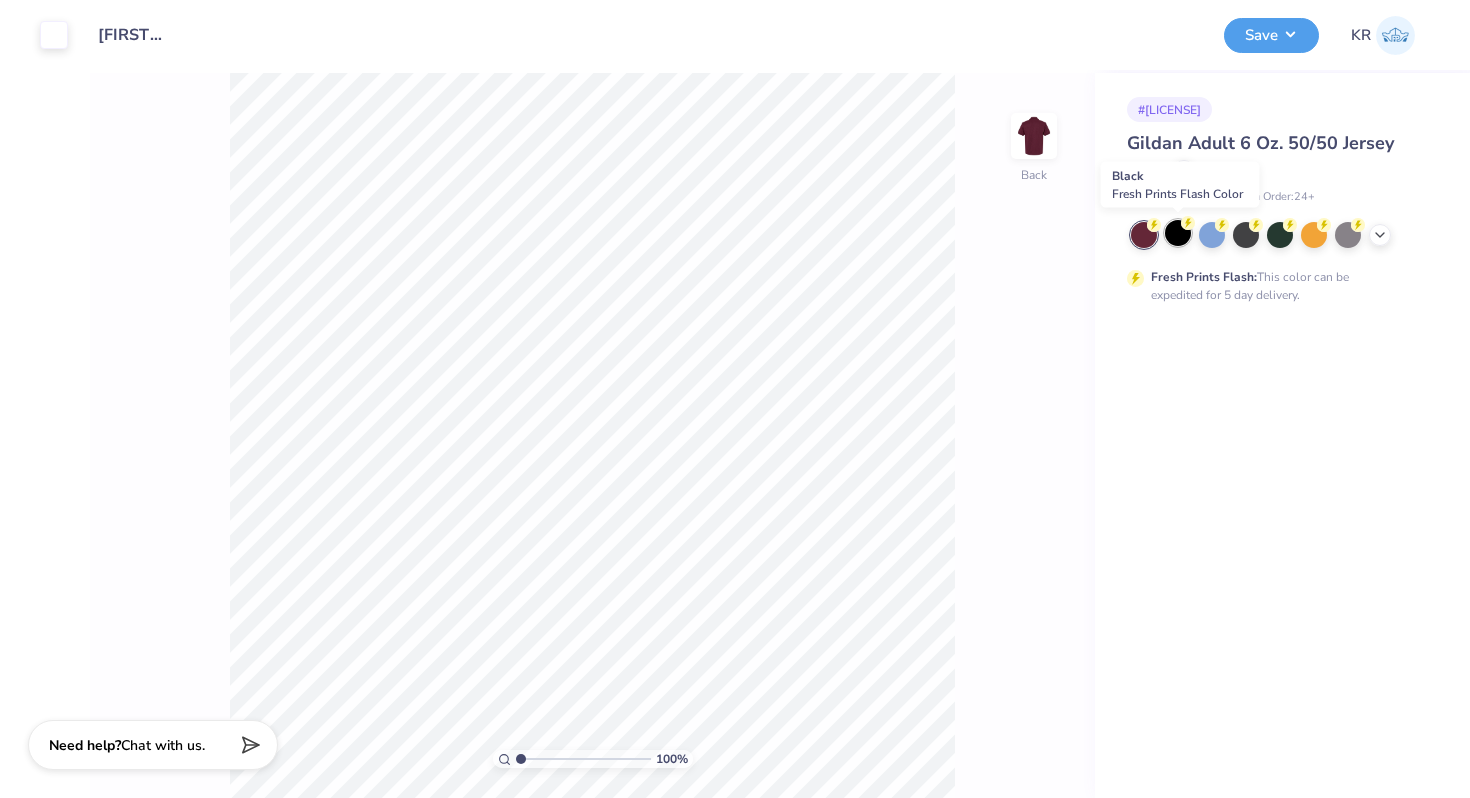 click at bounding box center [1178, 233] 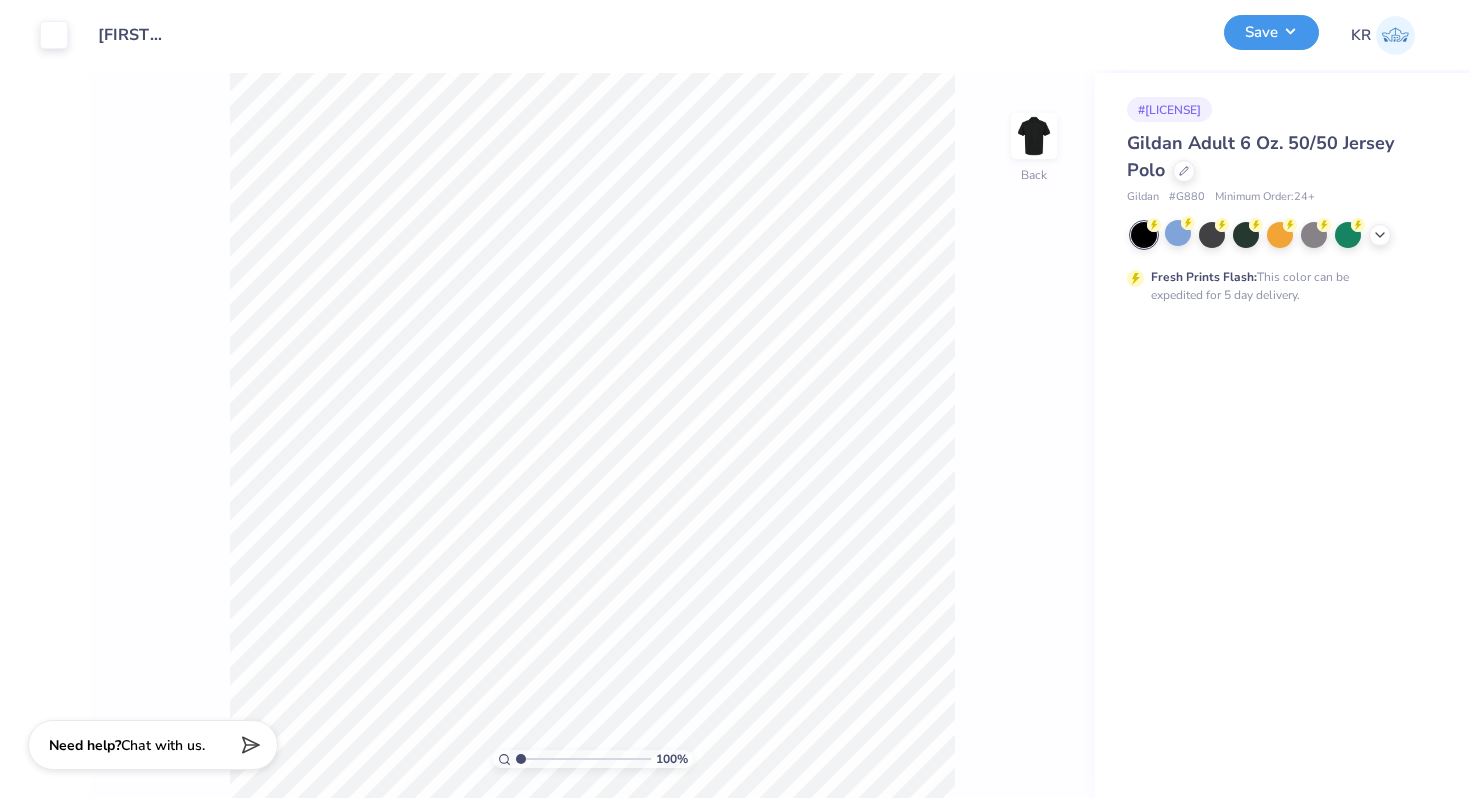 click on "Save" at bounding box center (1271, 32) 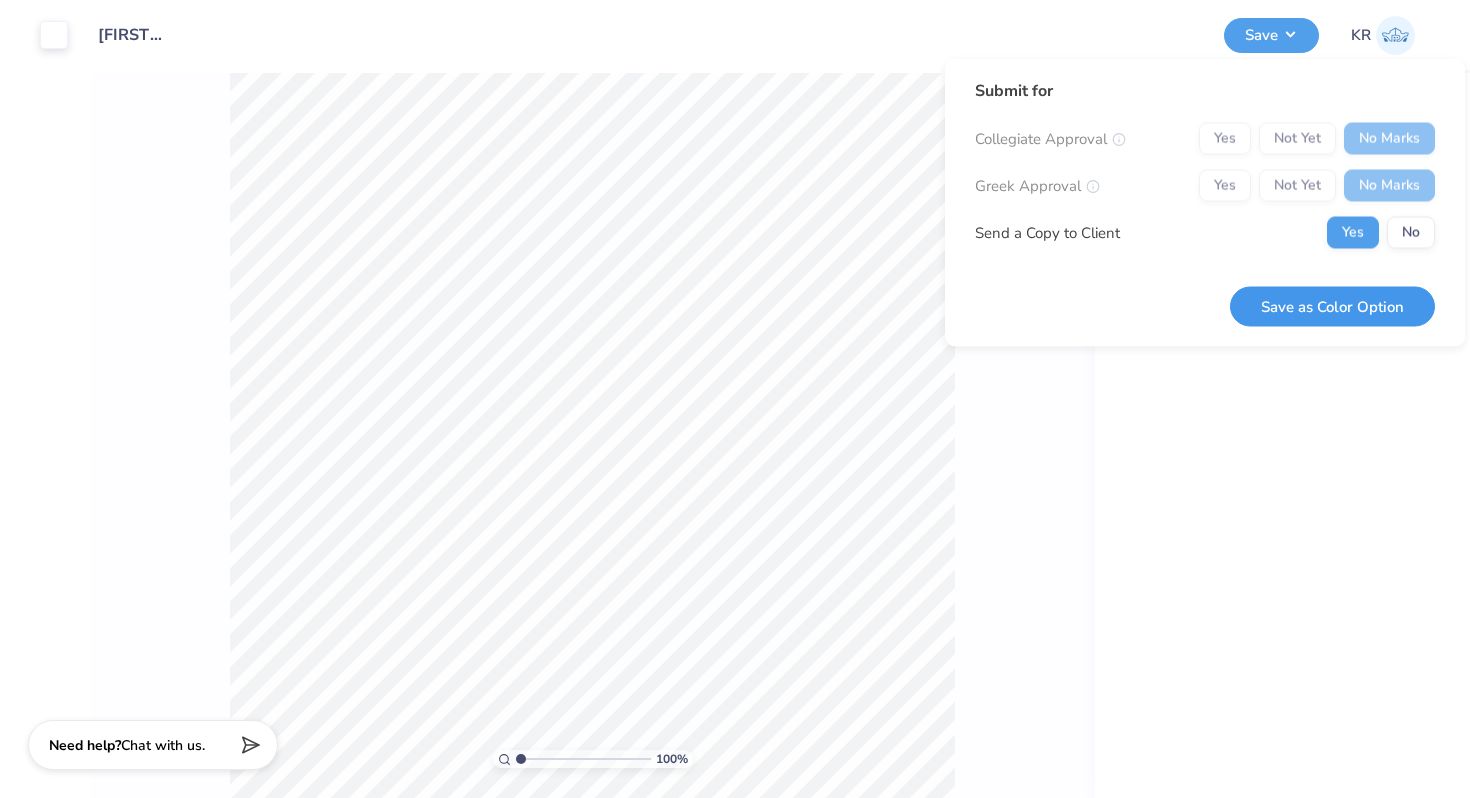 click on "Save as Color Option" at bounding box center [1332, 306] 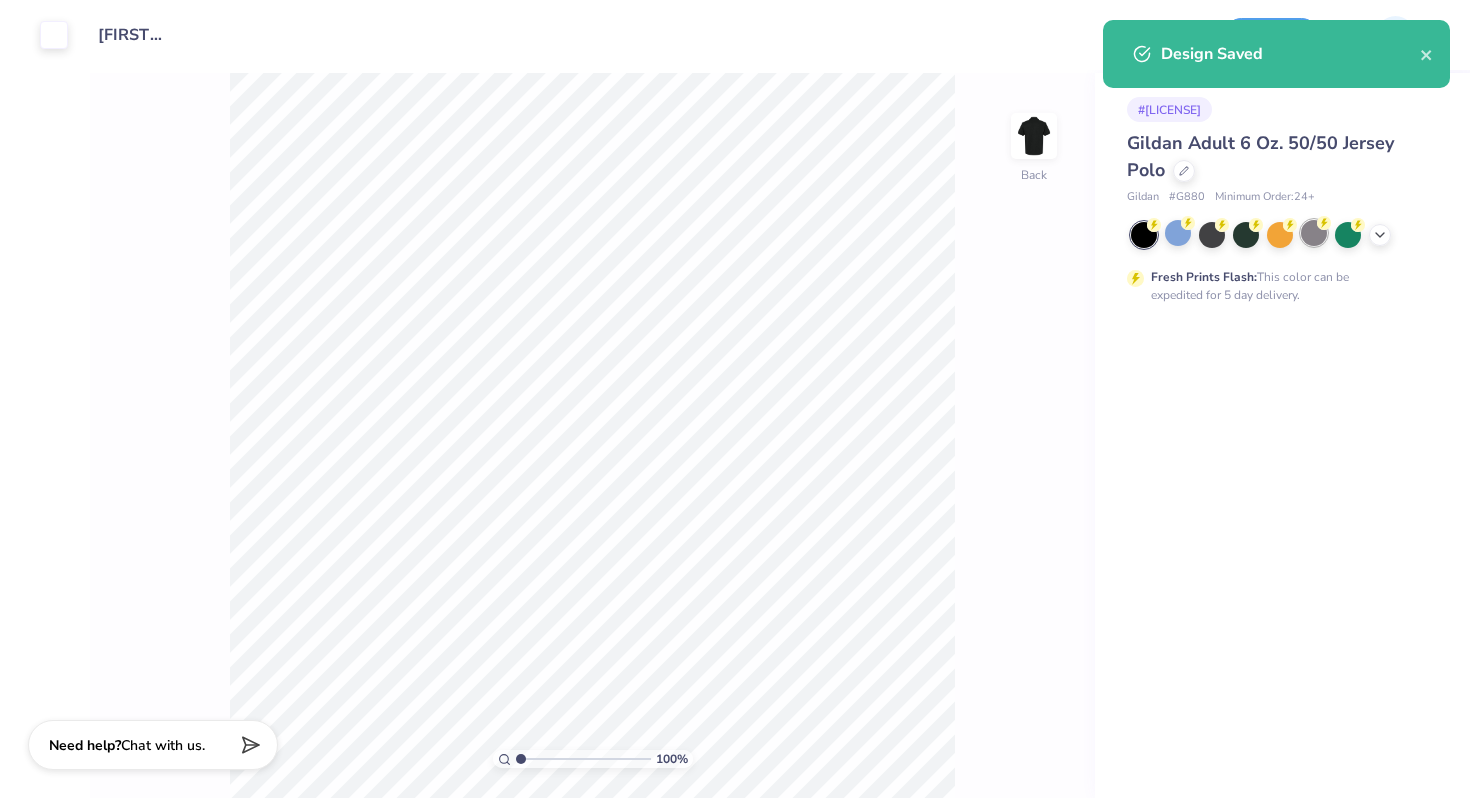 click at bounding box center (1314, 233) 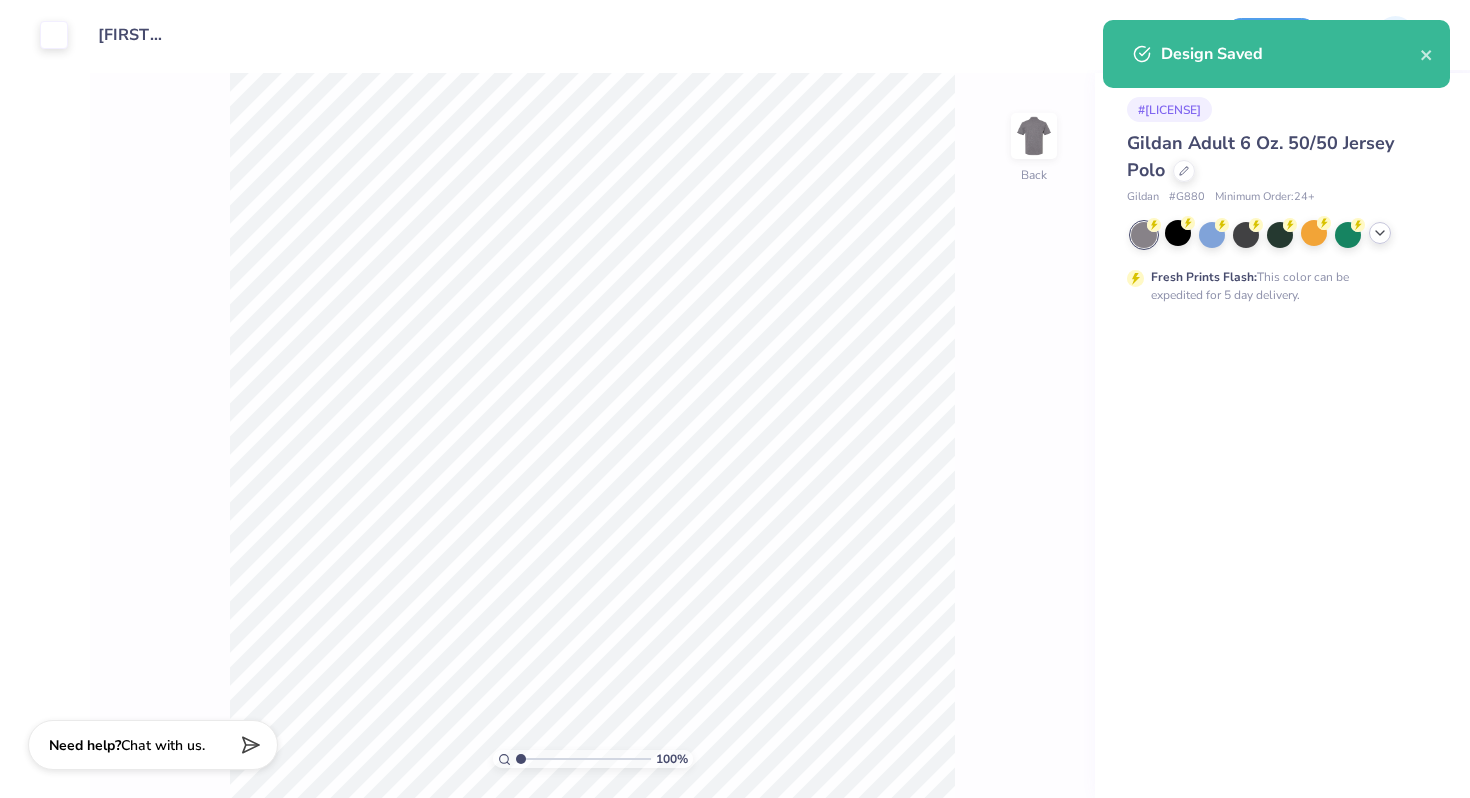 click at bounding box center (1380, 233) 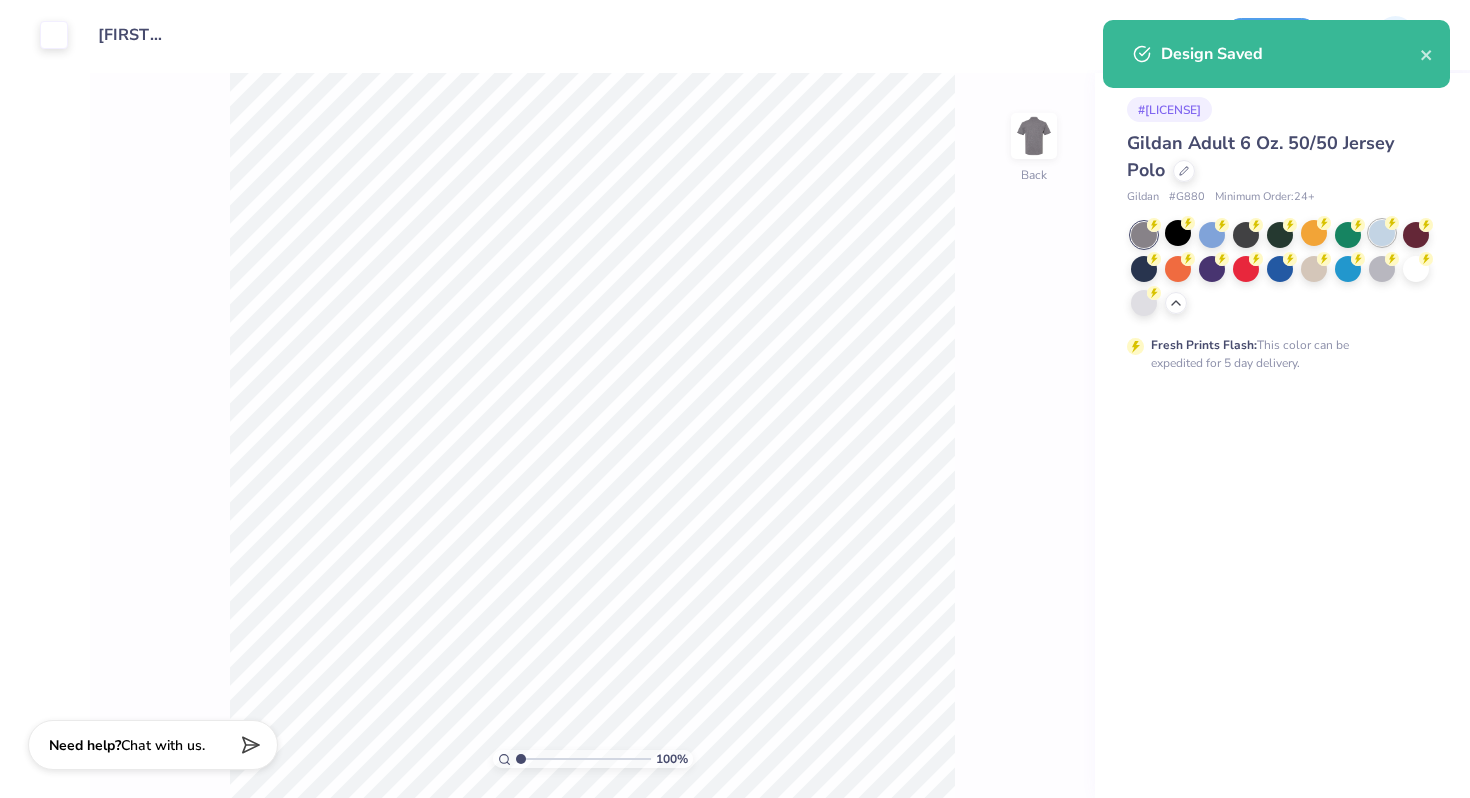 click at bounding box center (1382, 233) 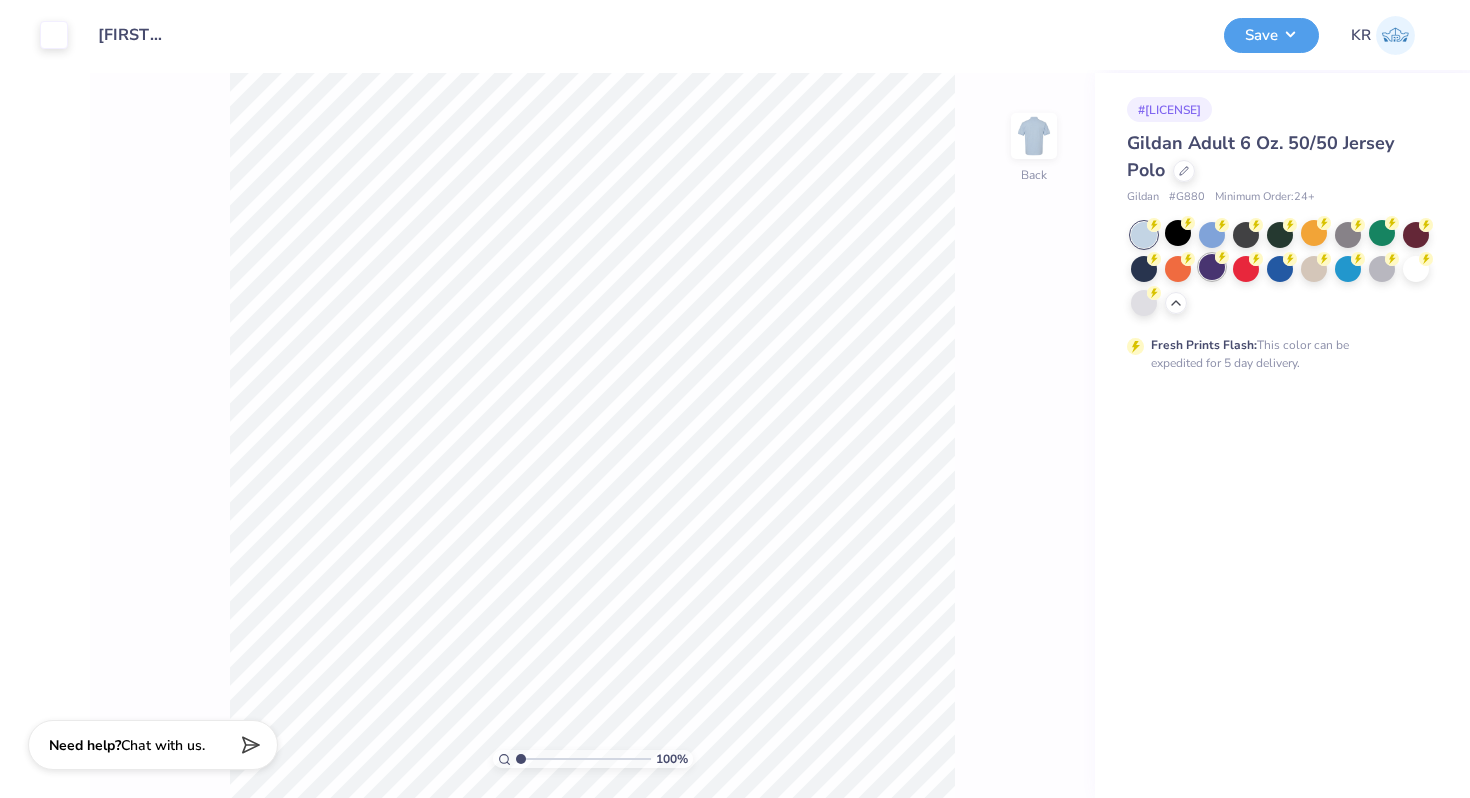 click at bounding box center (1212, 267) 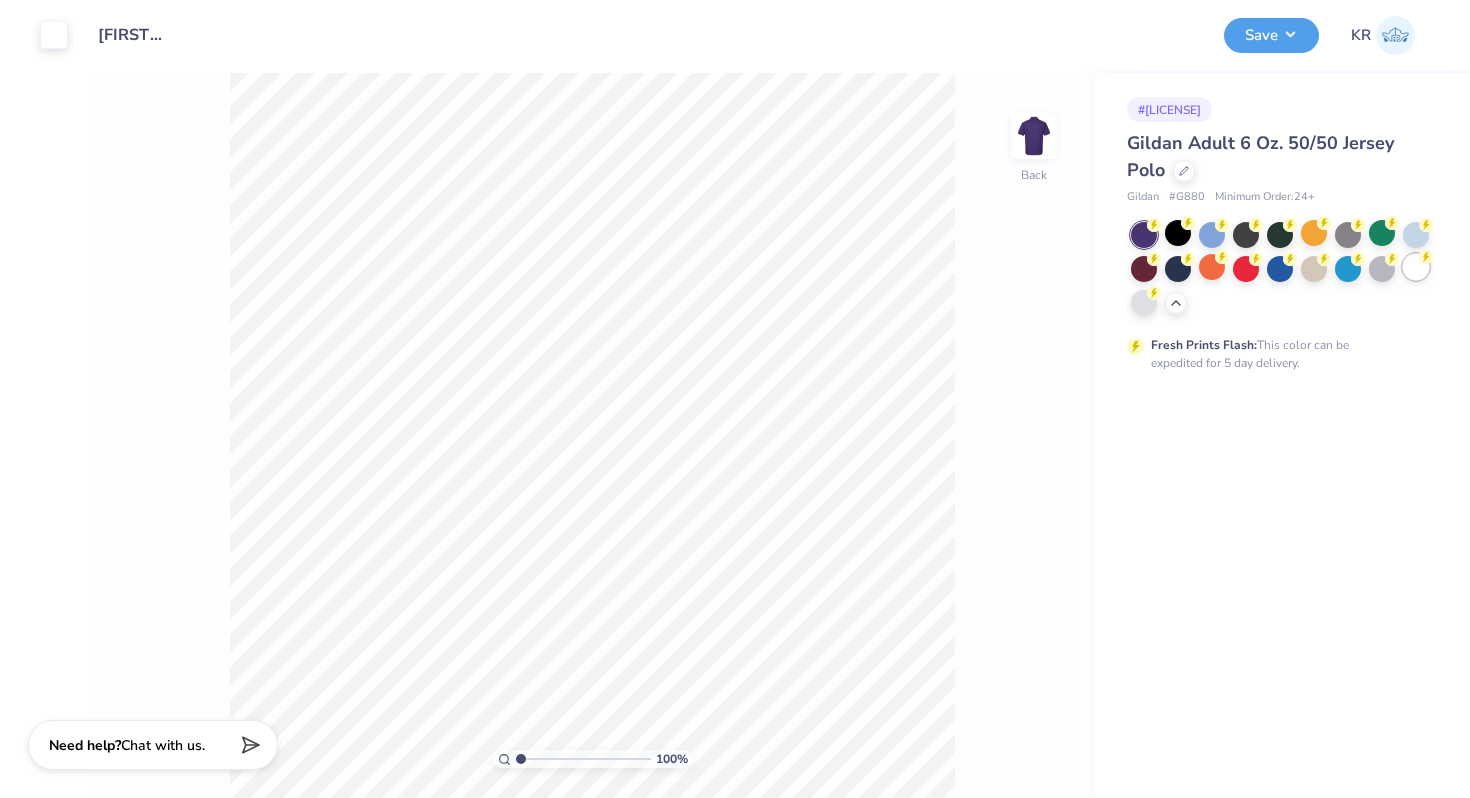 click at bounding box center (1416, 267) 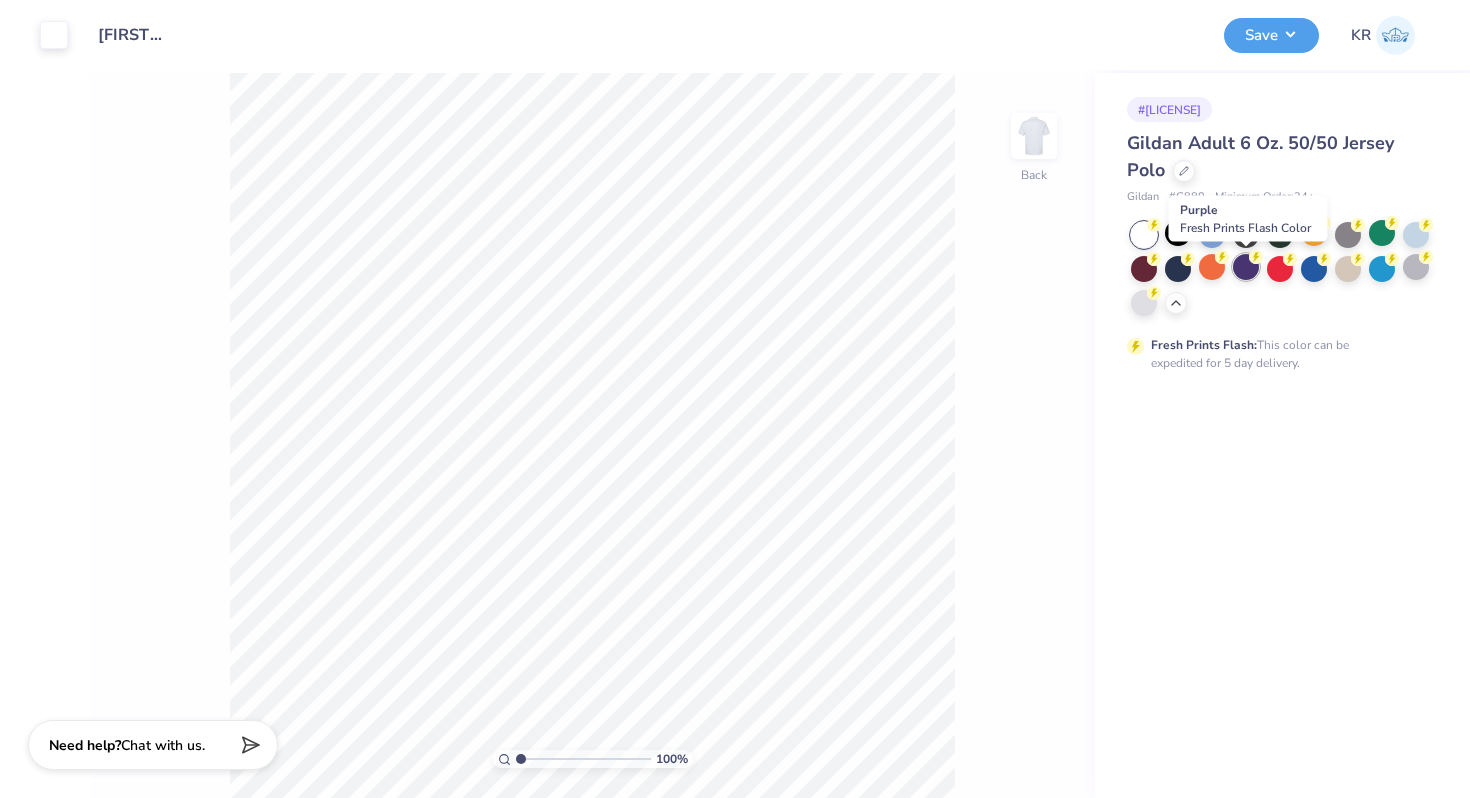 click at bounding box center [1246, 267] 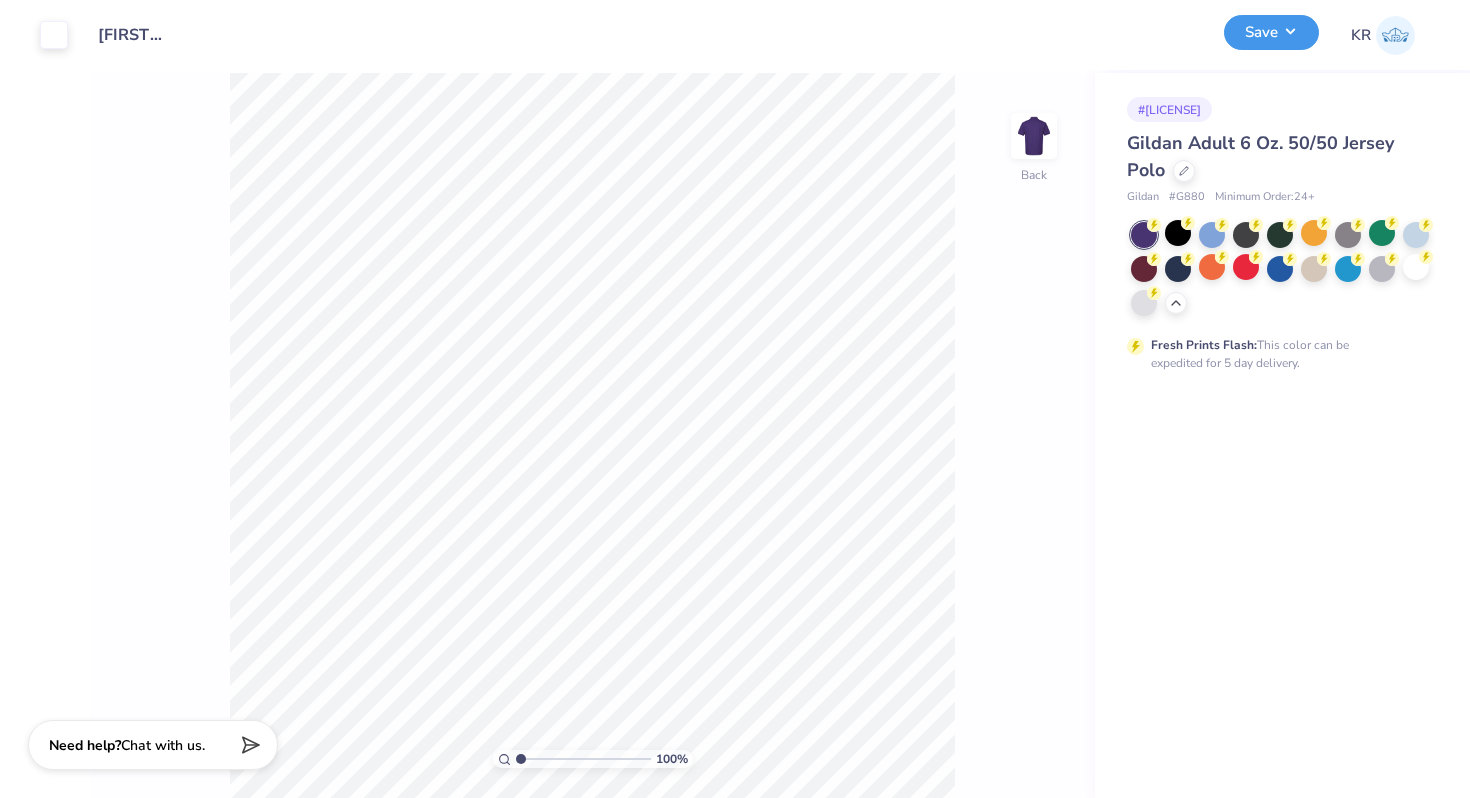 click on "Save" at bounding box center [1271, 32] 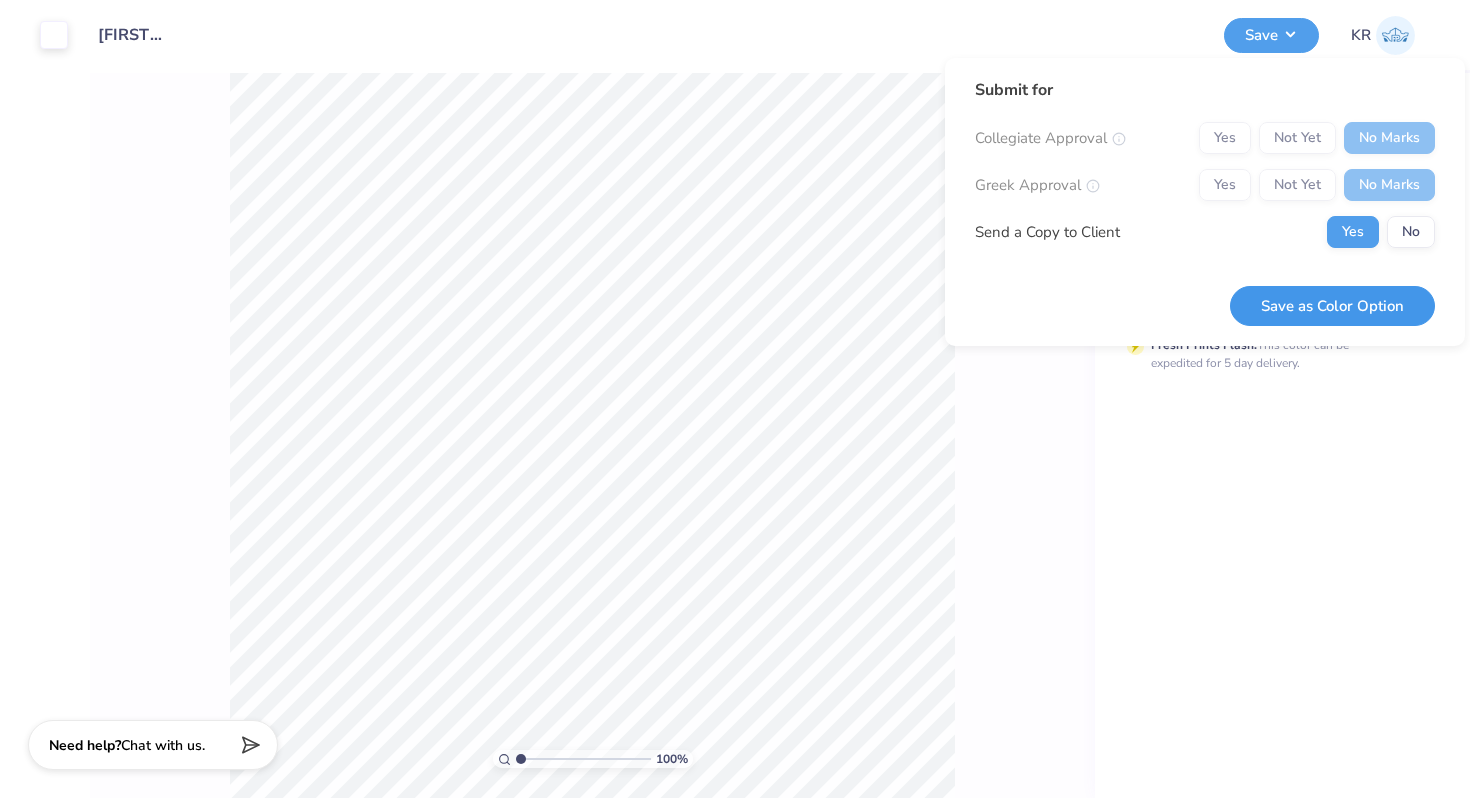 click on "Save as Color Option" at bounding box center (1332, 306) 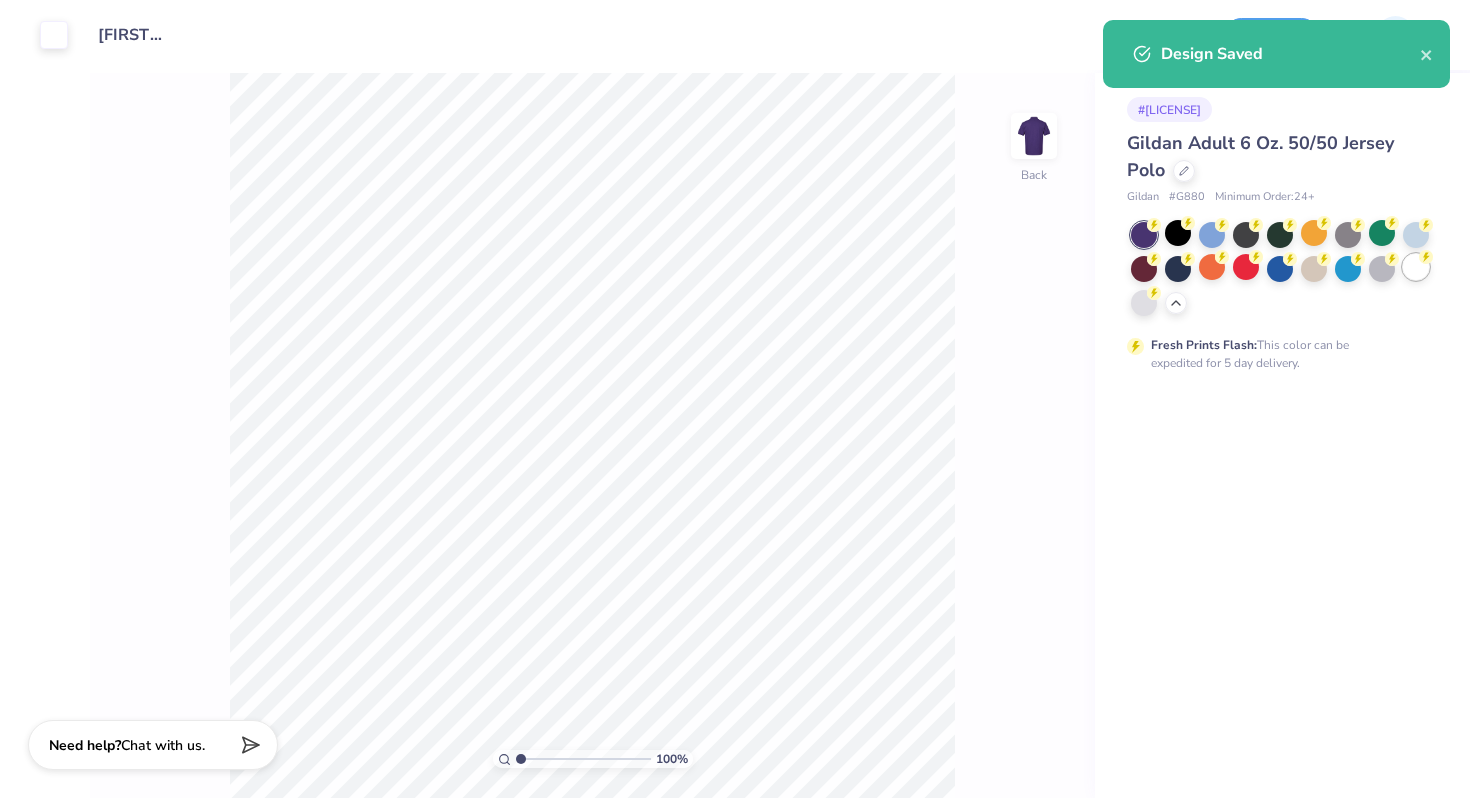 click 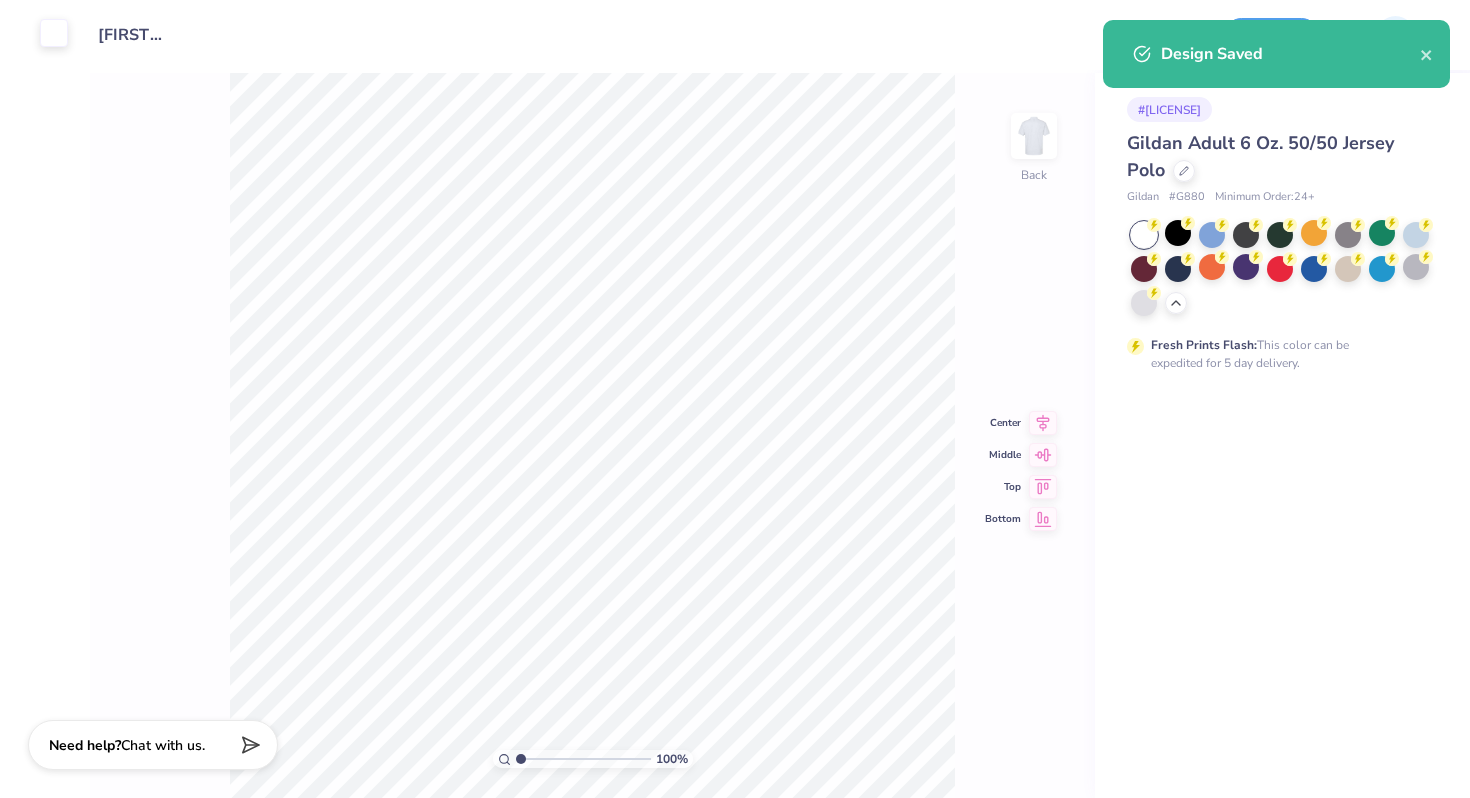 click on "Art colors" at bounding box center [34, 35] 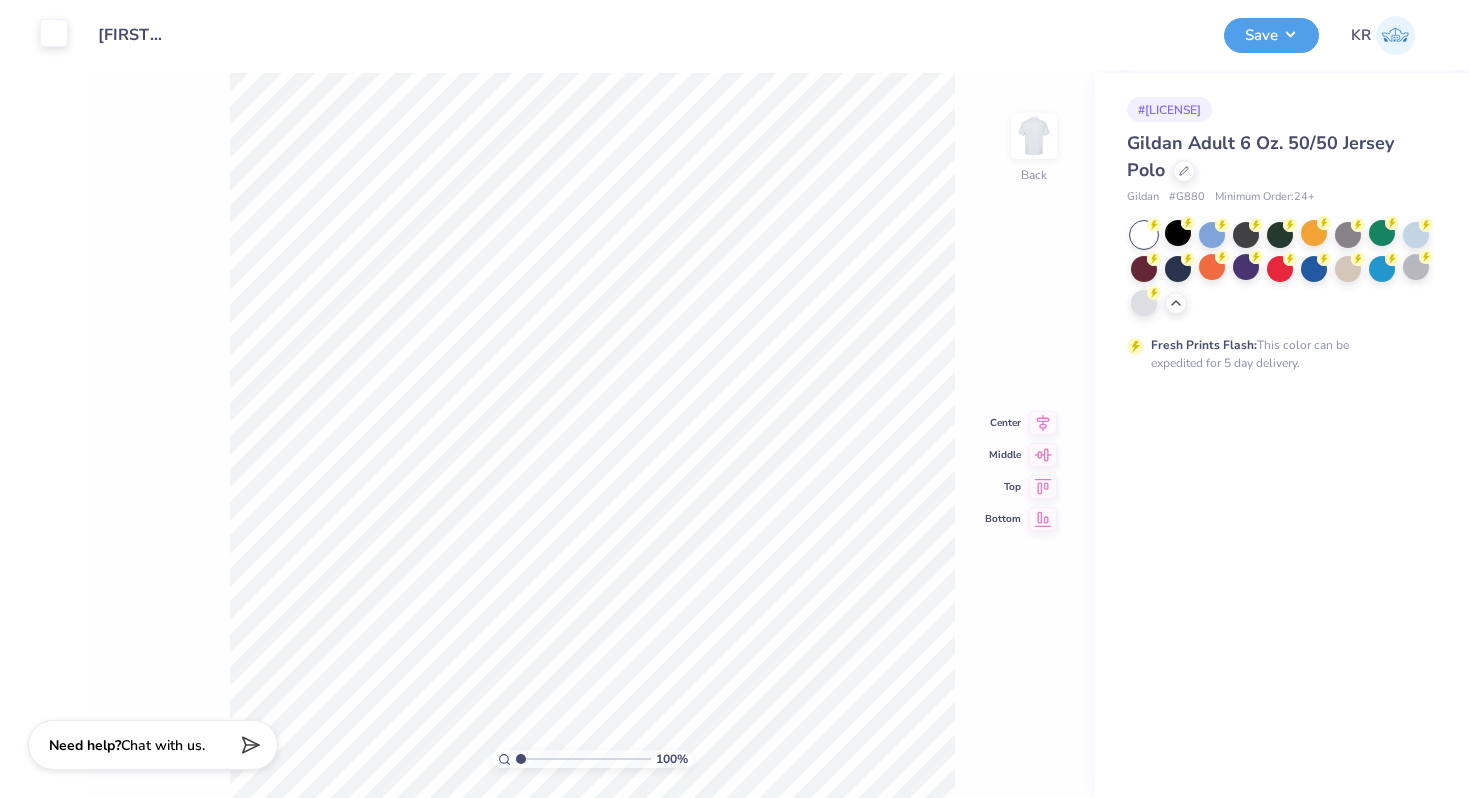 click at bounding box center [54, 33] 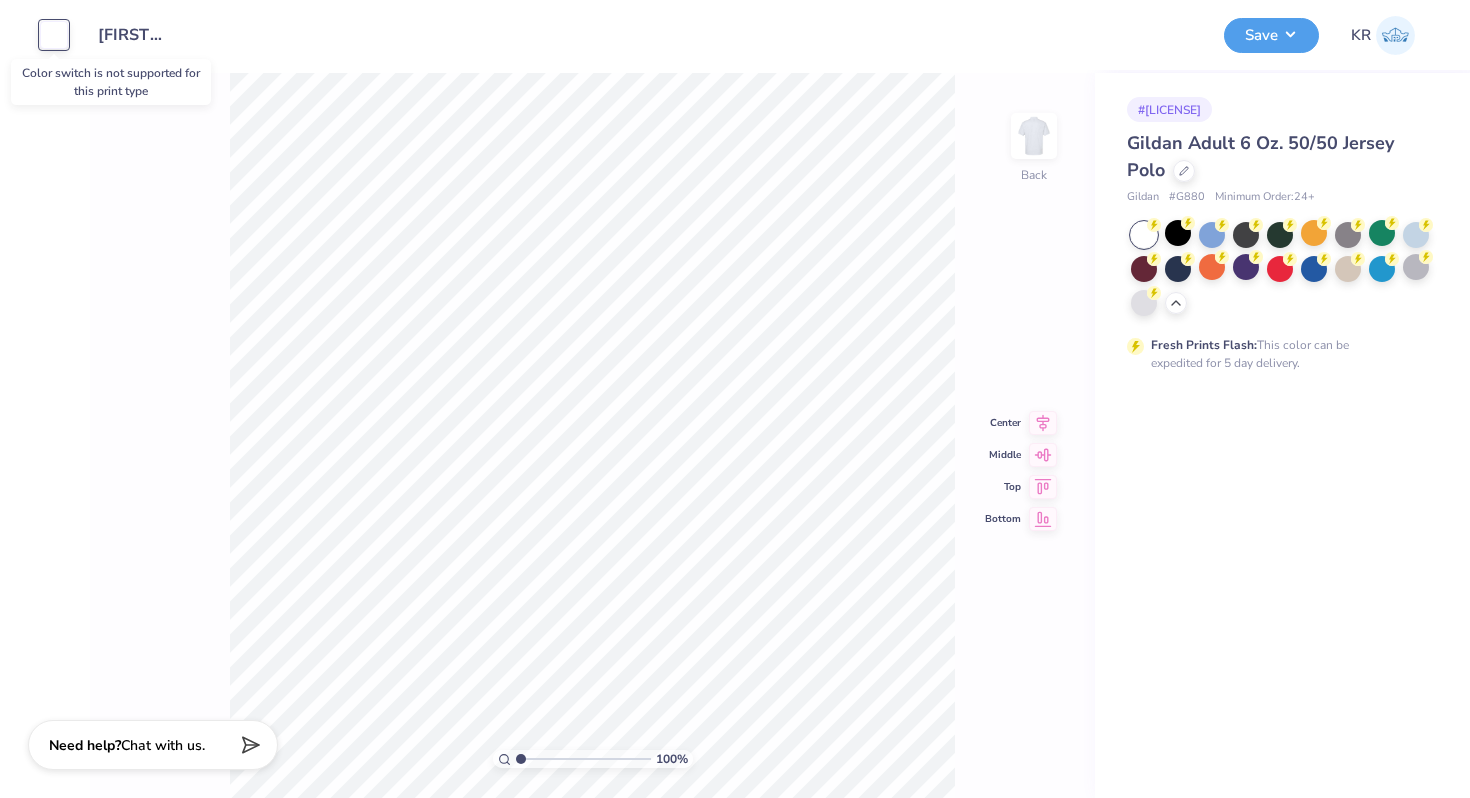 click at bounding box center (54, 35) 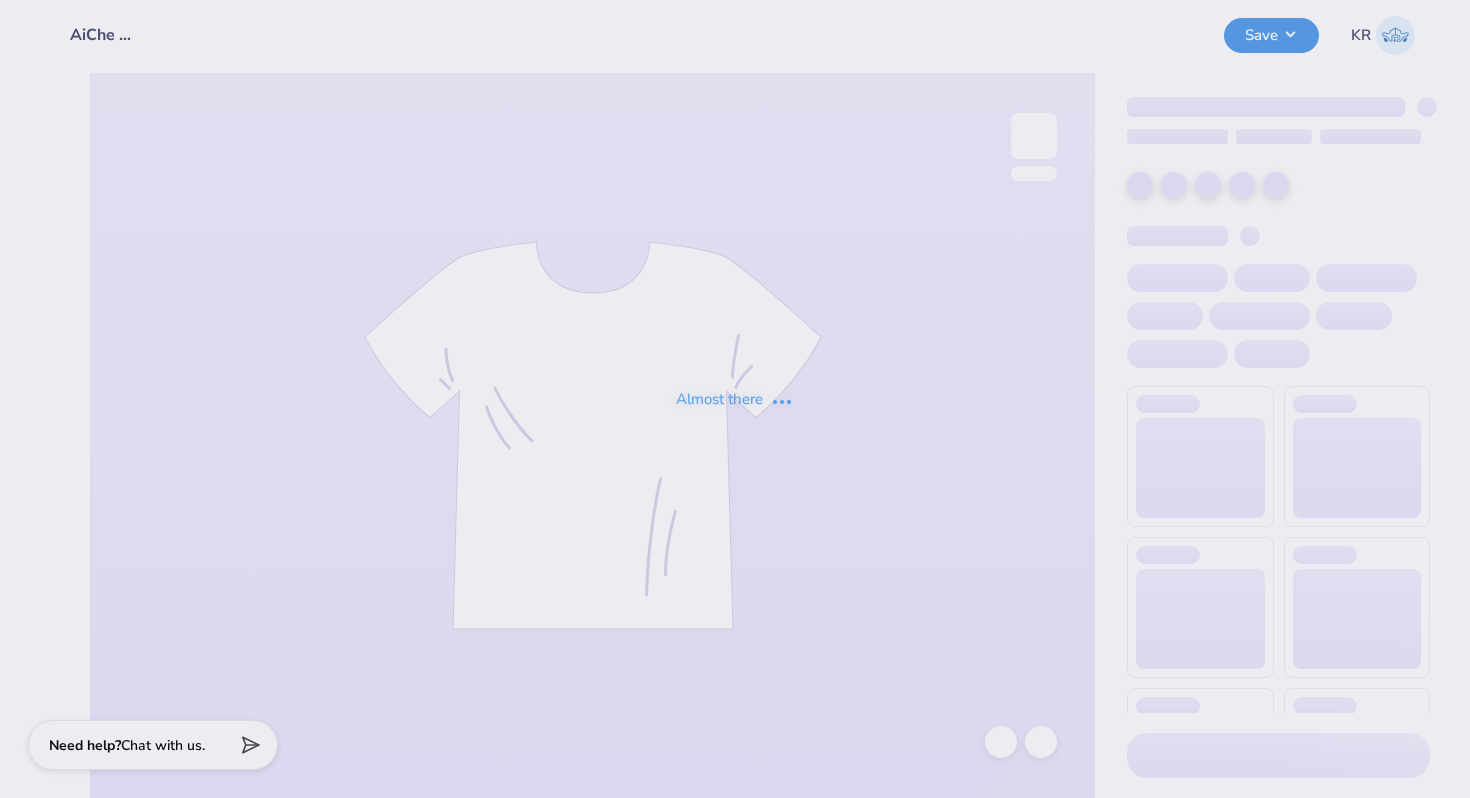 scroll, scrollTop: 0, scrollLeft: 0, axis: both 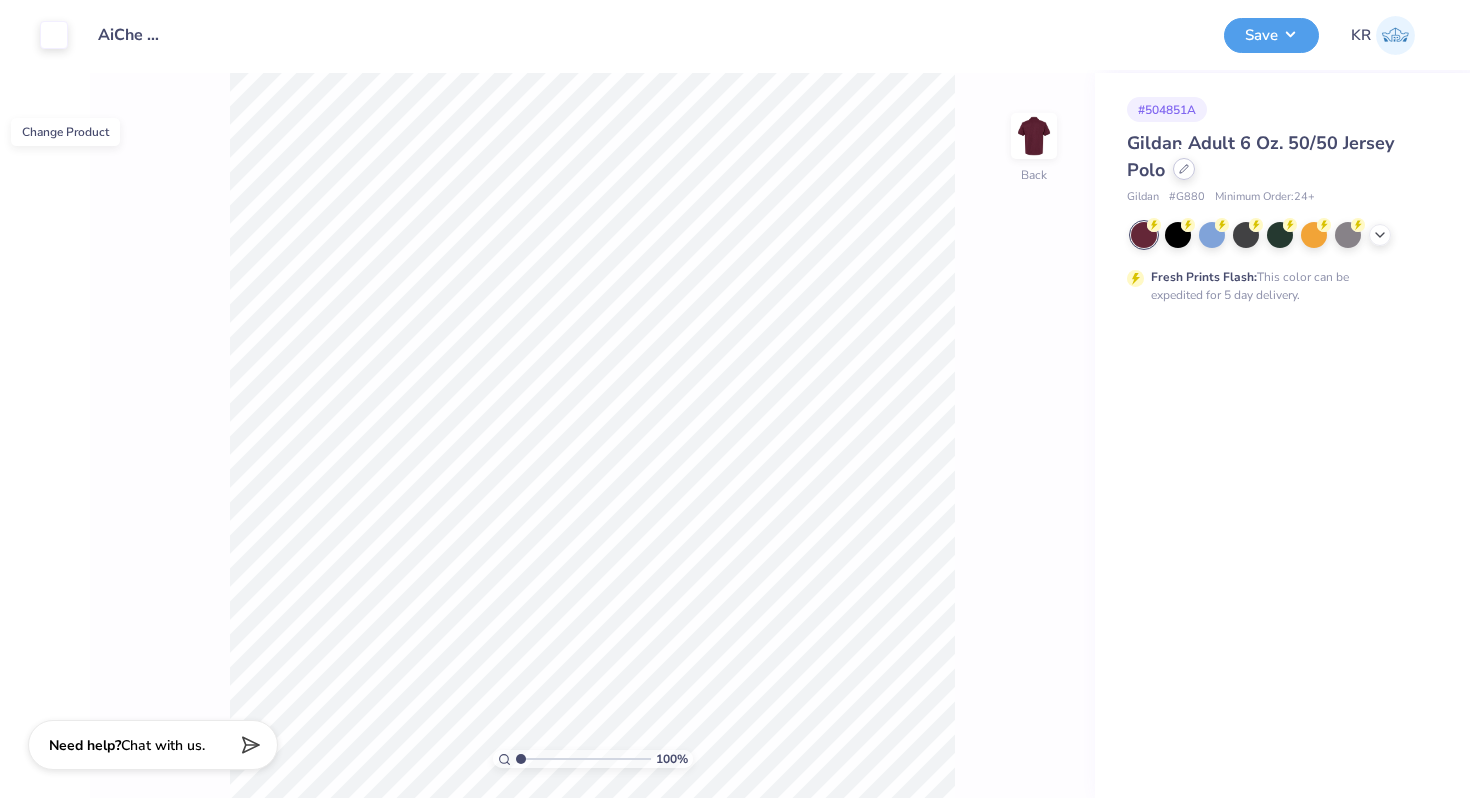 click at bounding box center [1184, 169] 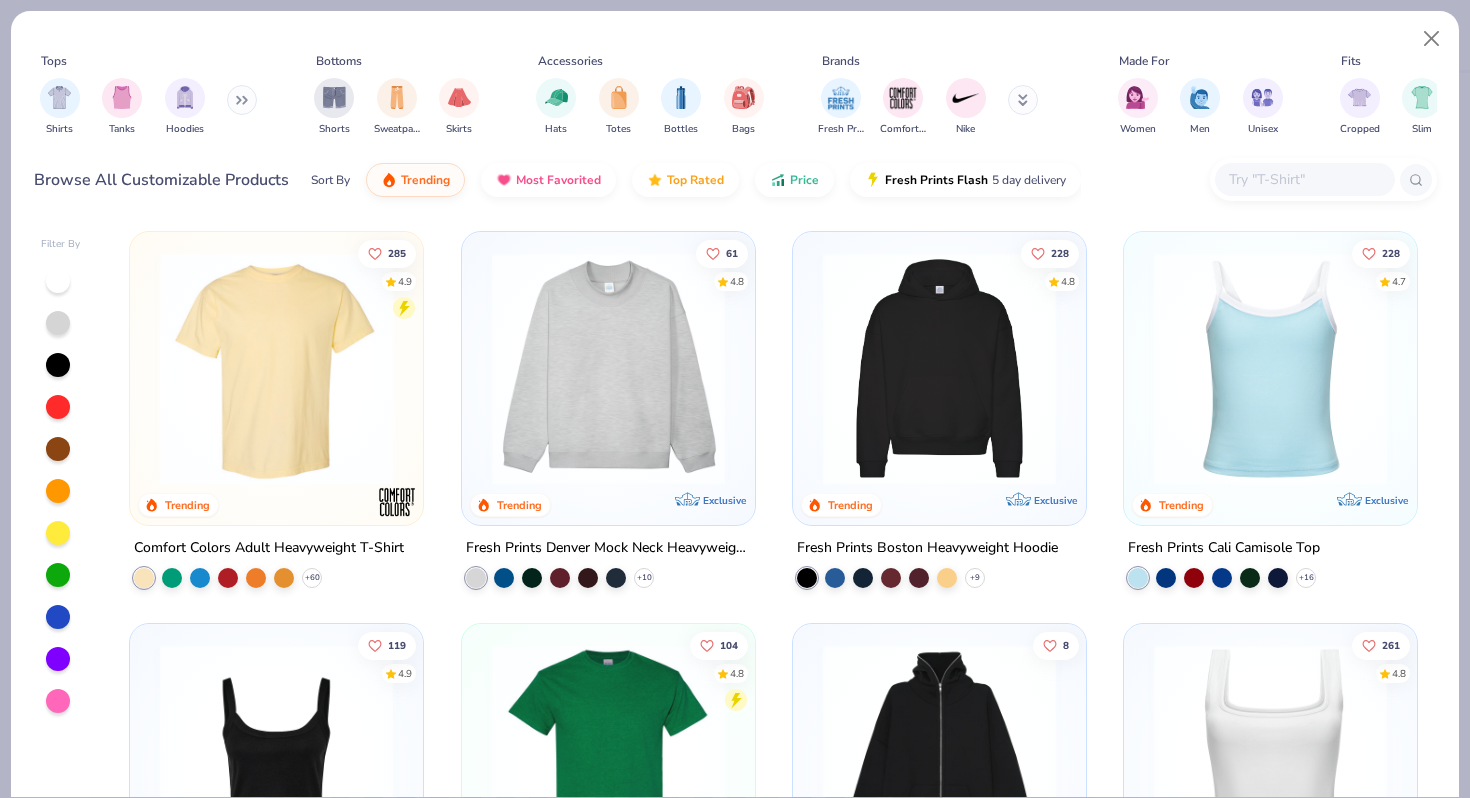 click at bounding box center [1304, 179] 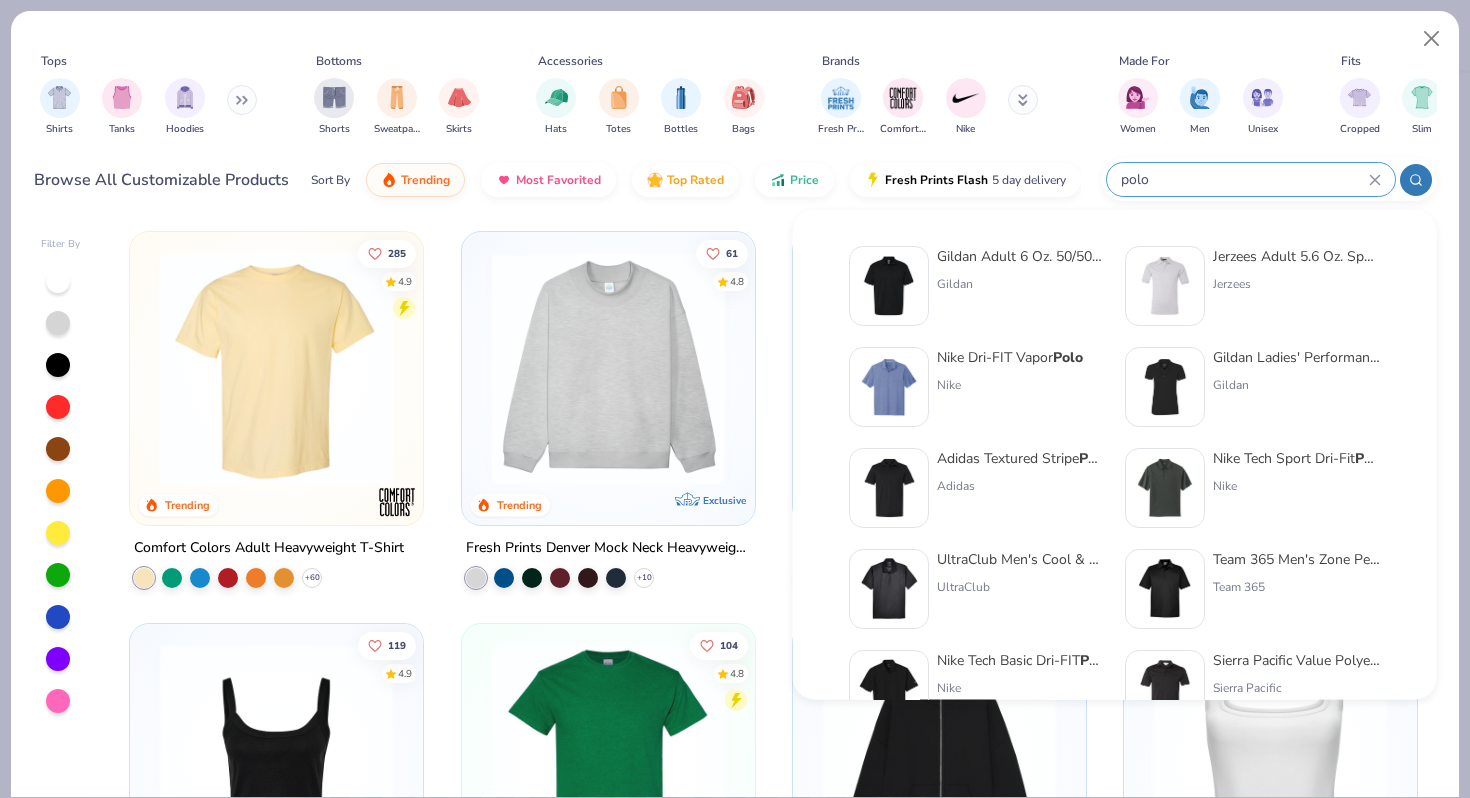 type on "polo" 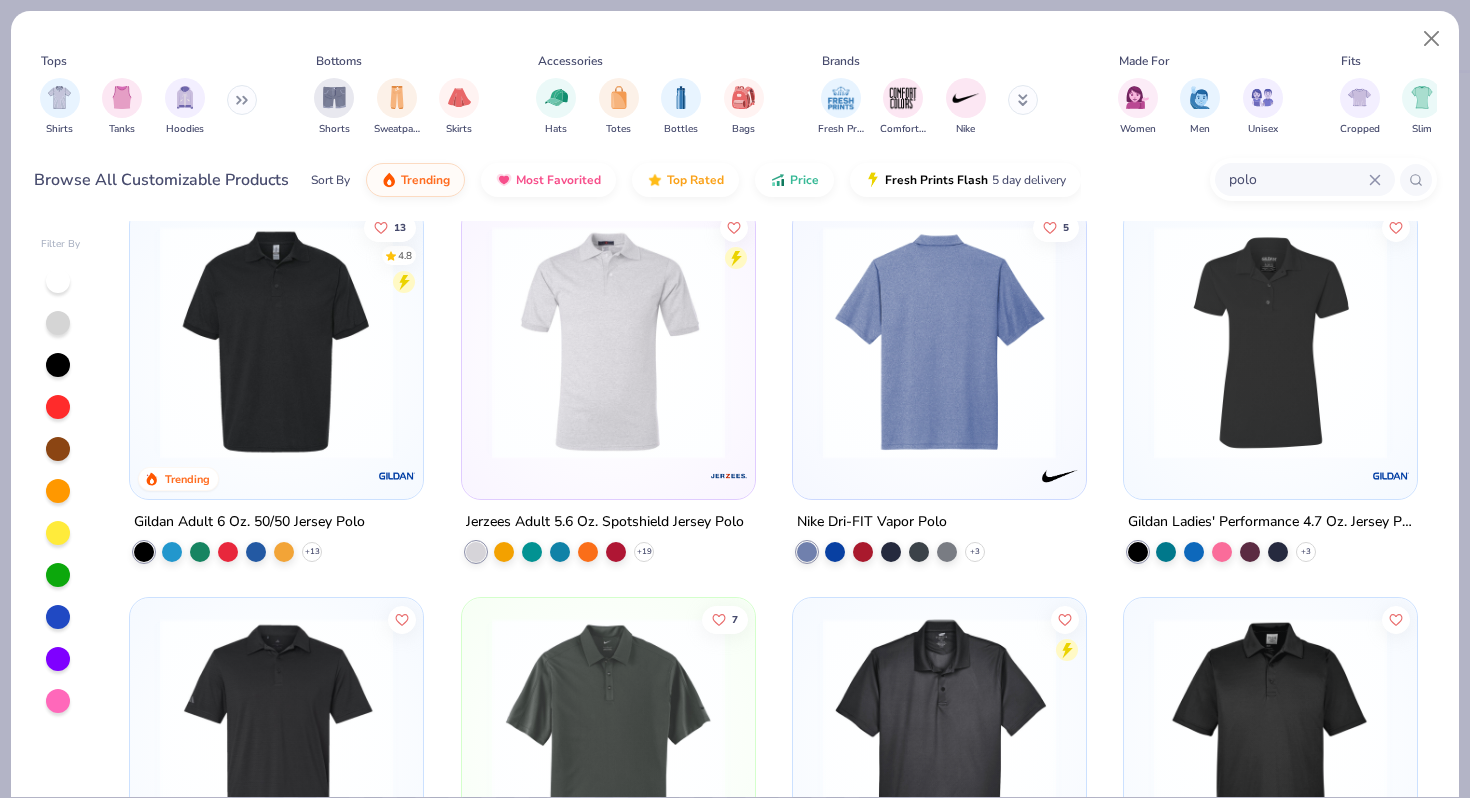 scroll, scrollTop: 44, scrollLeft: 0, axis: vertical 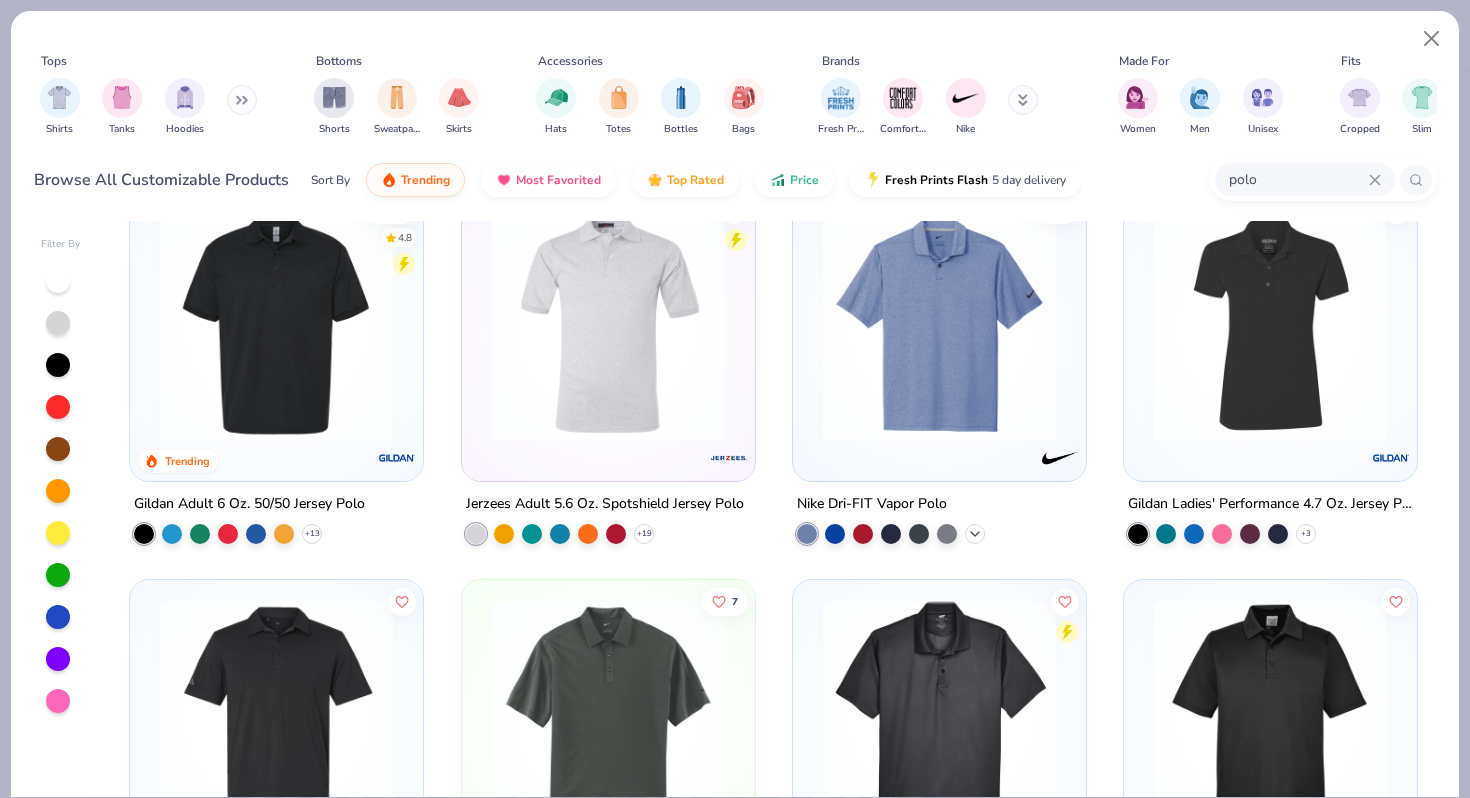 click 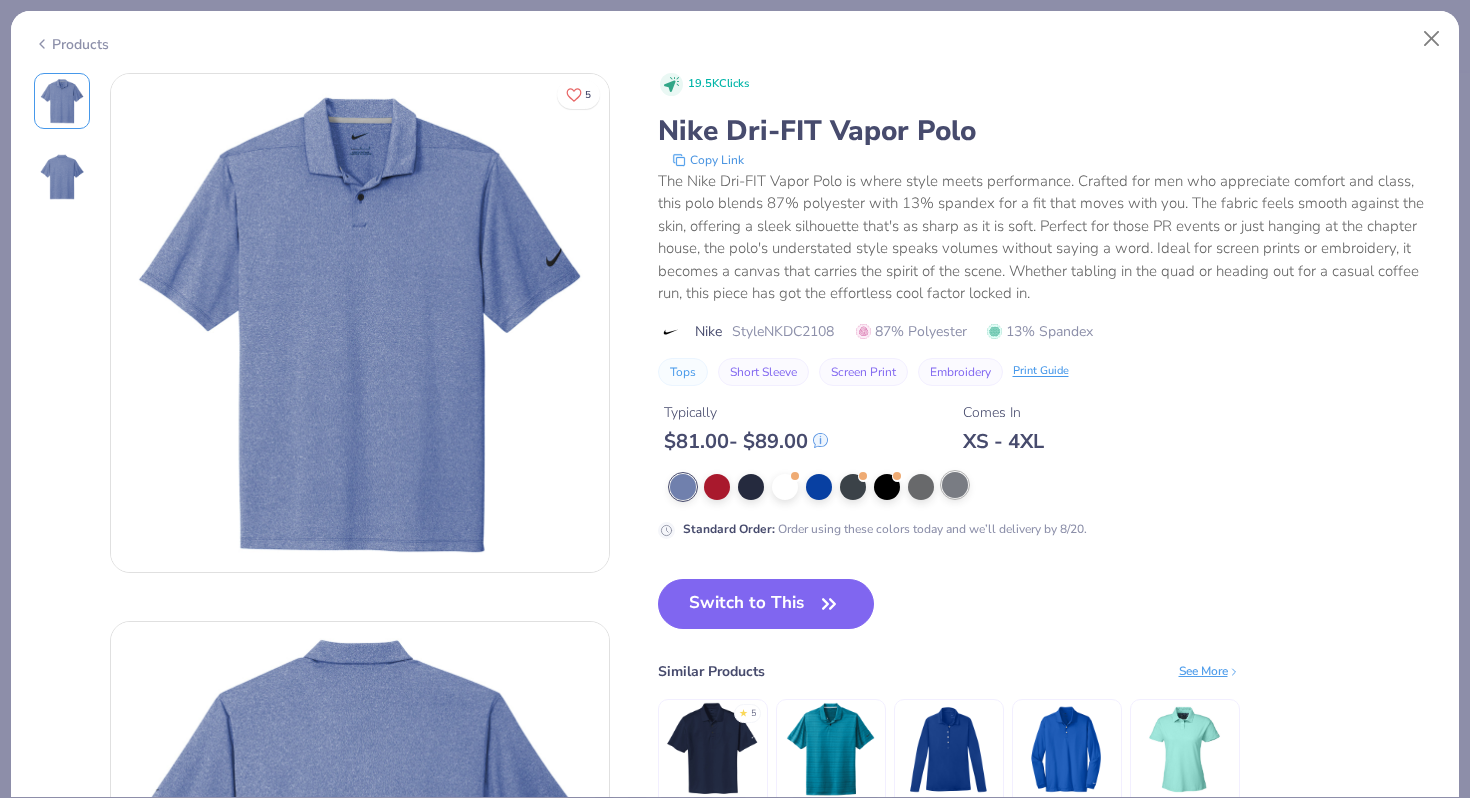 click at bounding box center (955, 485) 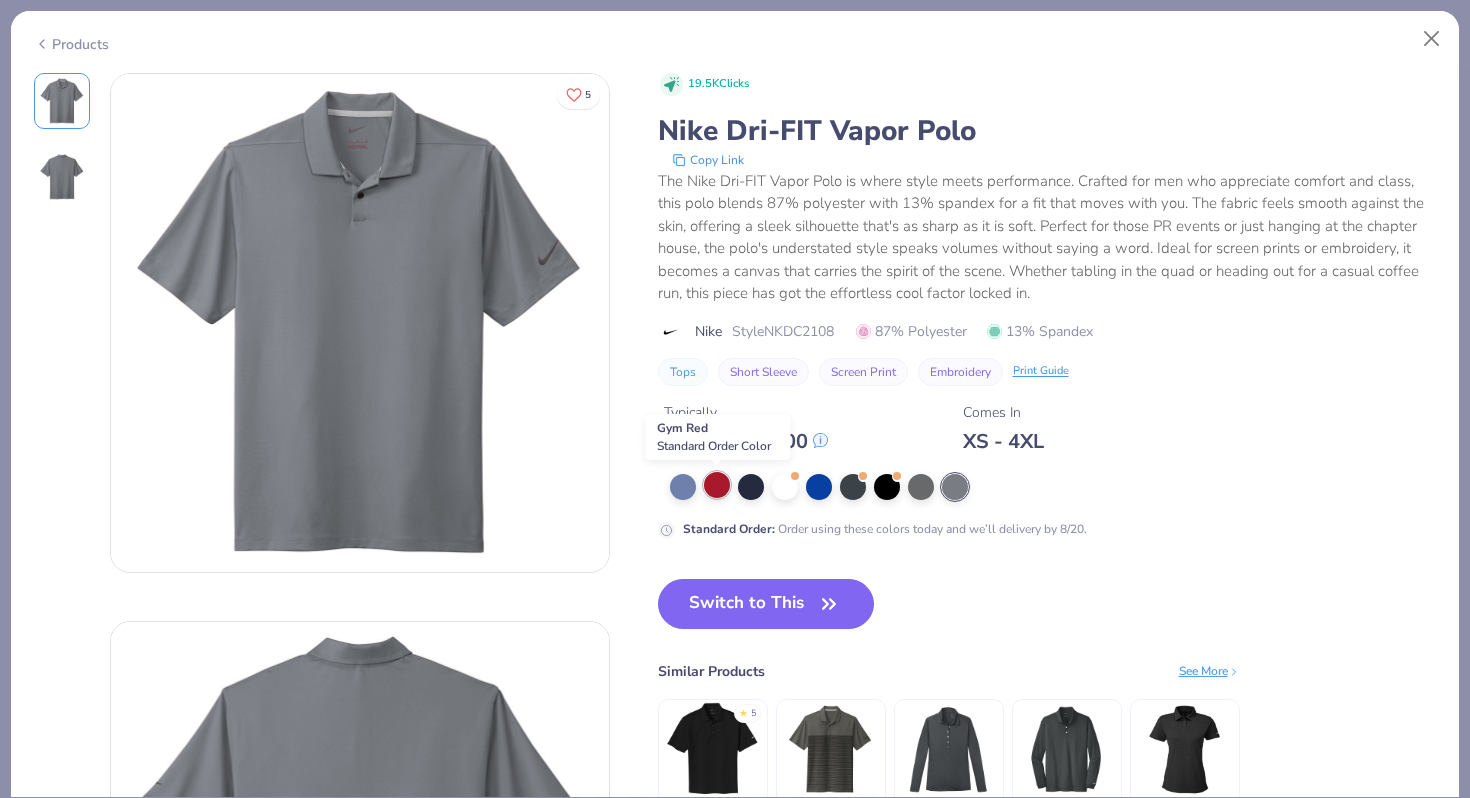 click at bounding box center (717, 485) 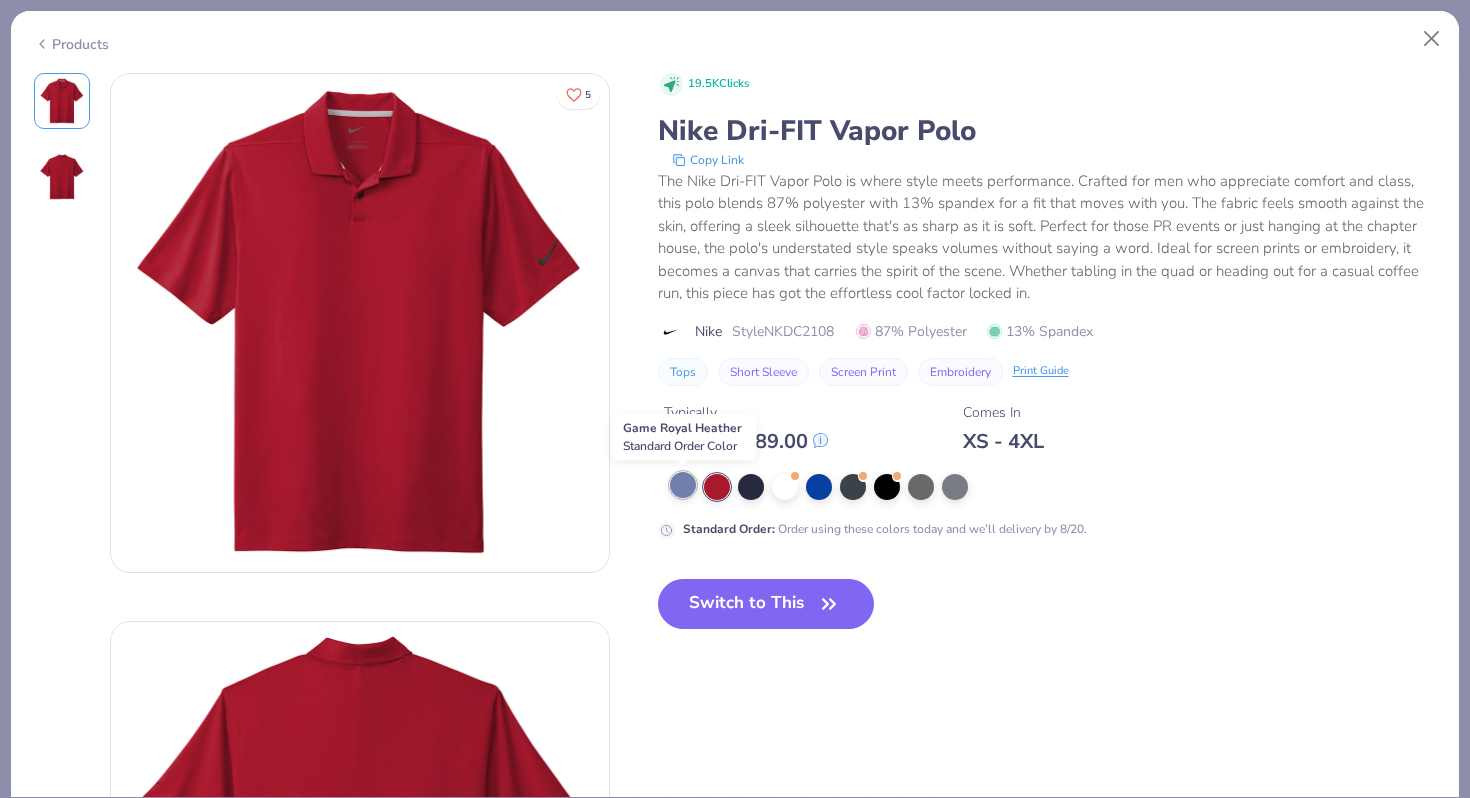 click at bounding box center (683, 485) 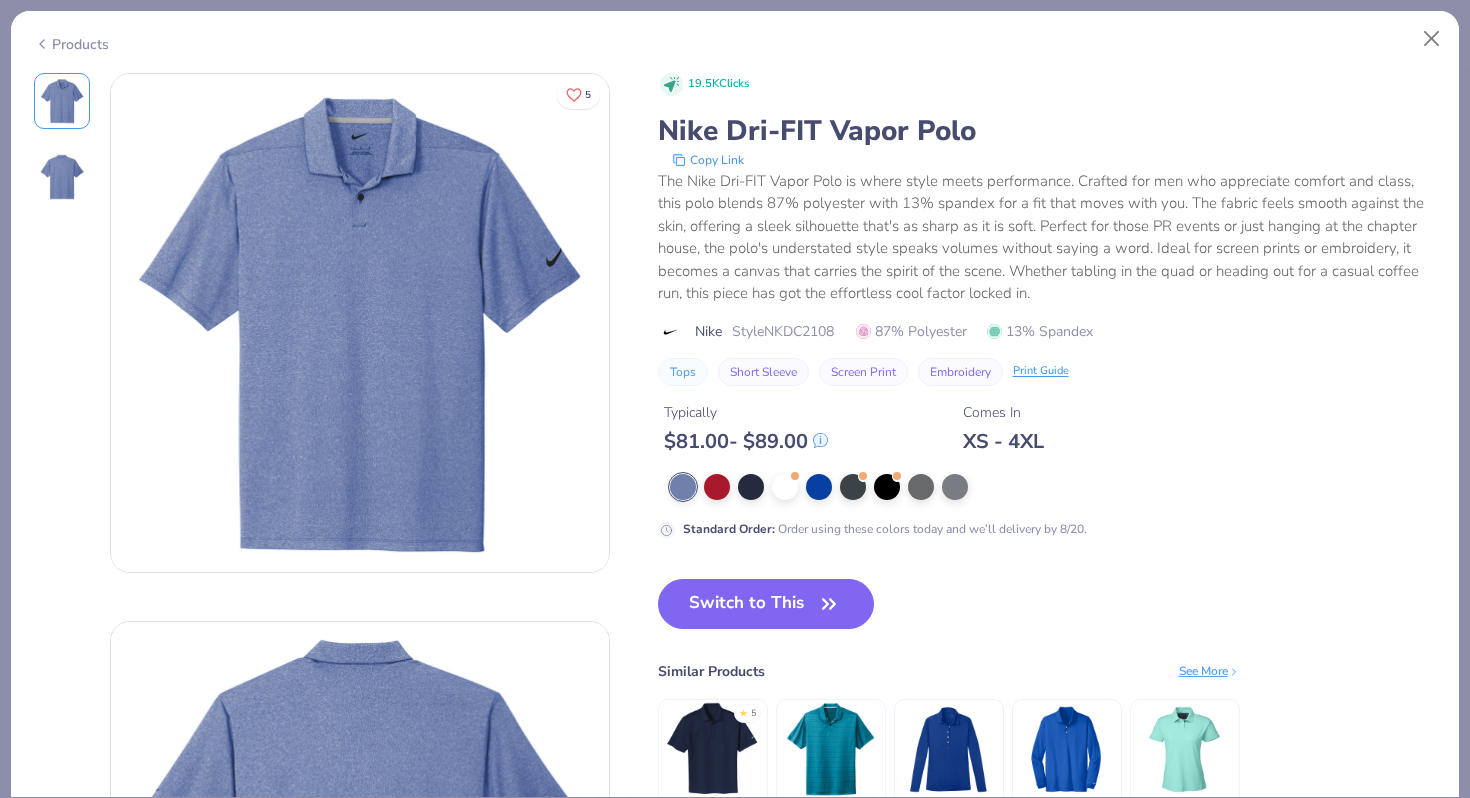 click on "Products" at bounding box center (71, 44) 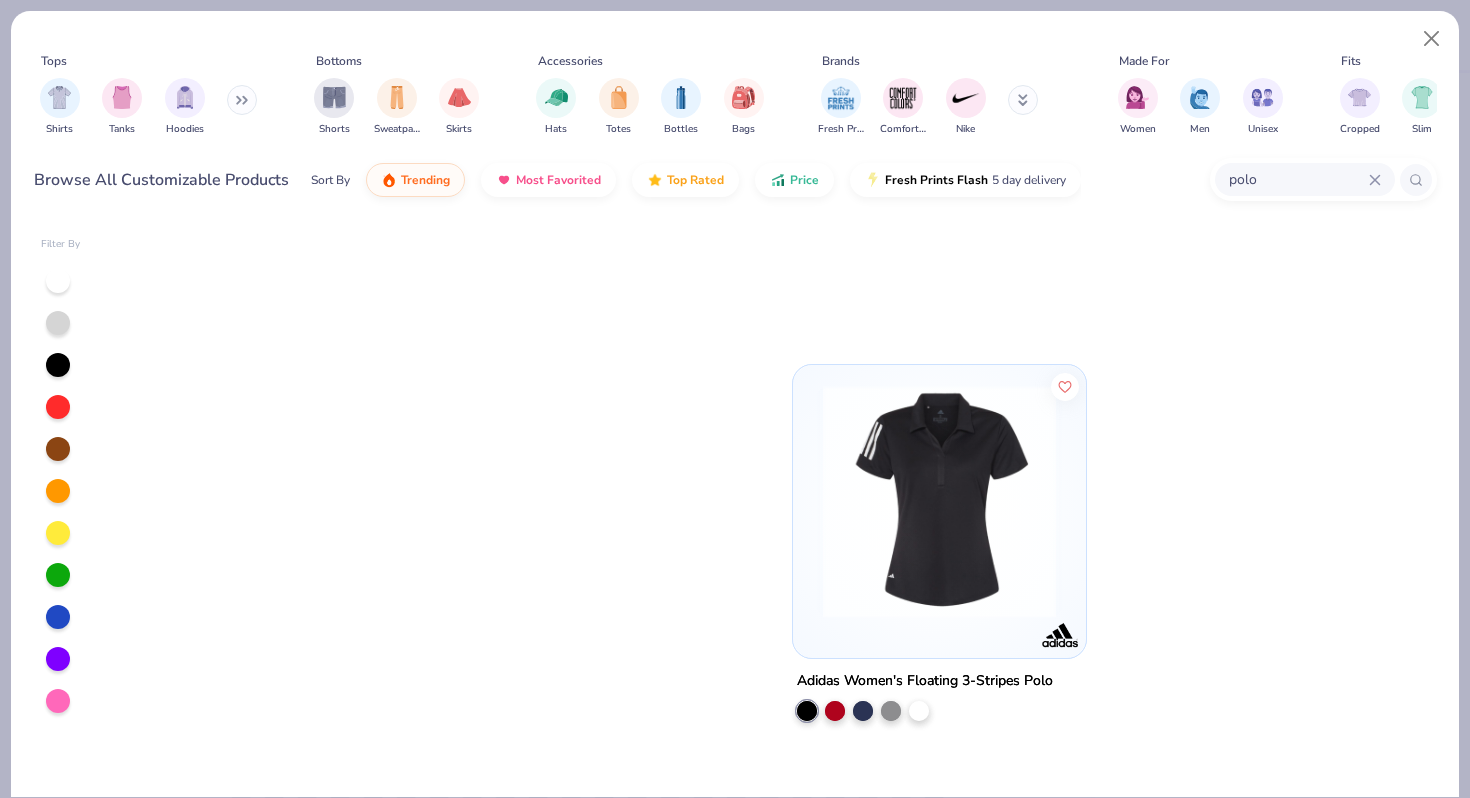 scroll, scrollTop: 0, scrollLeft: 0, axis: both 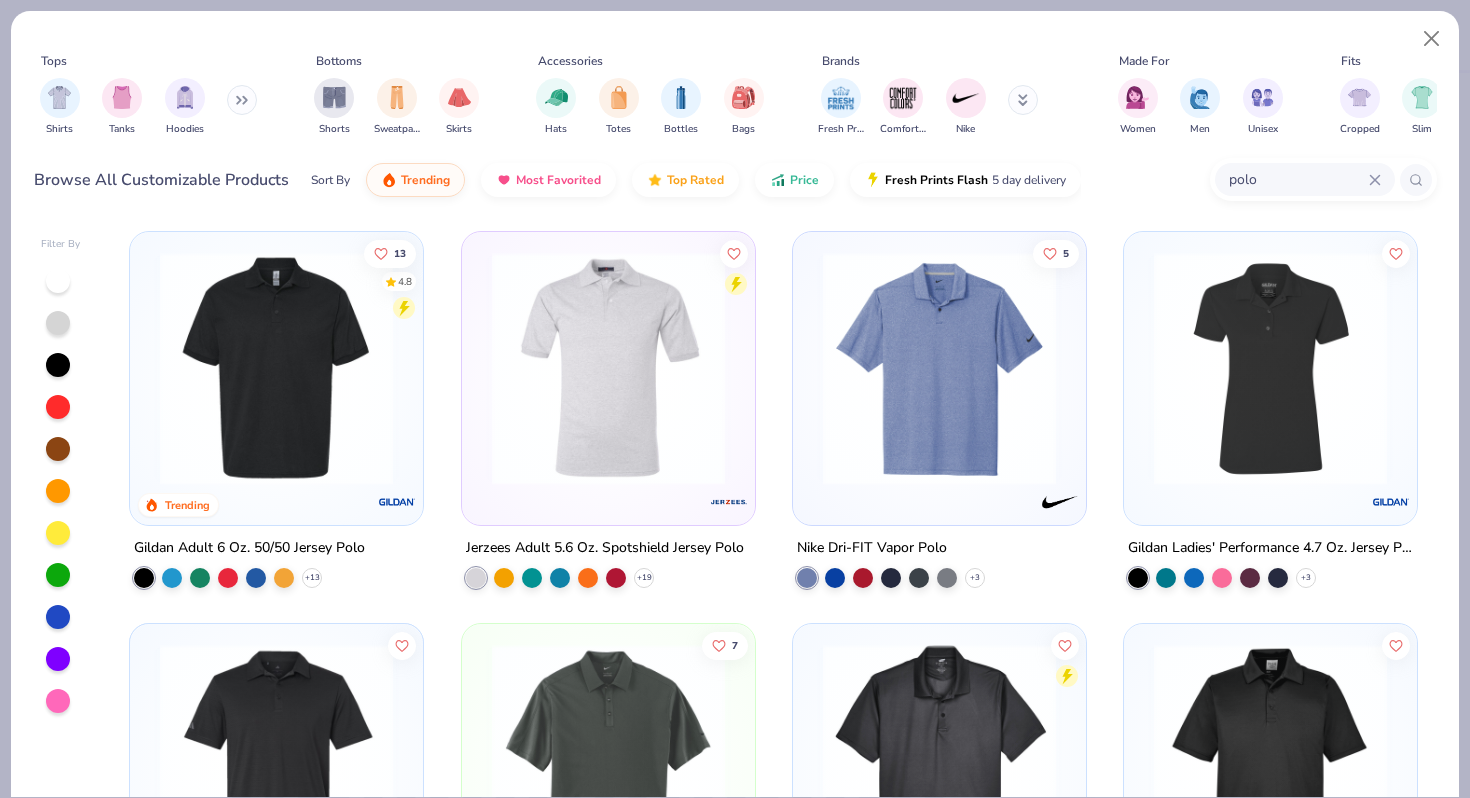 click at bounding box center [608, 368] 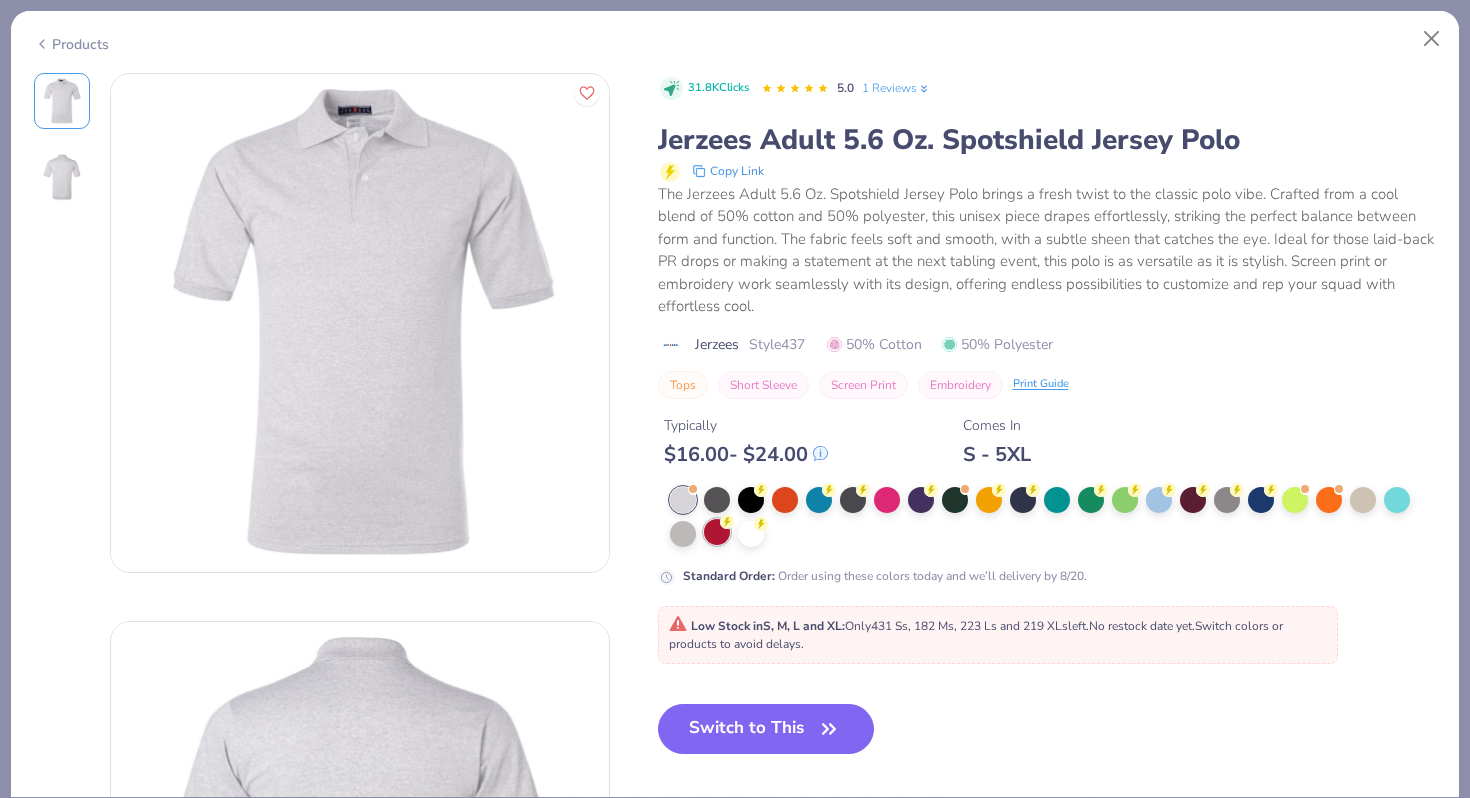 click at bounding box center [717, 532] 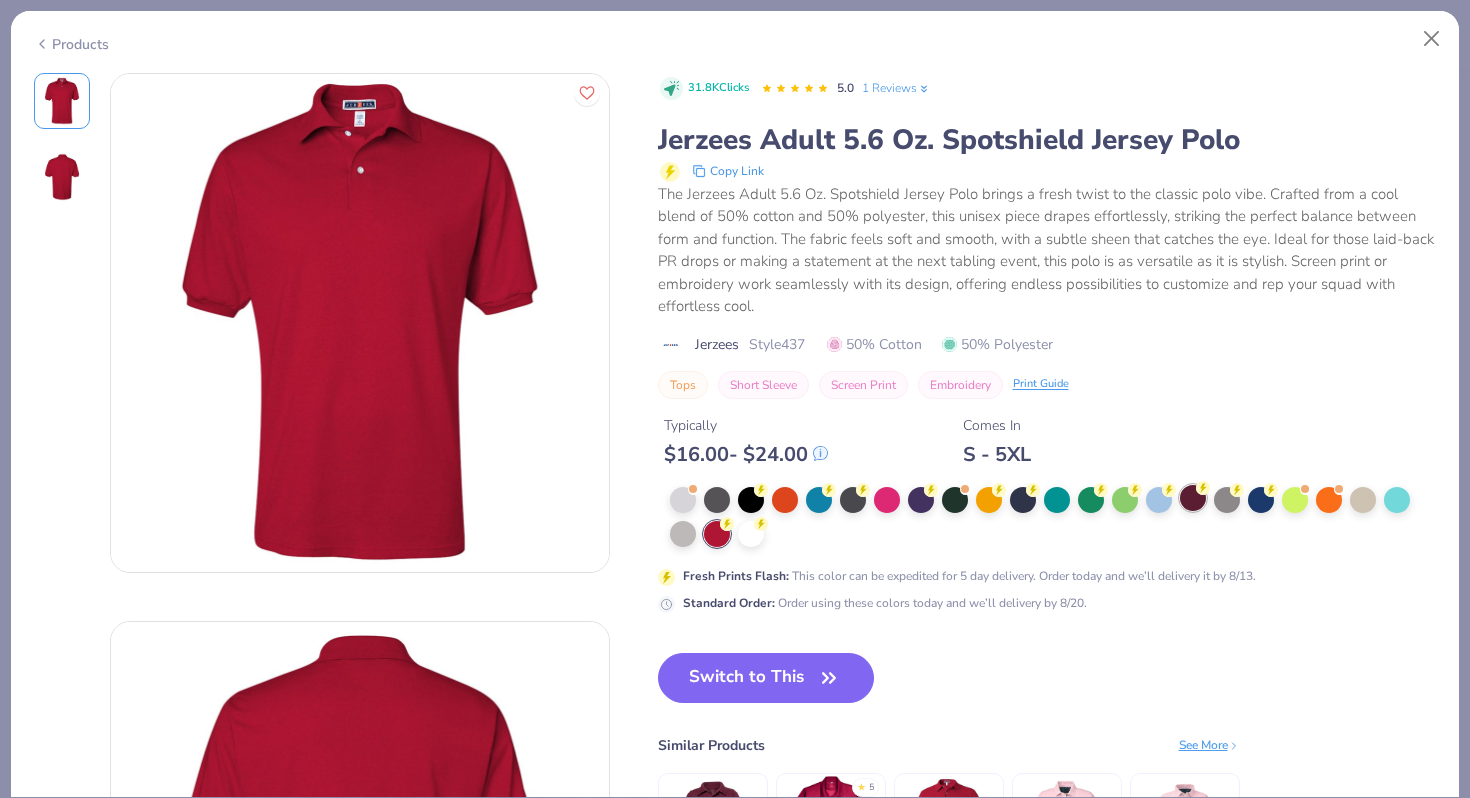 click at bounding box center [1193, 498] 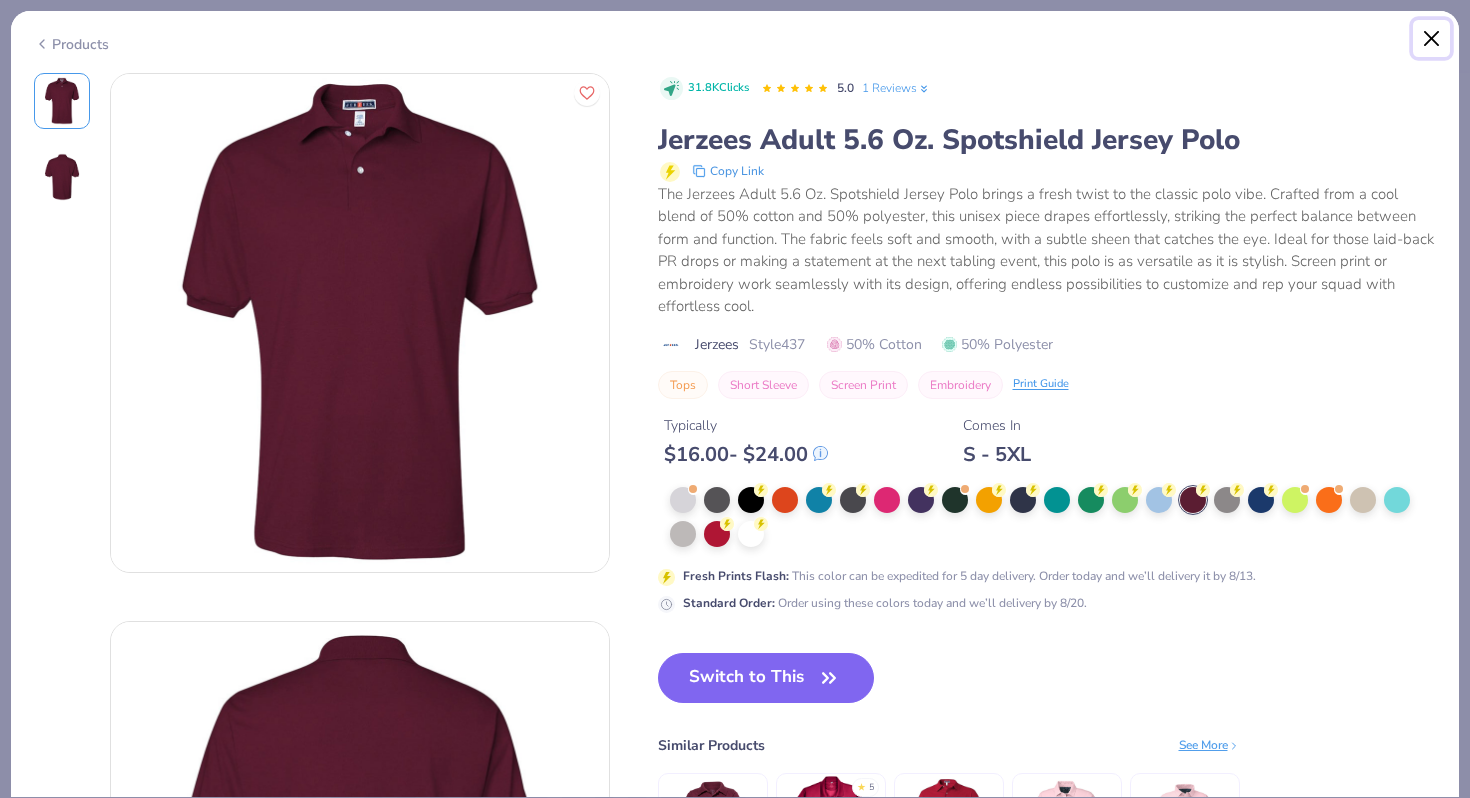 click at bounding box center [1432, 39] 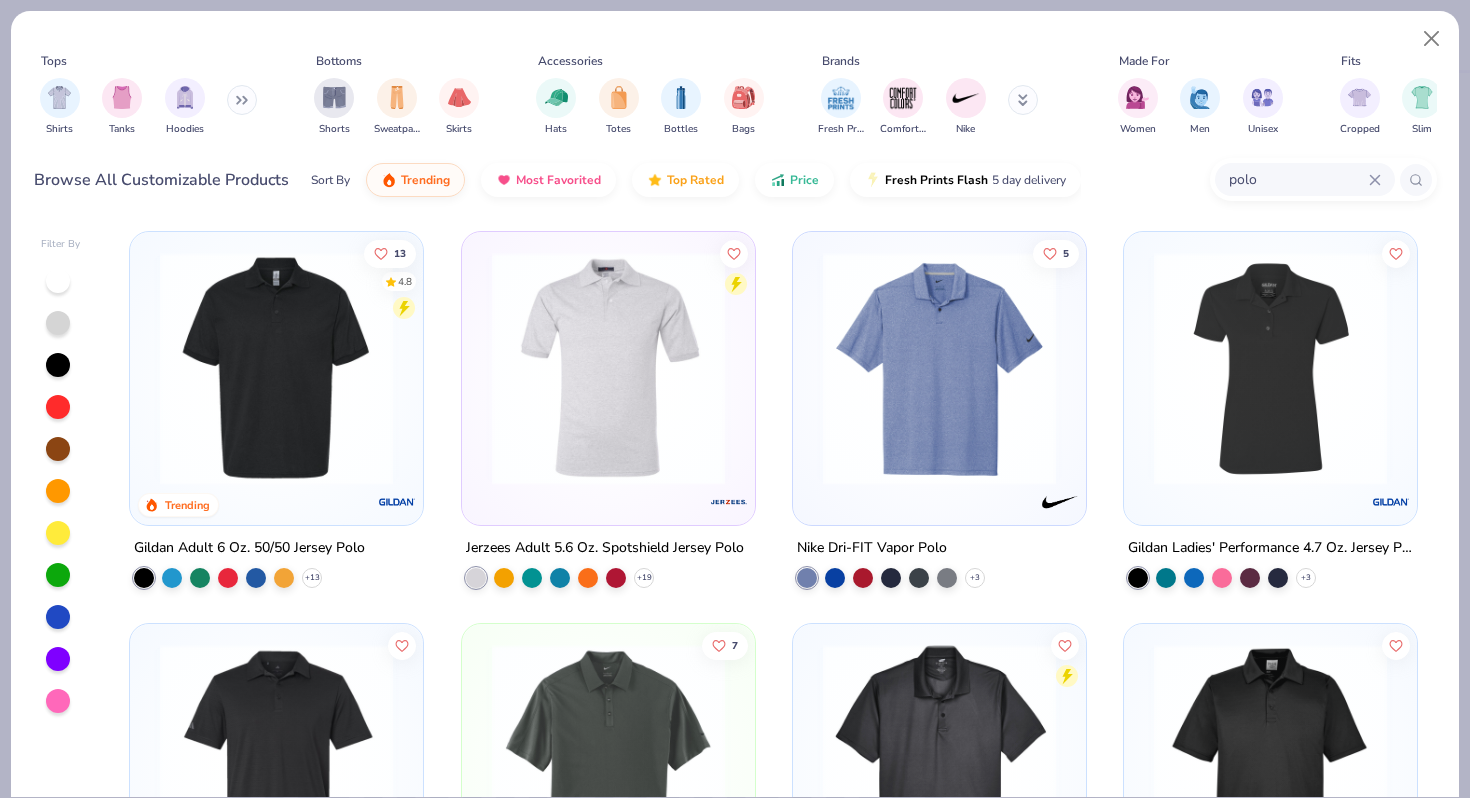 click at bounding box center (608, 368) 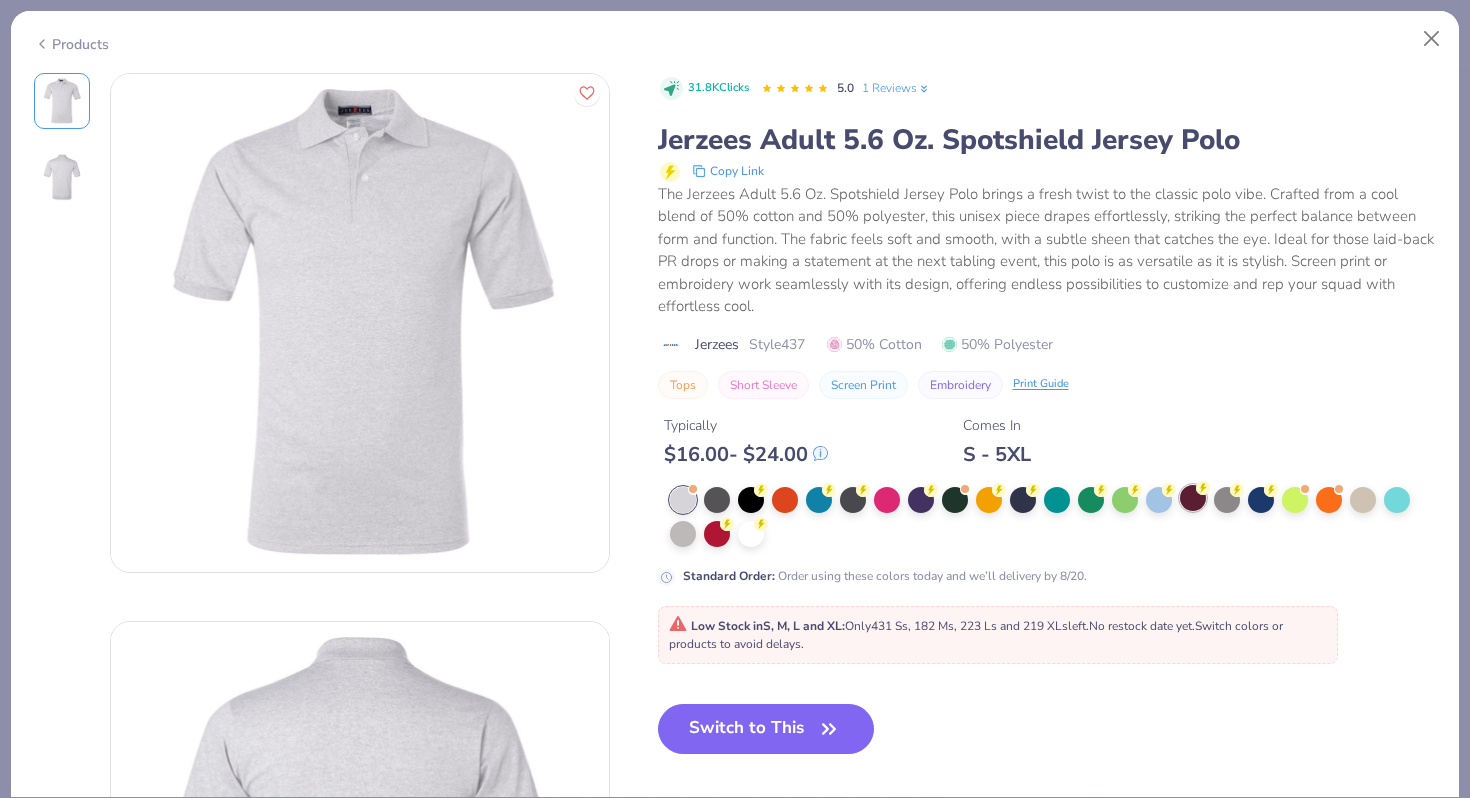 click at bounding box center [1193, 498] 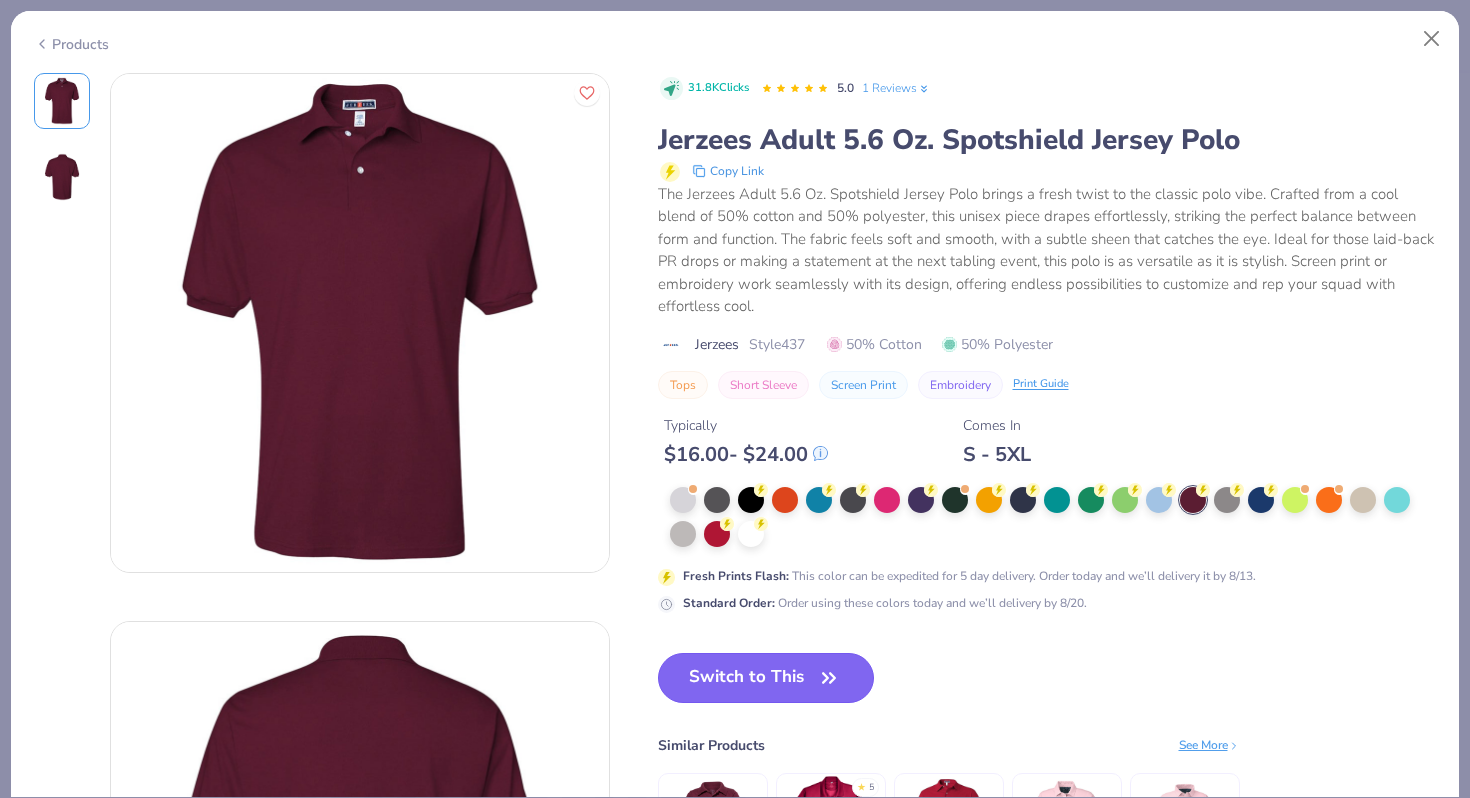 click on "Switch to This" at bounding box center (766, 678) 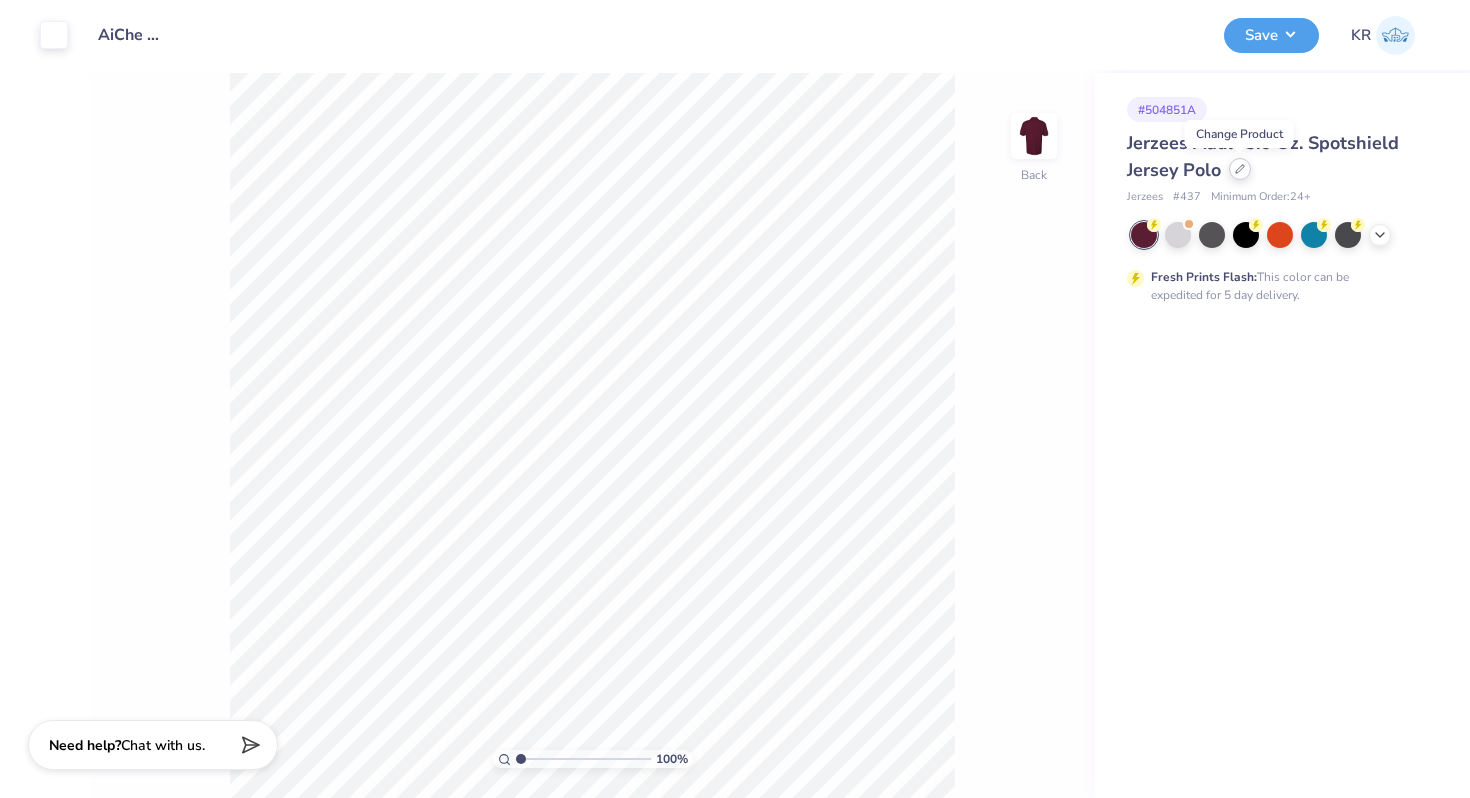 click at bounding box center [1240, 169] 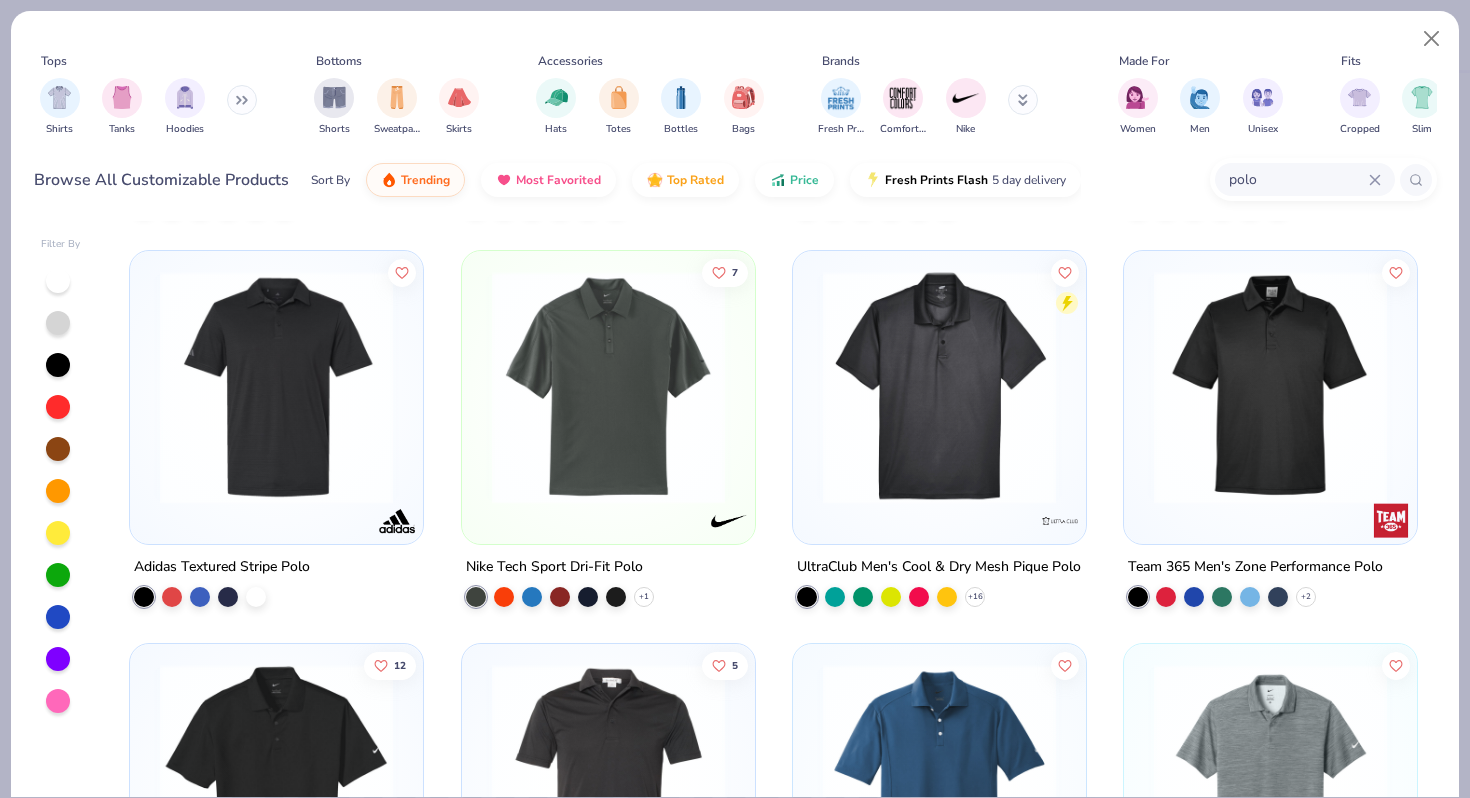 scroll, scrollTop: 376, scrollLeft: 0, axis: vertical 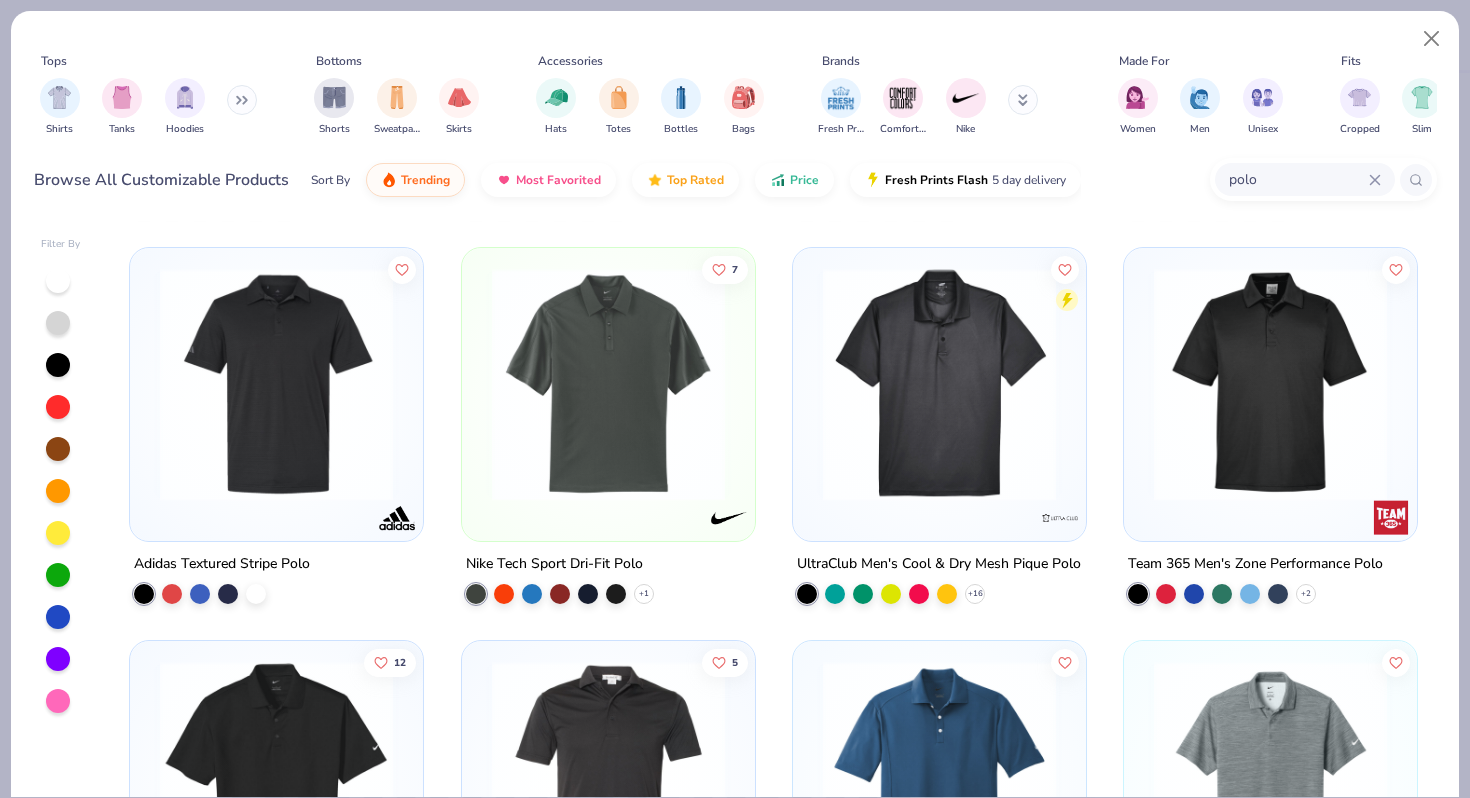 click at bounding box center (1270, 384) 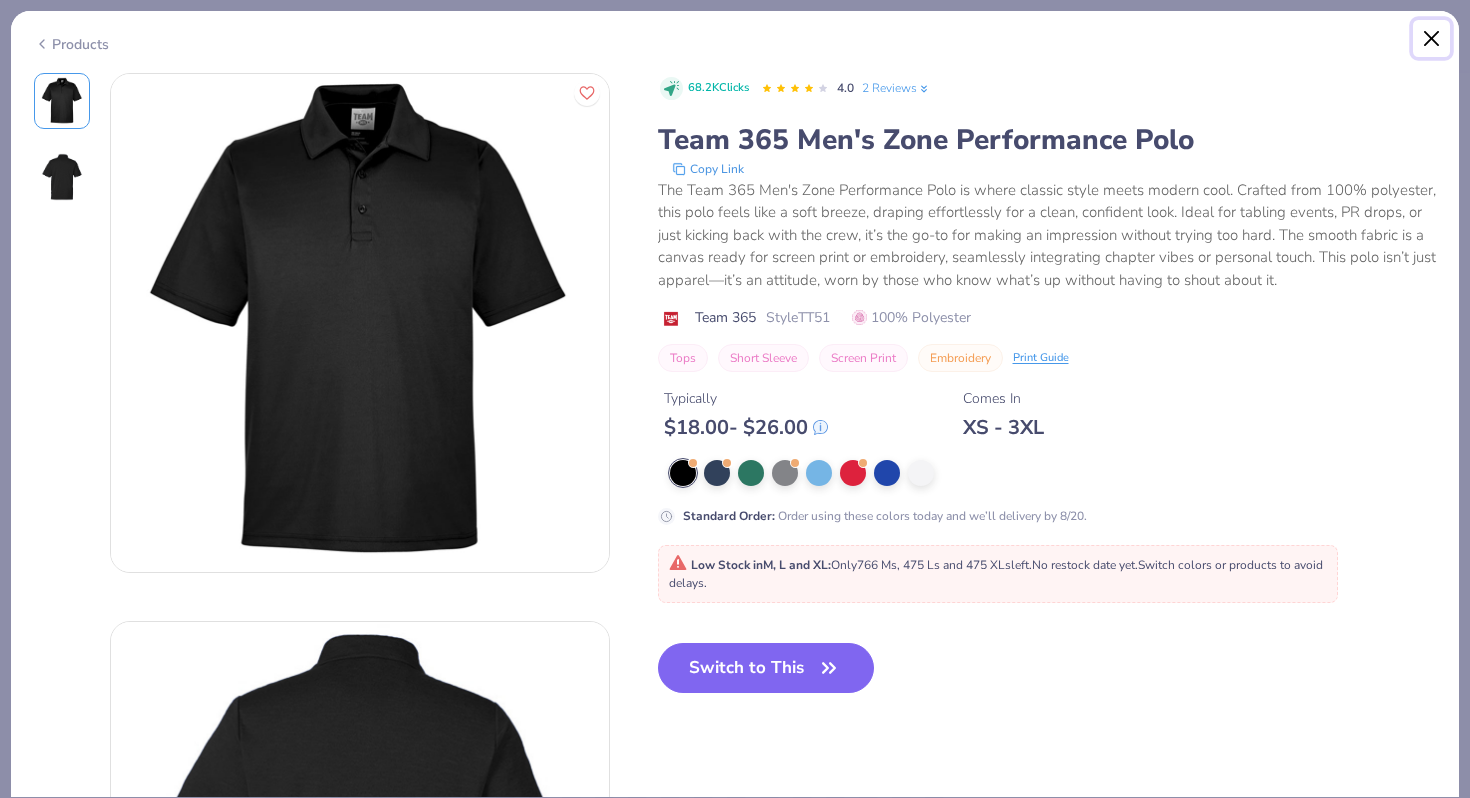 click at bounding box center (1432, 39) 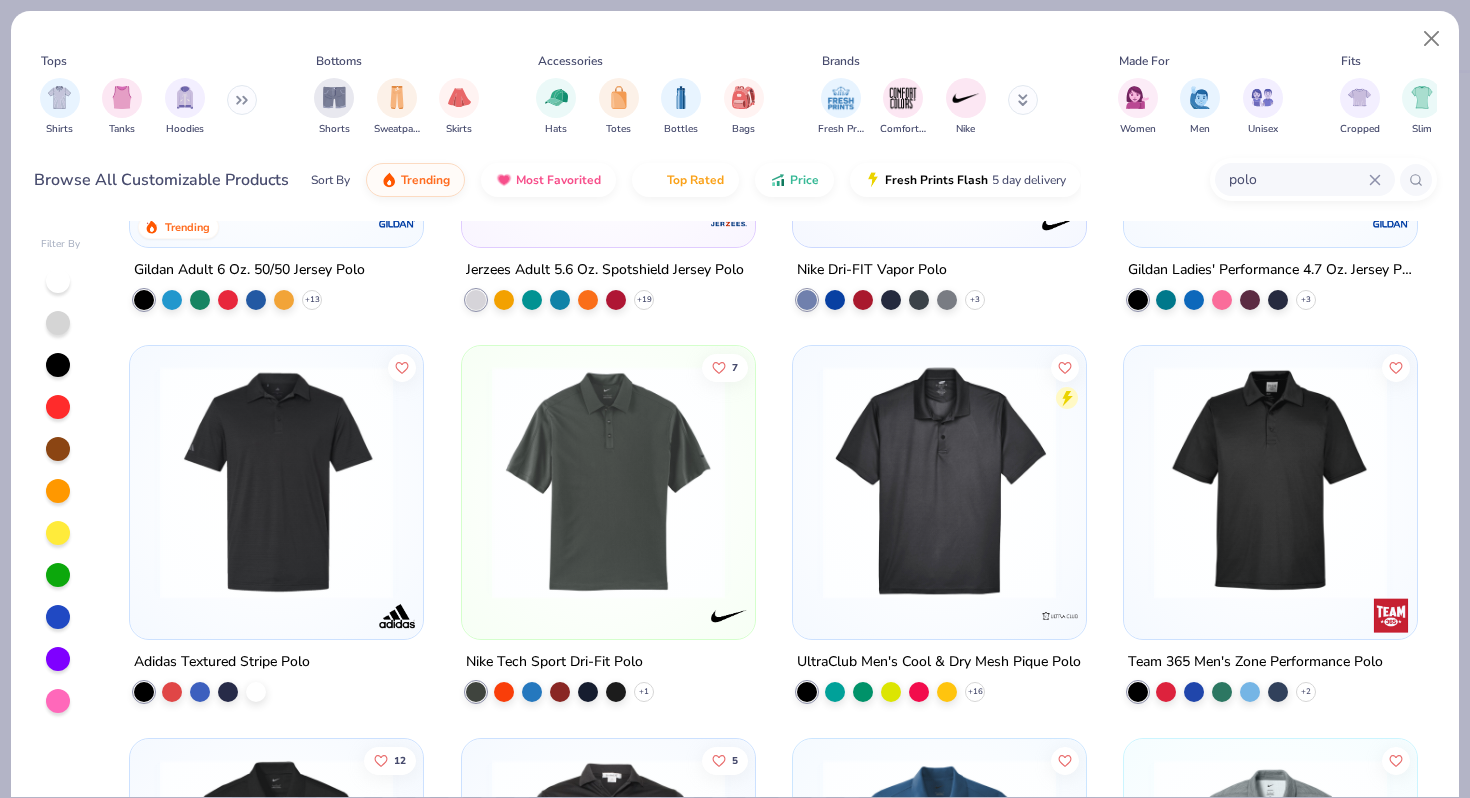 scroll, scrollTop: 0, scrollLeft: 0, axis: both 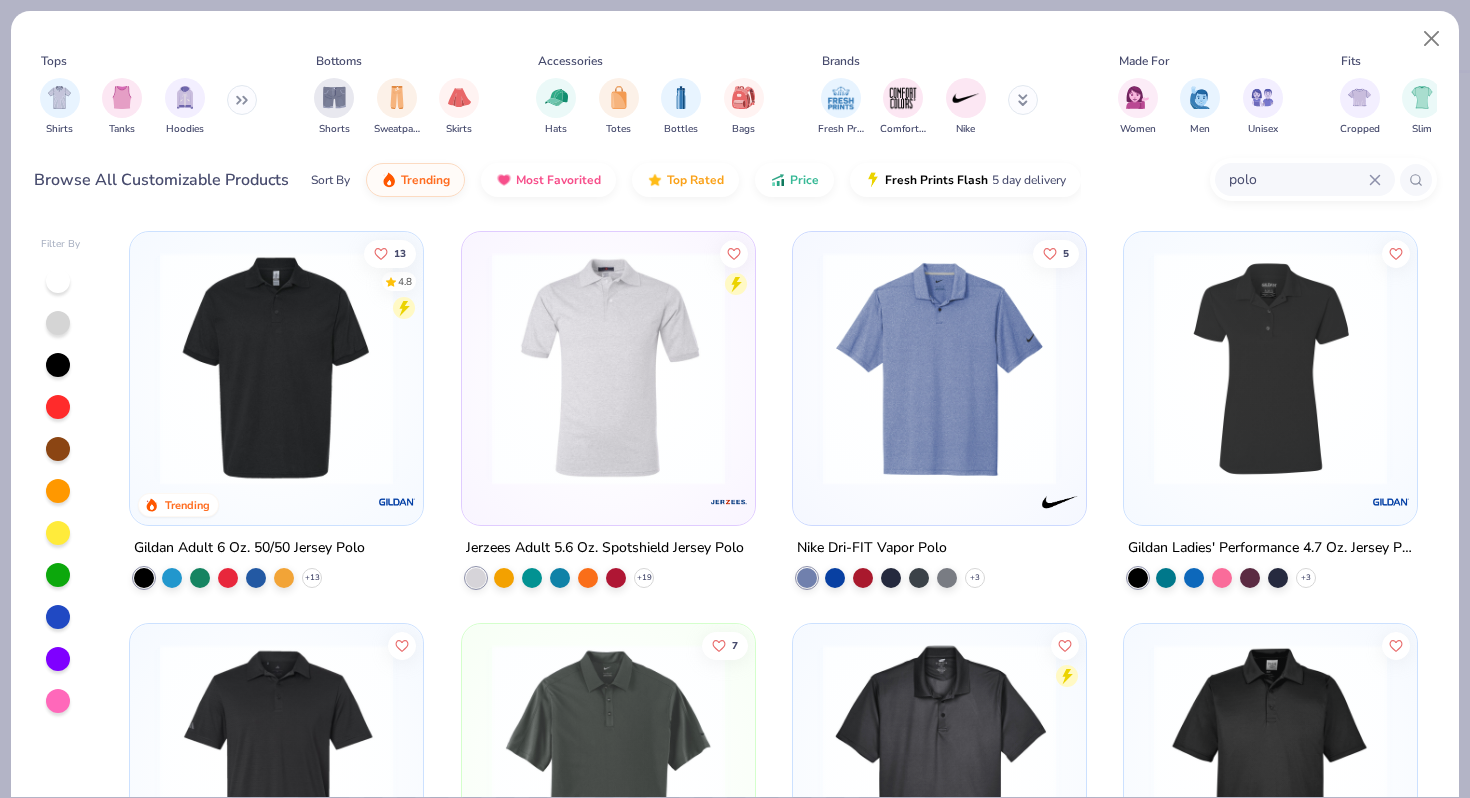 click at bounding box center [276, 368] 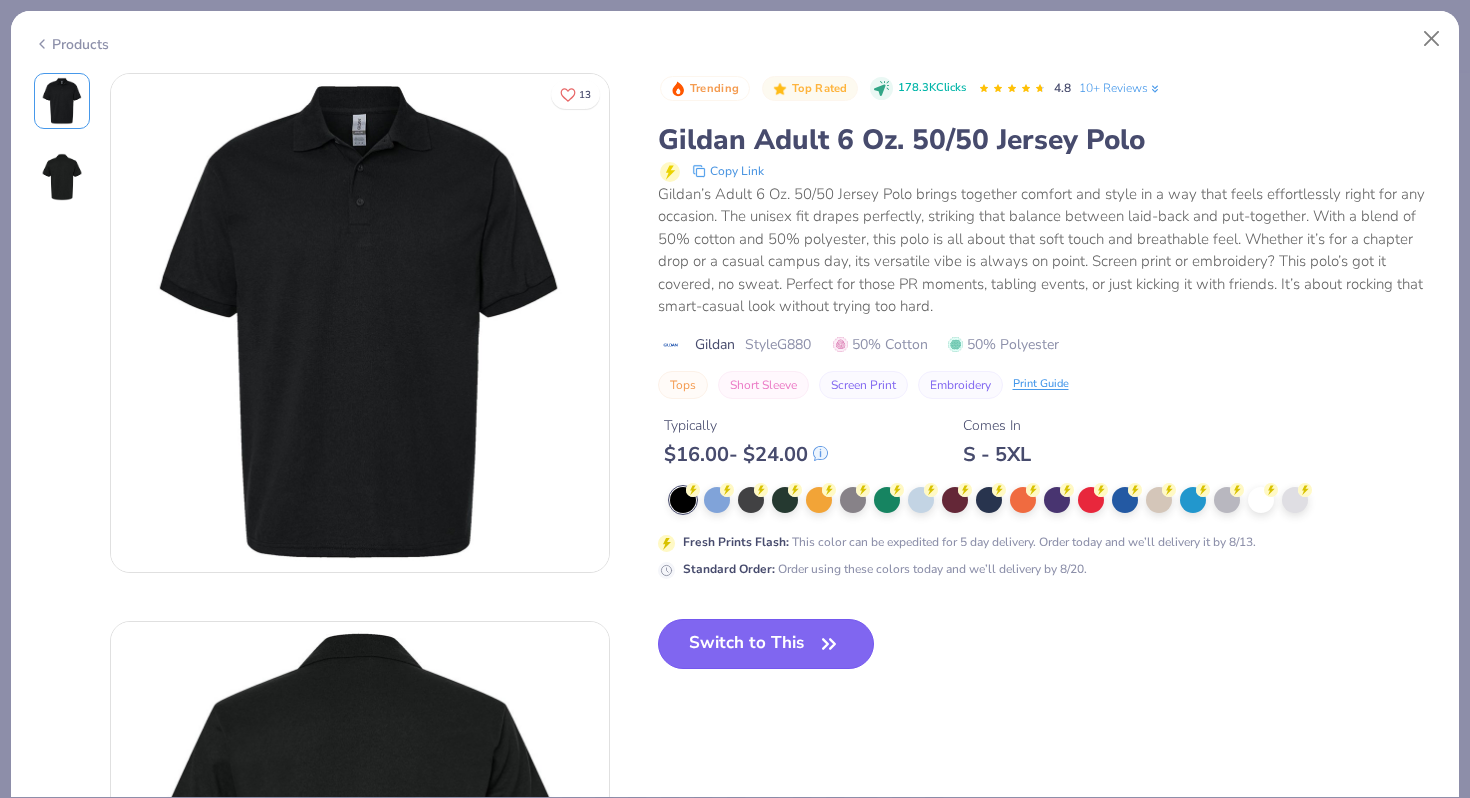 click on "Switch to This" at bounding box center (766, 644) 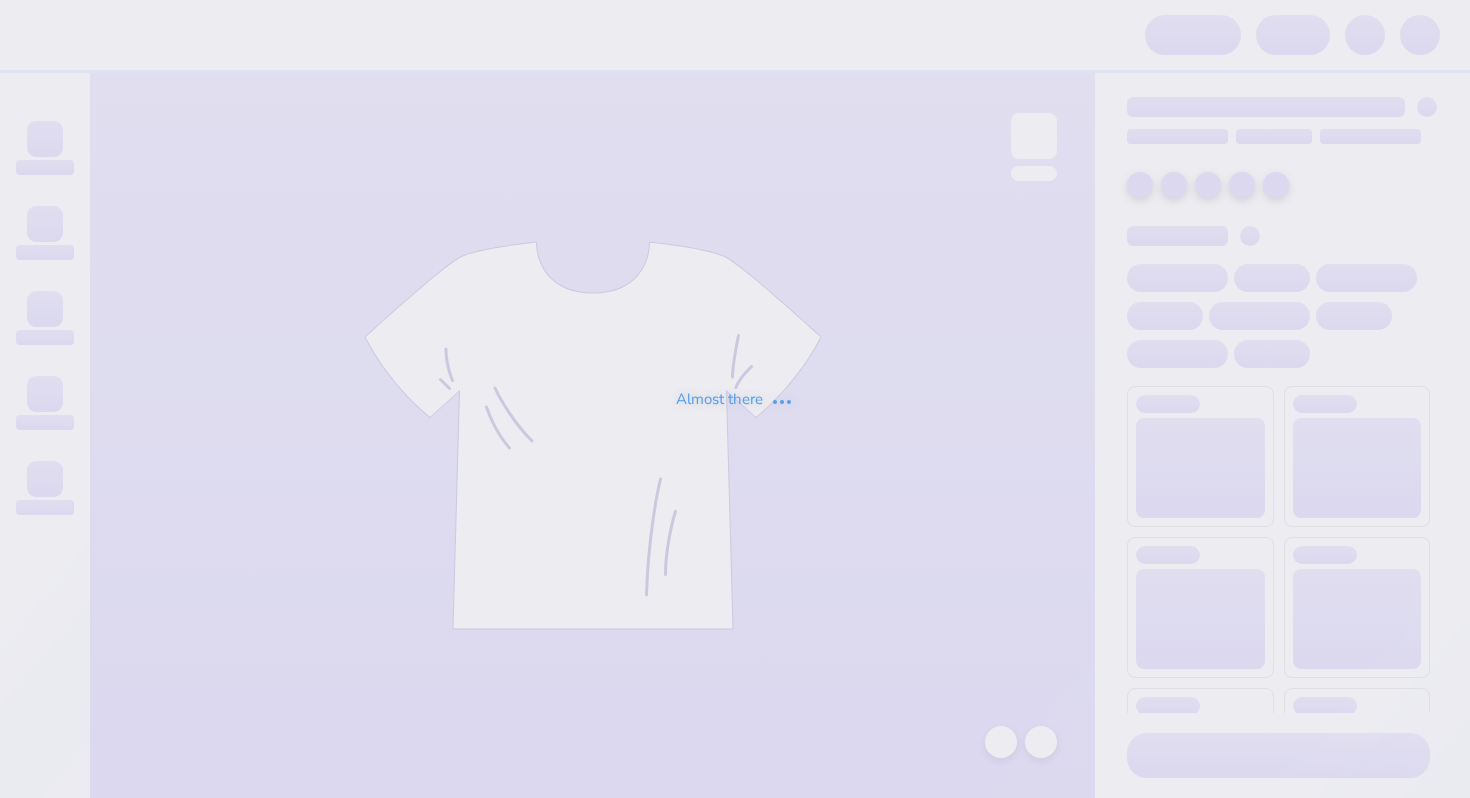 scroll, scrollTop: 0, scrollLeft: 0, axis: both 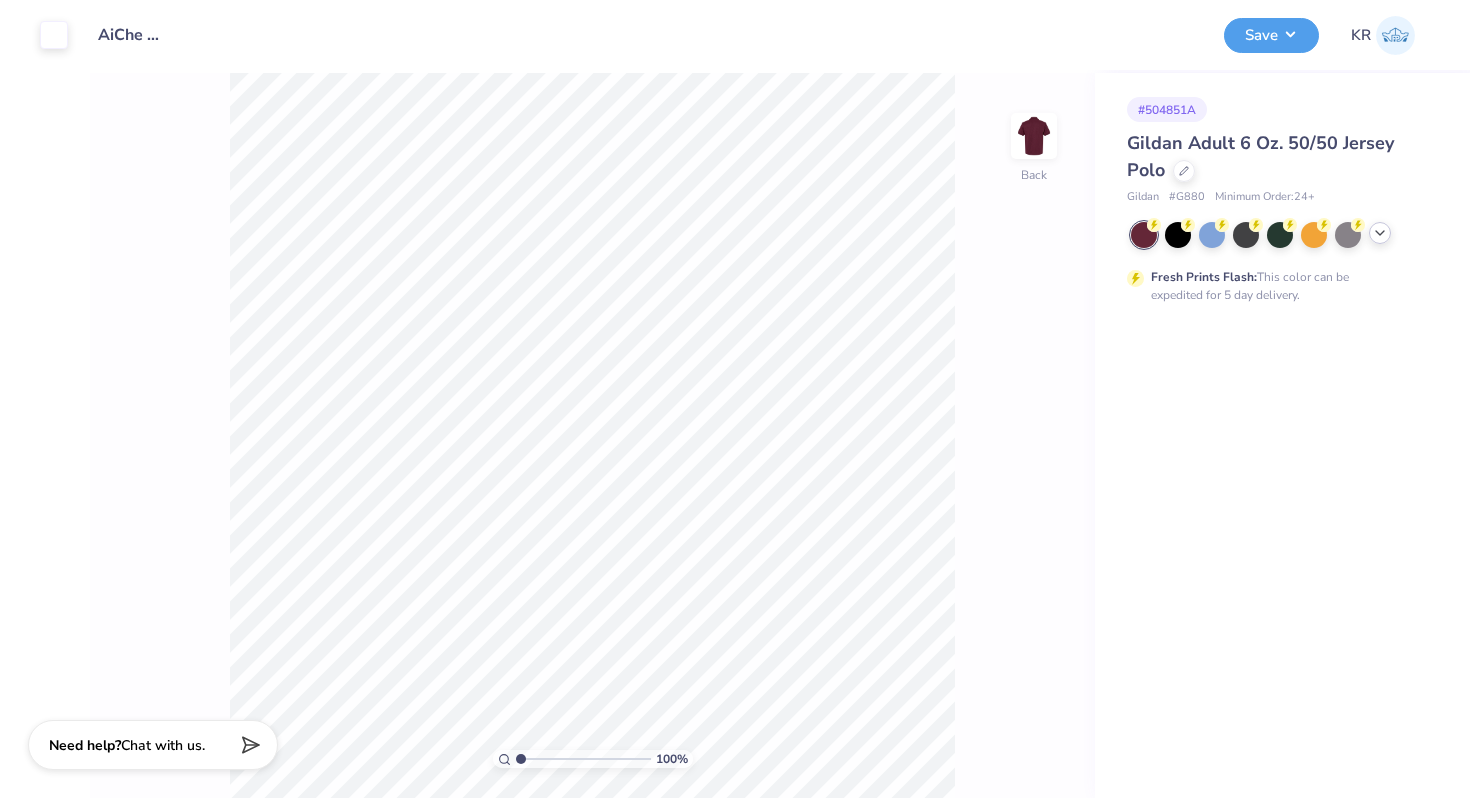 click 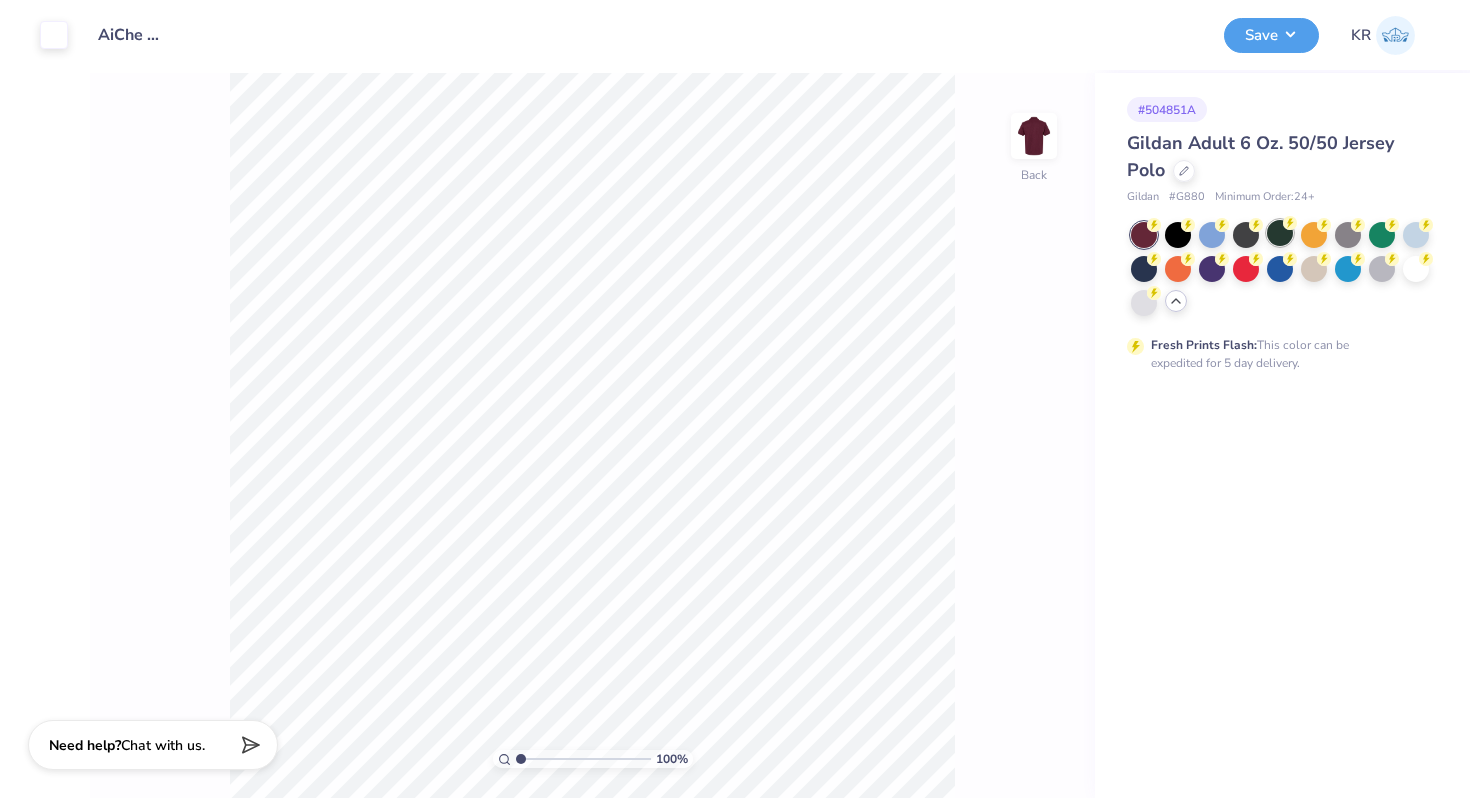 click at bounding box center [1280, 233] 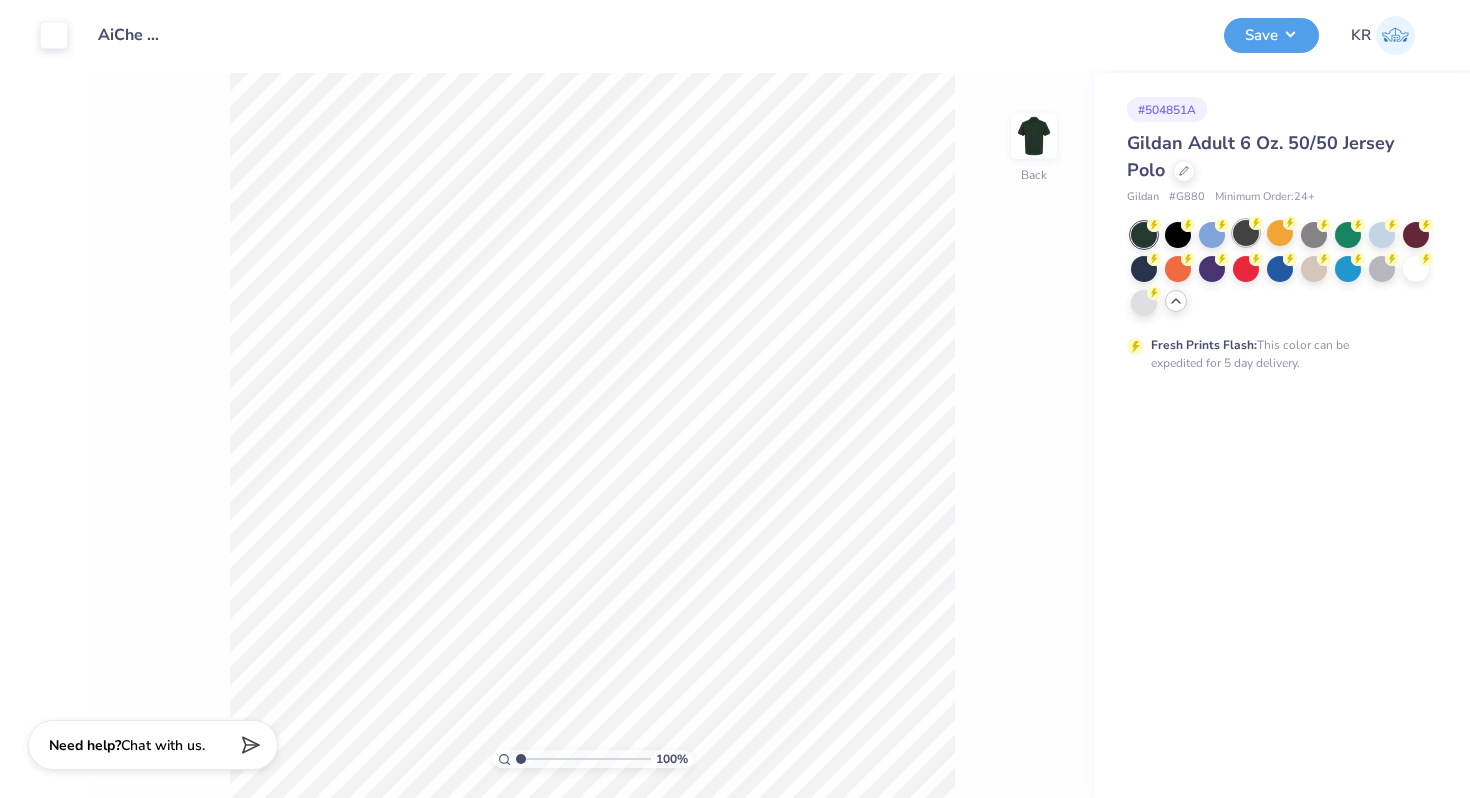 click at bounding box center [1246, 233] 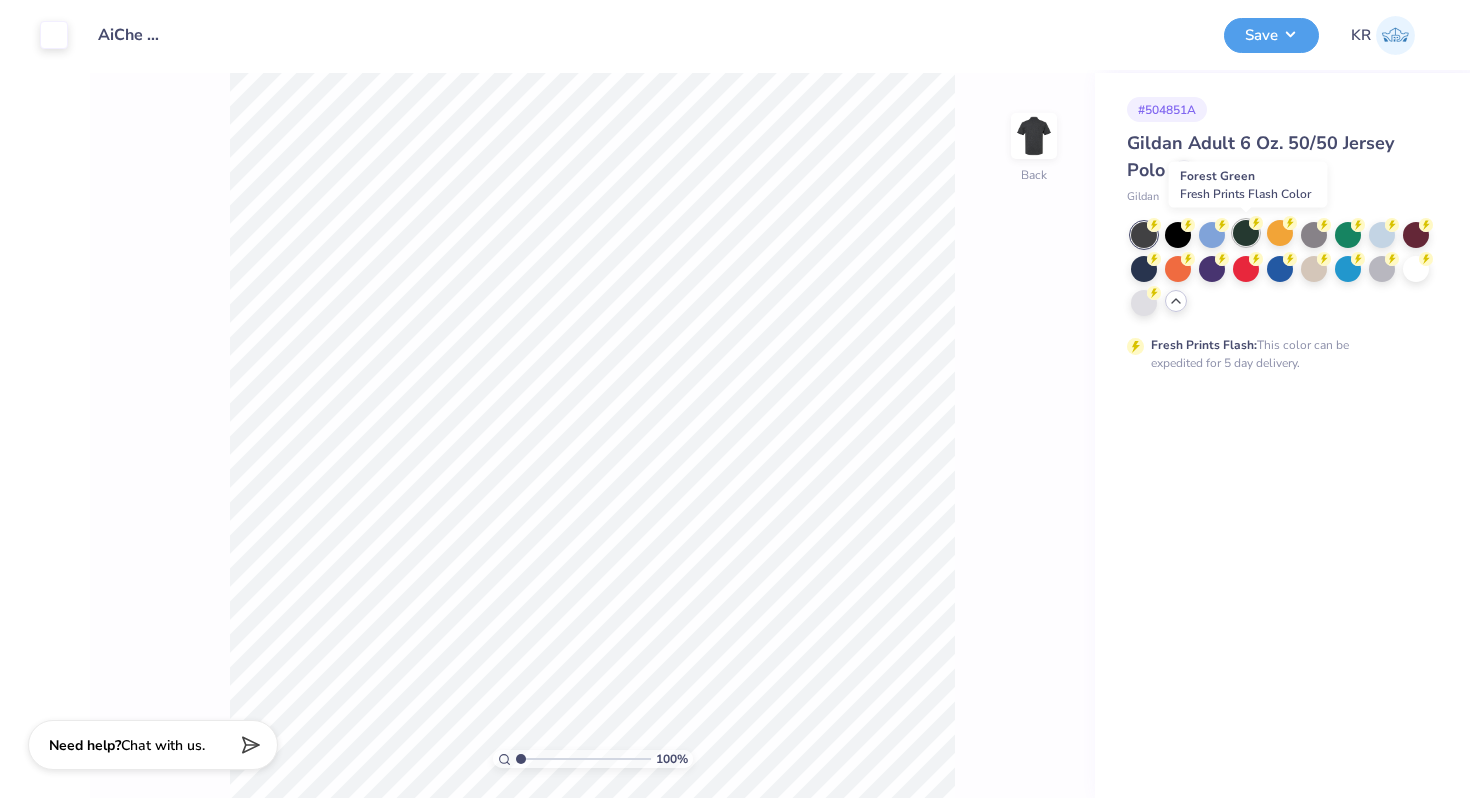click at bounding box center [1246, 233] 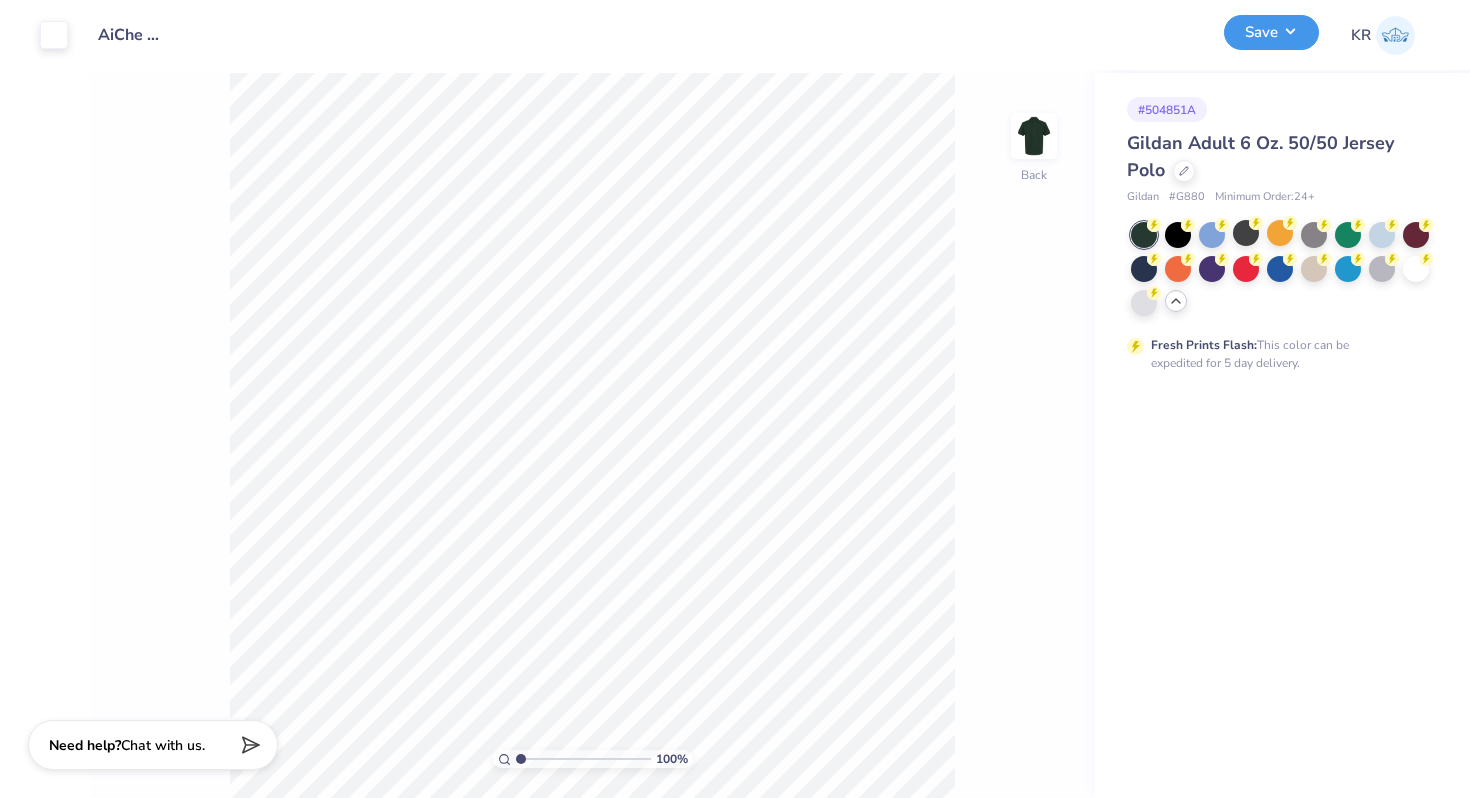click on "Save" at bounding box center (1271, 32) 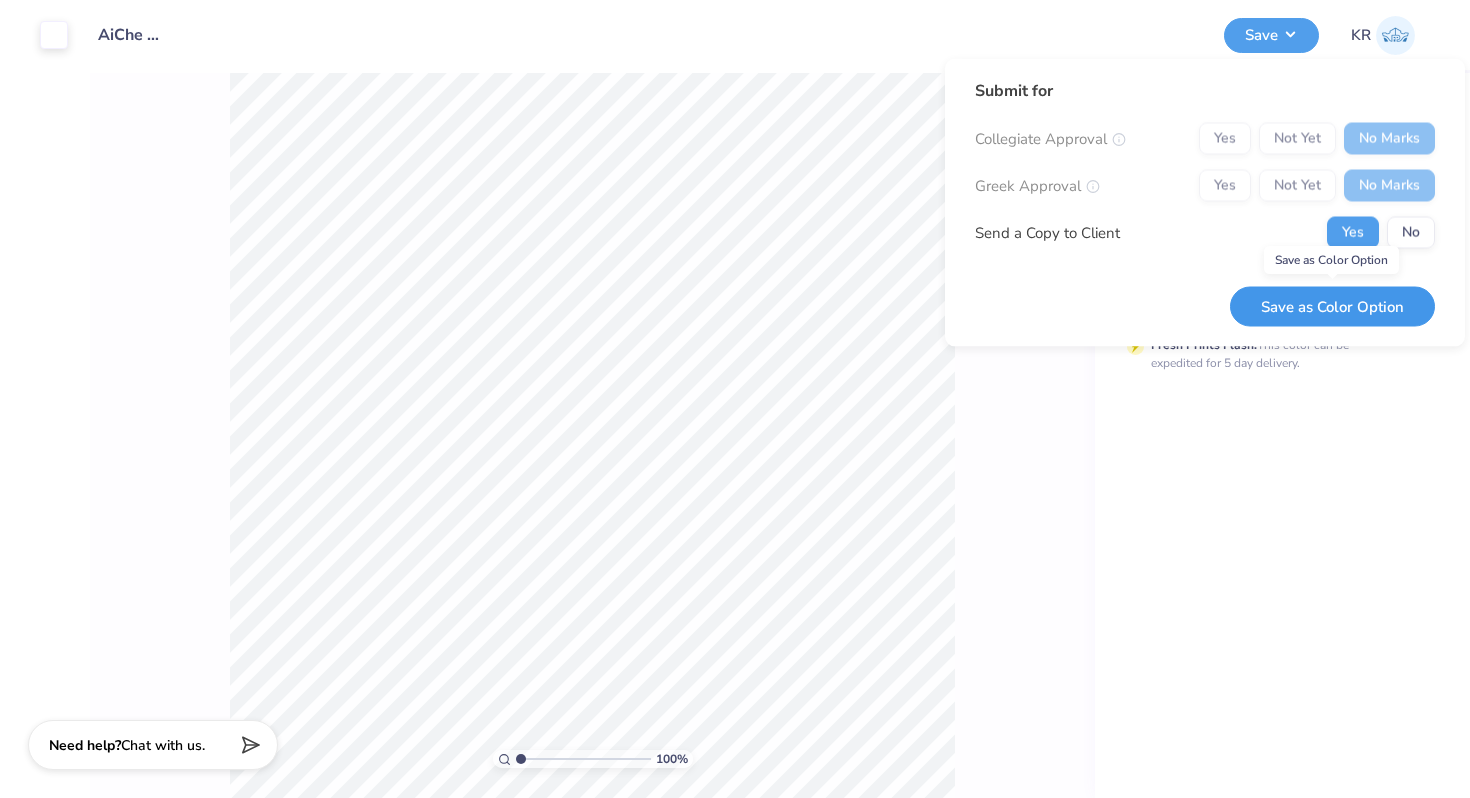 click on "Save as Color Option" at bounding box center (1332, 306) 